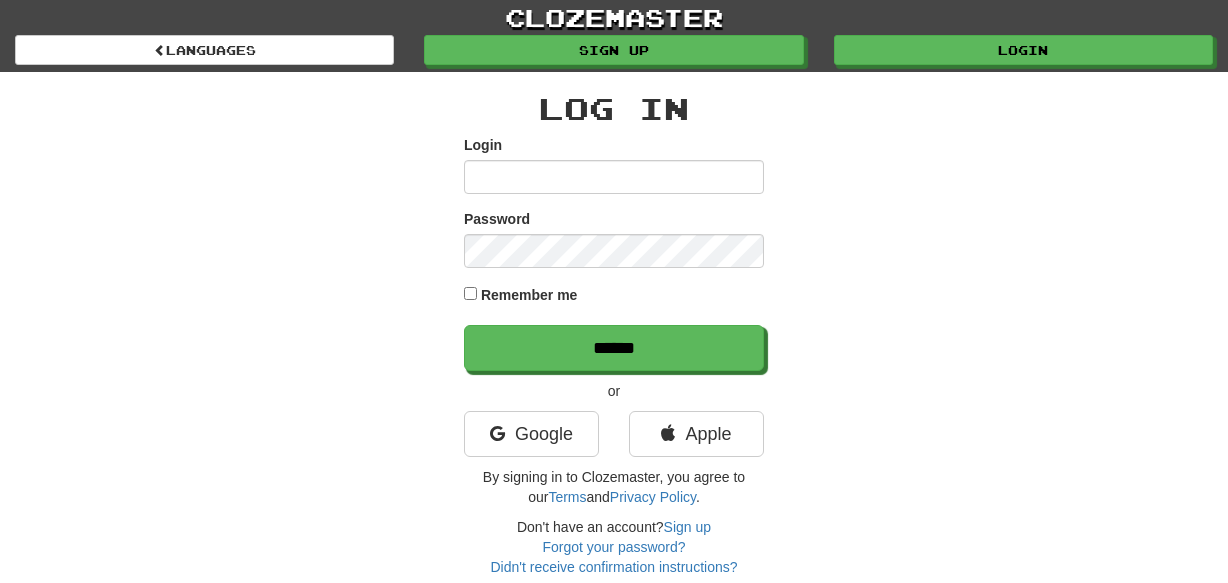 scroll, scrollTop: 0, scrollLeft: 0, axis: both 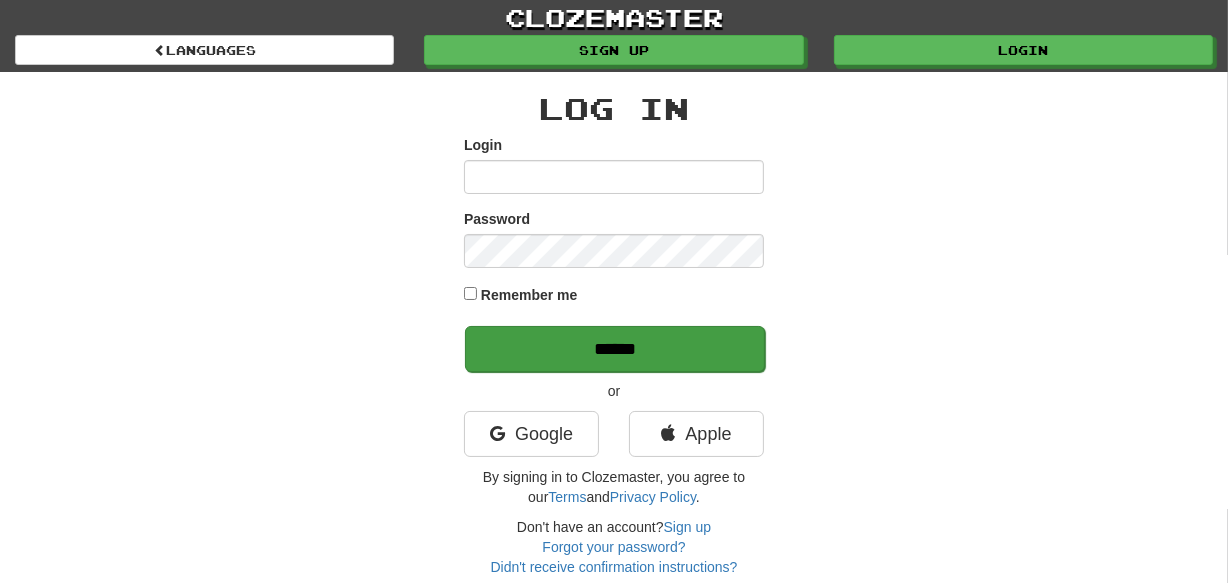 type on "********" 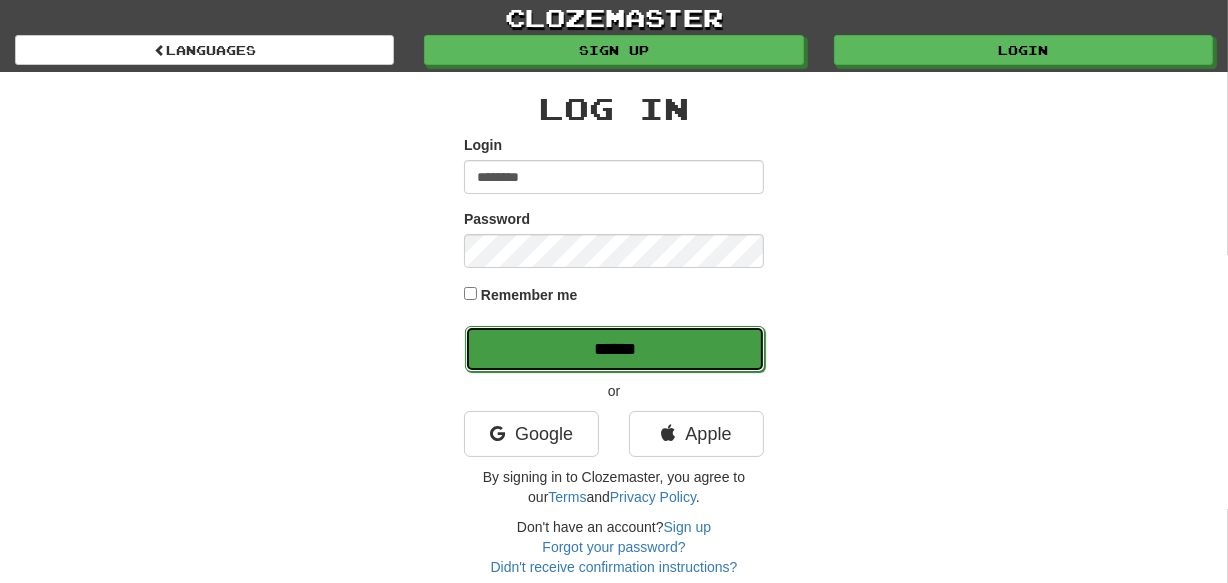 click on "******" at bounding box center (615, 349) 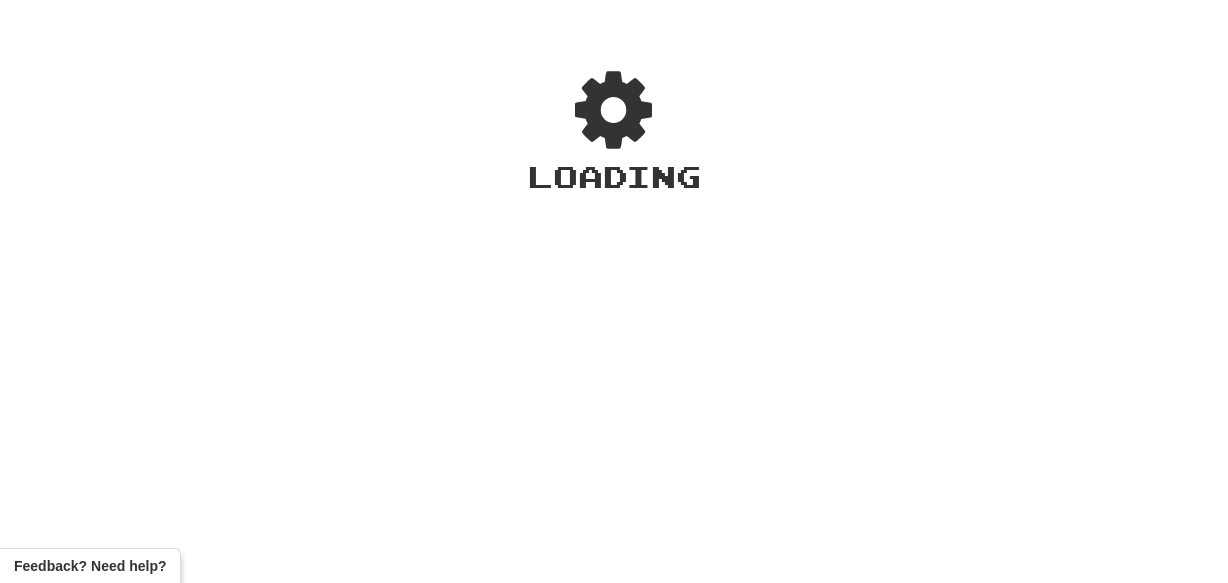 scroll, scrollTop: 0, scrollLeft: 0, axis: both 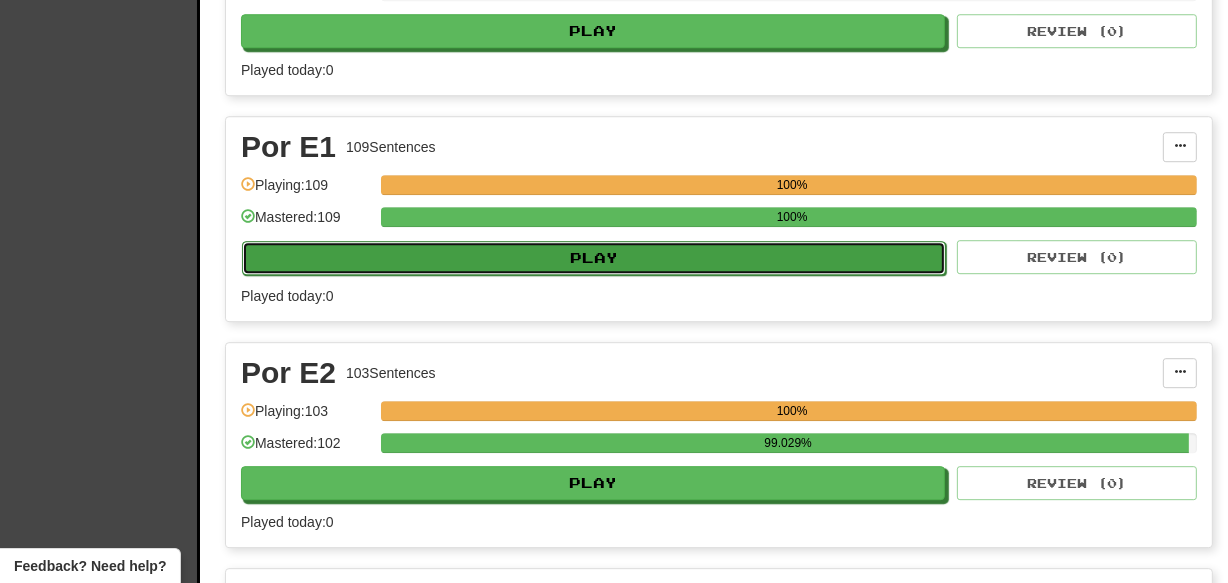 click on "Play" at bounding box center (594, 258) 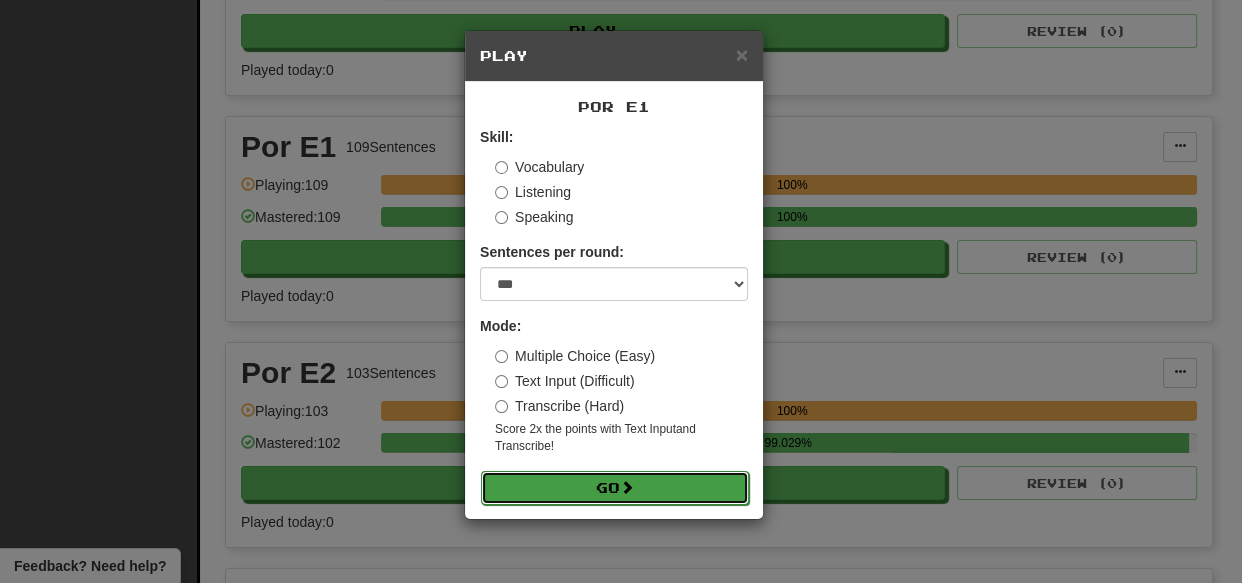 click on "Go" at bounding box center [615, 488] 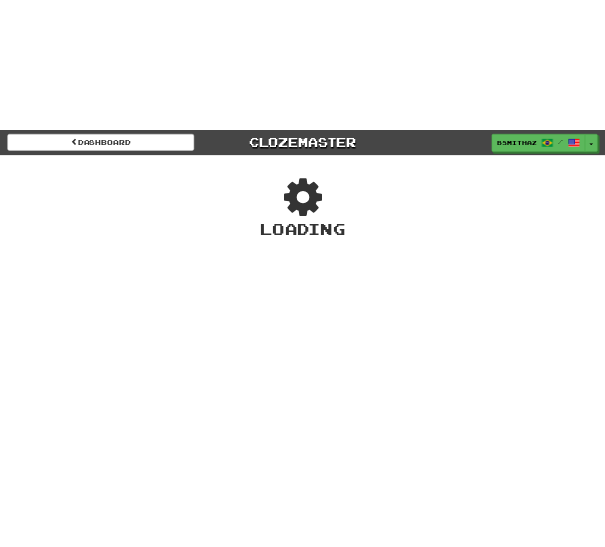 scroll, scrollTop: 0, scrollLeft: 0, axis: both 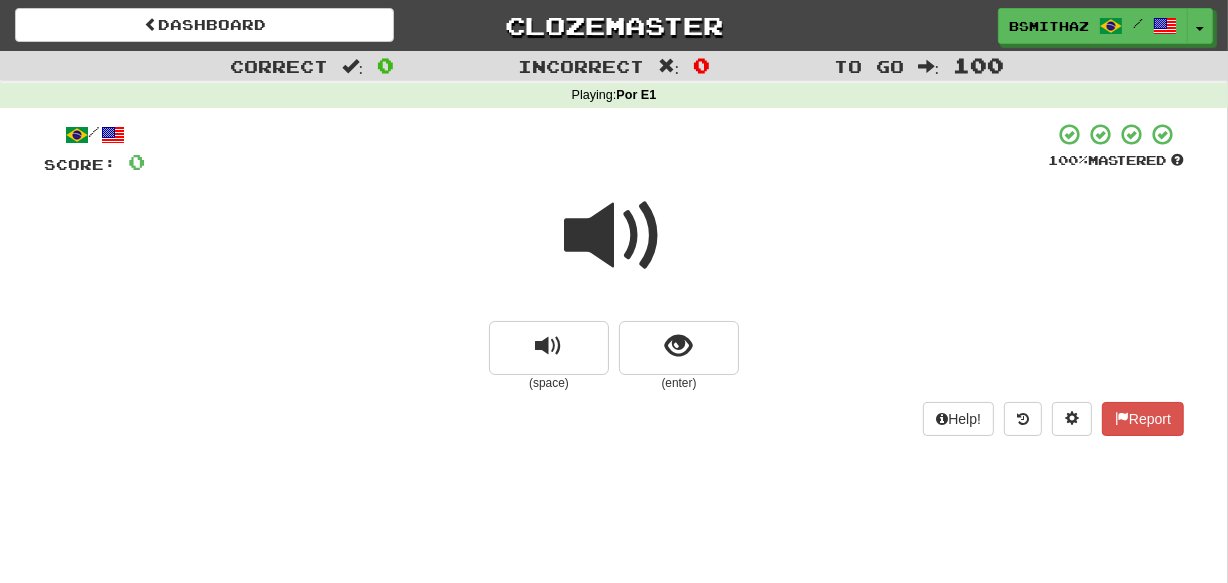 click at bounding box center [614, 236] 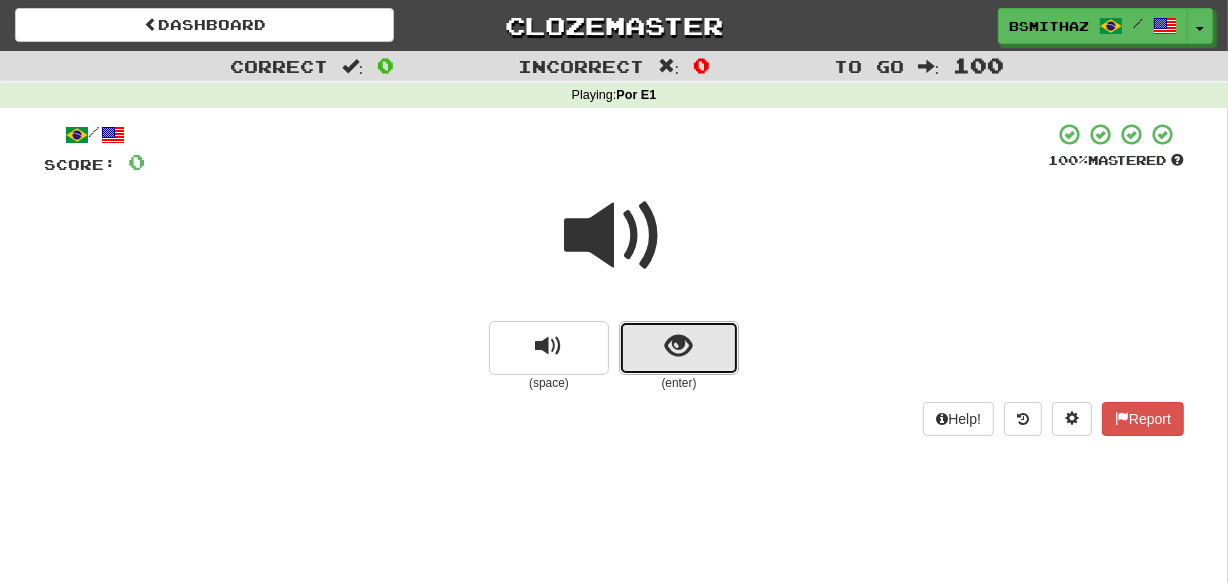 click at bounding box center (679, 346) 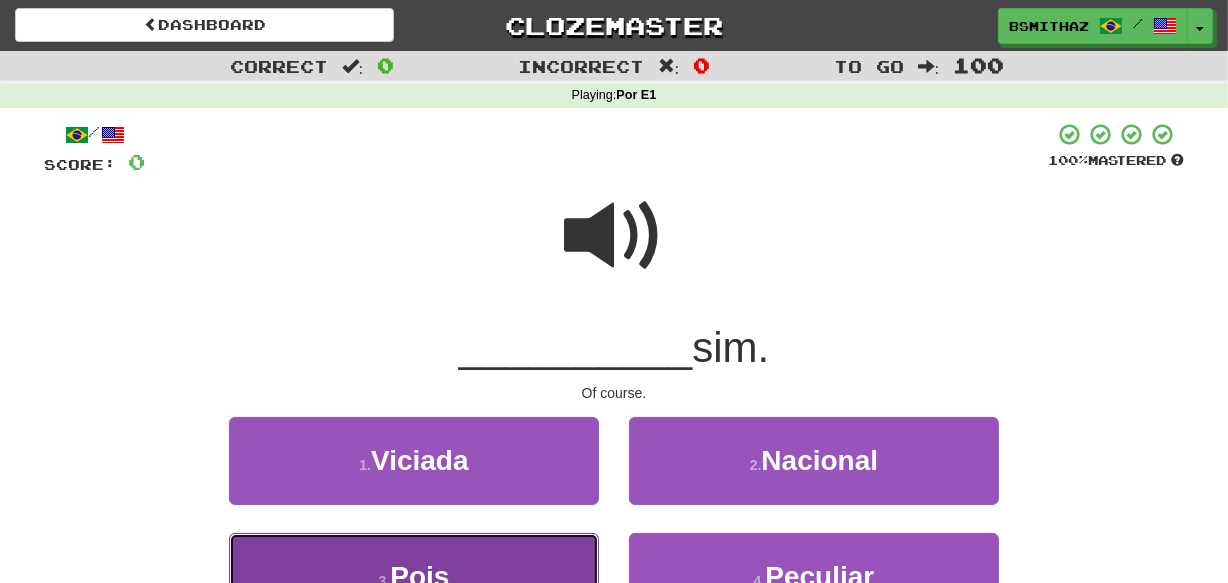 click on "3 .  Pois" at bounding box center (414, 576) 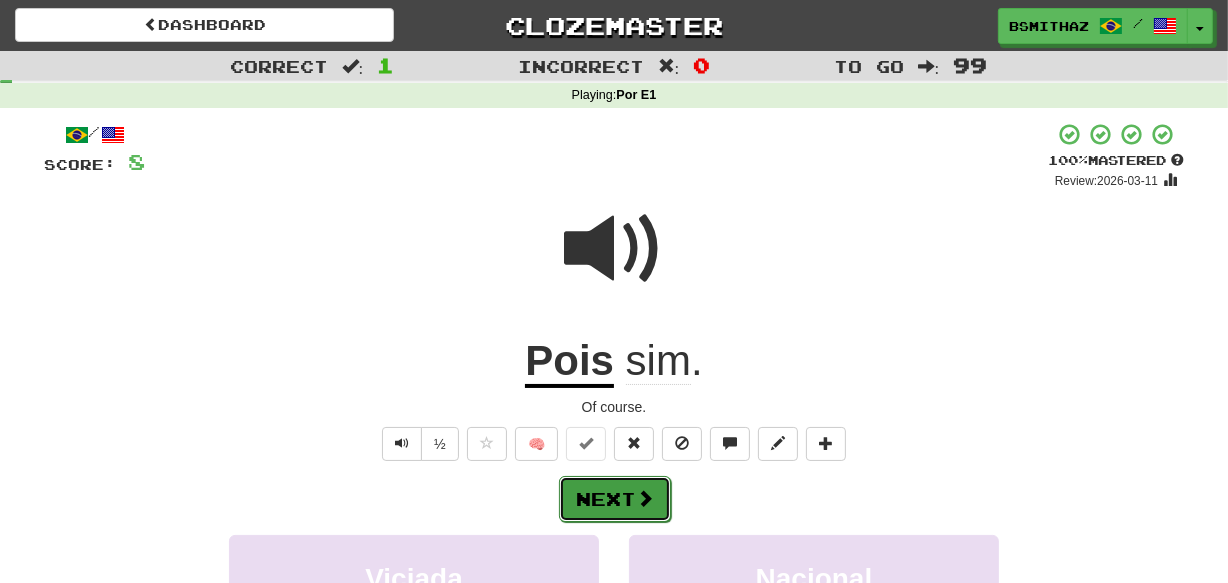 click on "Next" at bounding box center [615, 499] 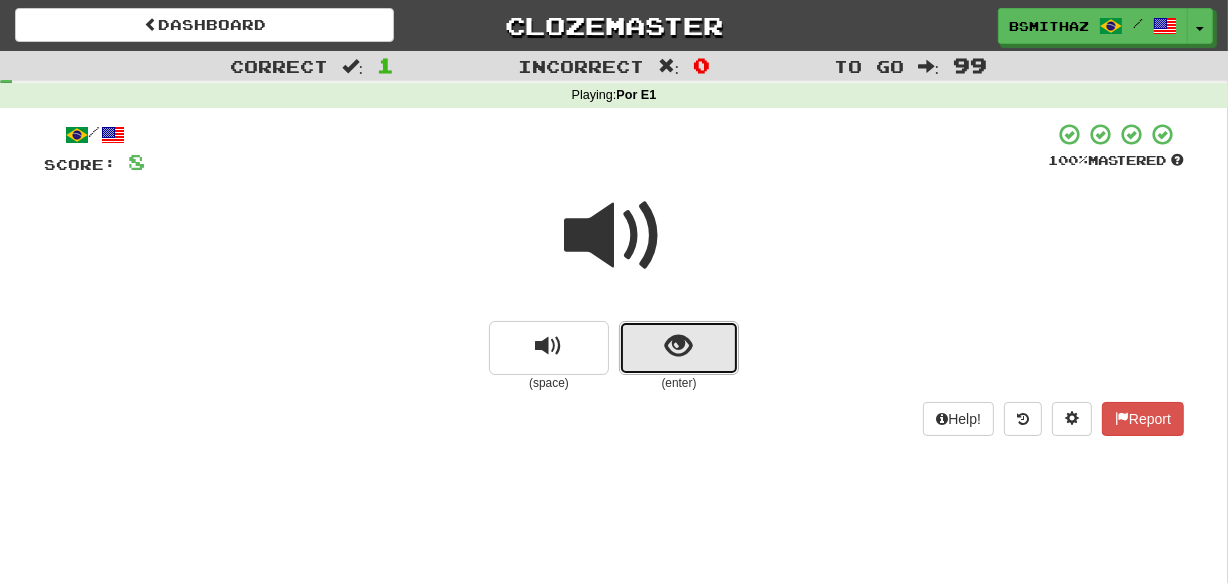 click at bounding box center [679, 346] 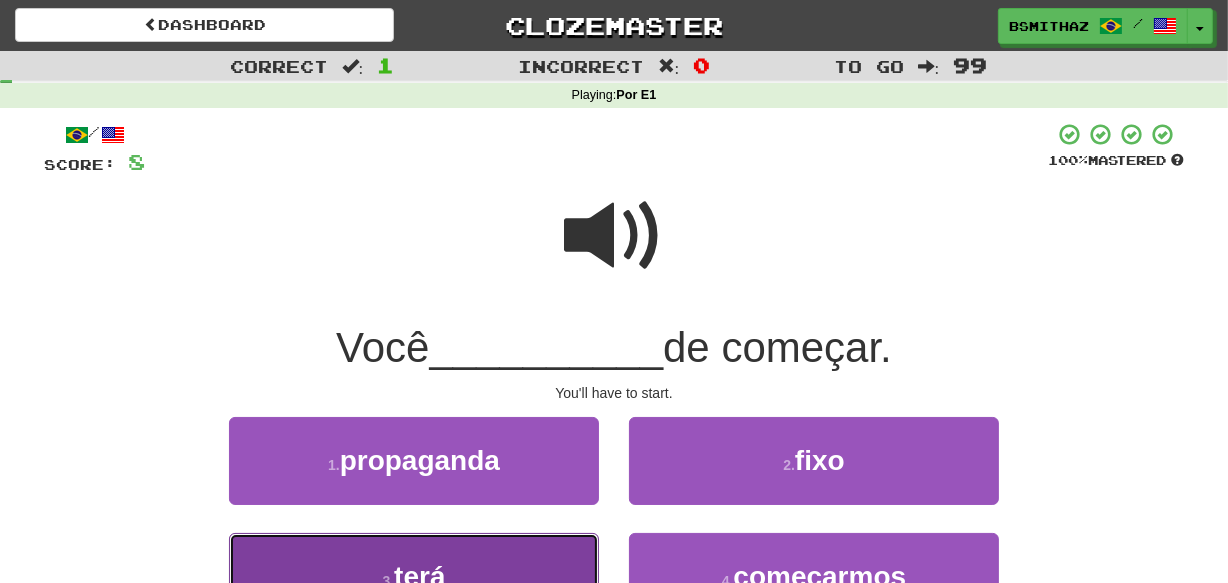 click on "3 .  terá" at bounding box center [414, 576] 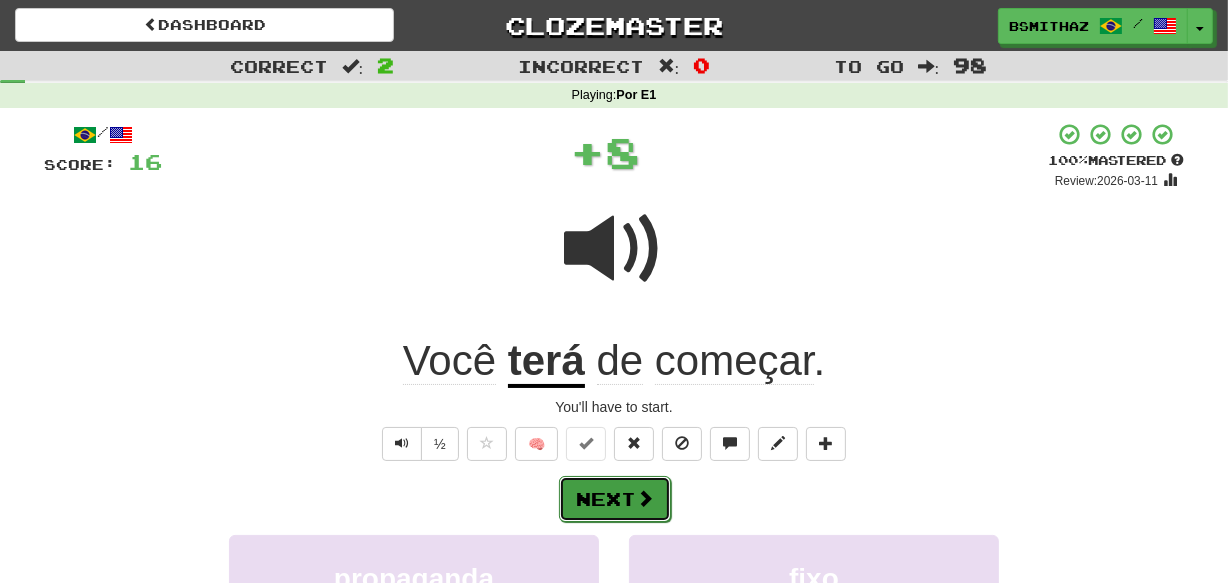 click on "Next" at bounding box center [615, 499] 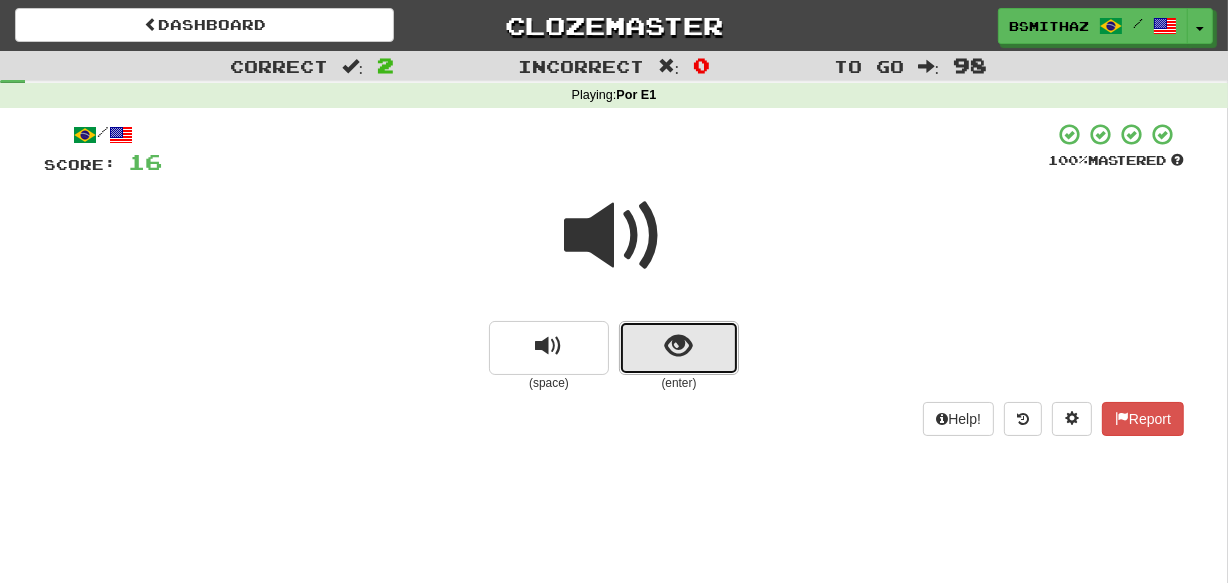 click at bounding box center (679, 346) 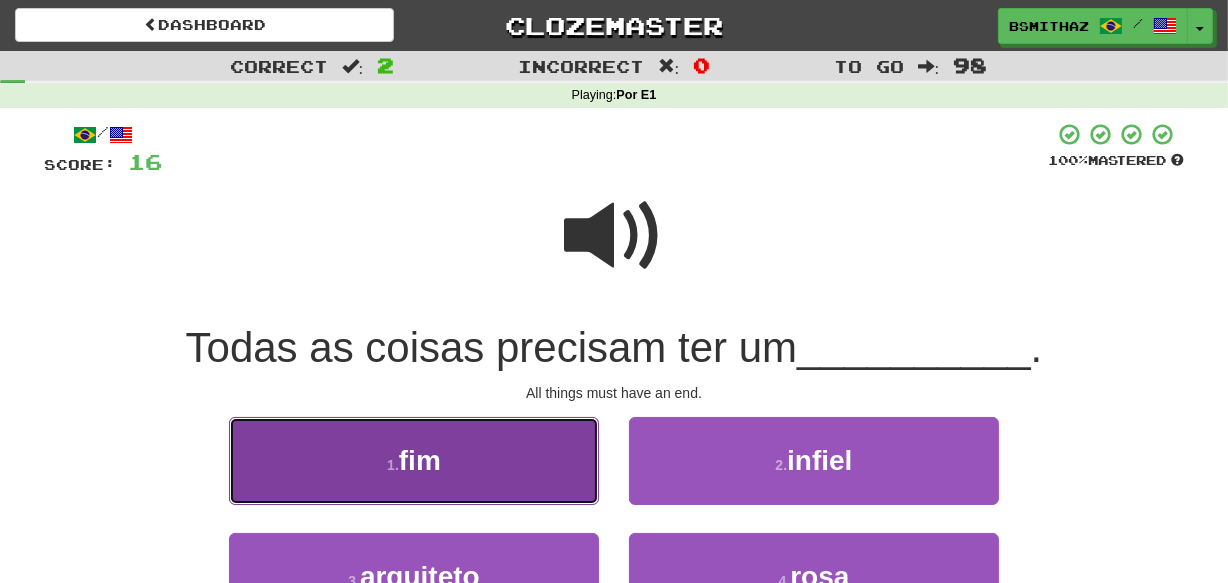 click on "1 .  fim" at bounding box center (414, 460) 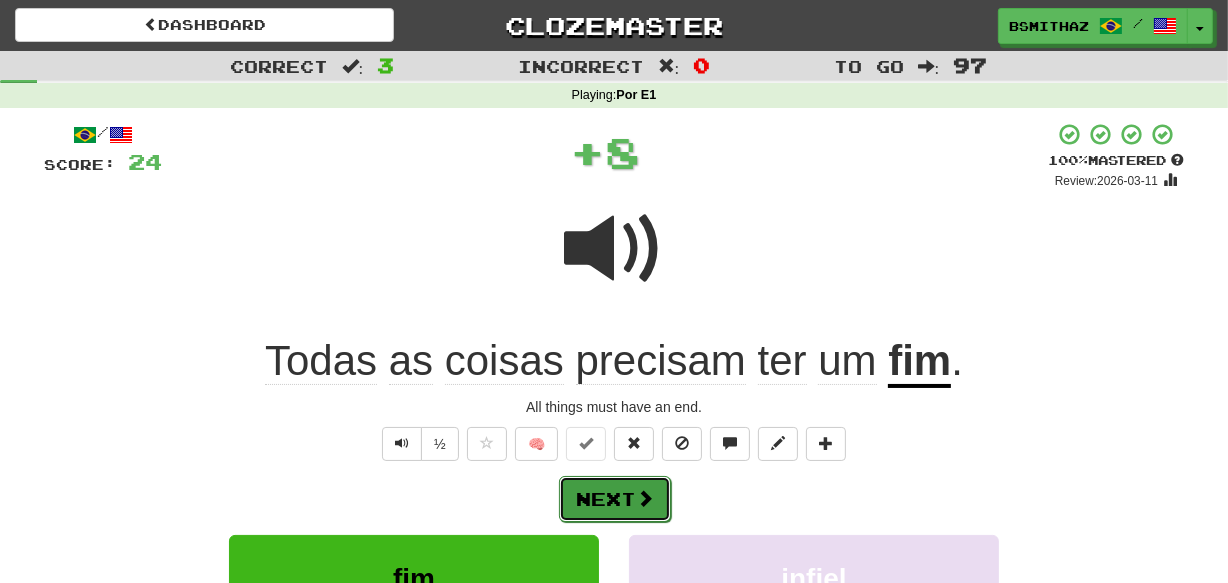 click on "Next" at bounding box center (615, 499) 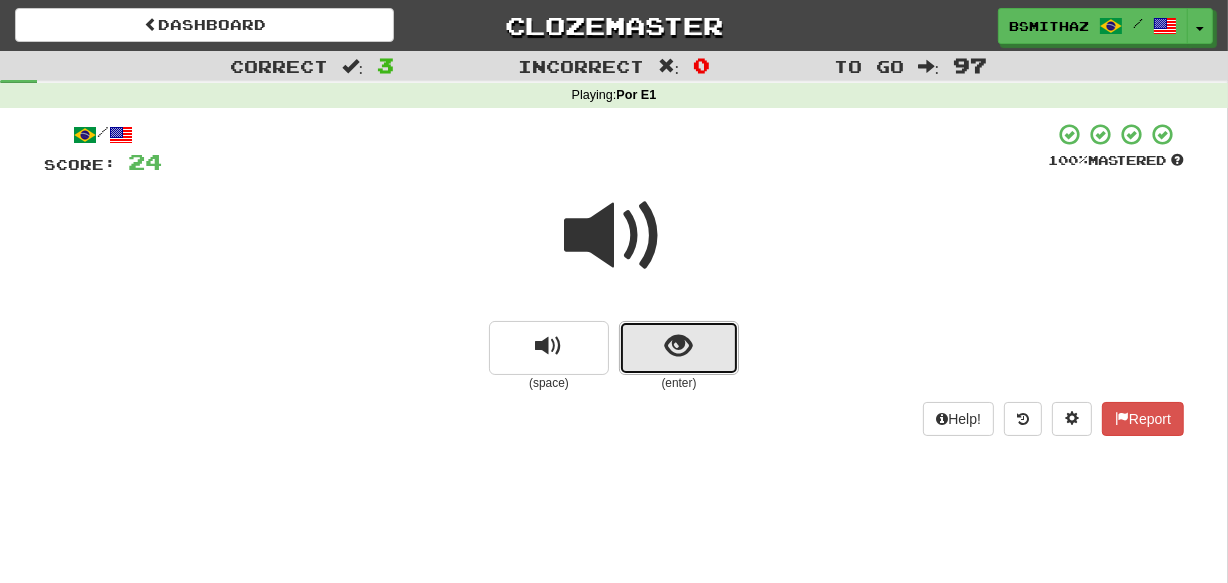 click at bounding box center [679, 348] 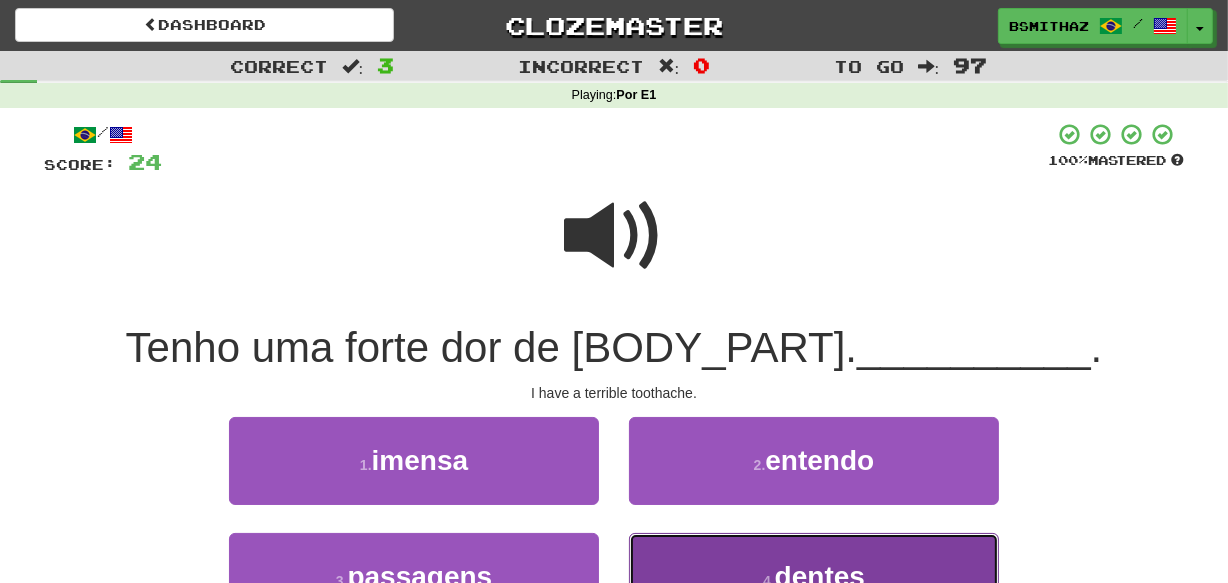 click on "4 .  dentes" at bounding box center [814, 576] 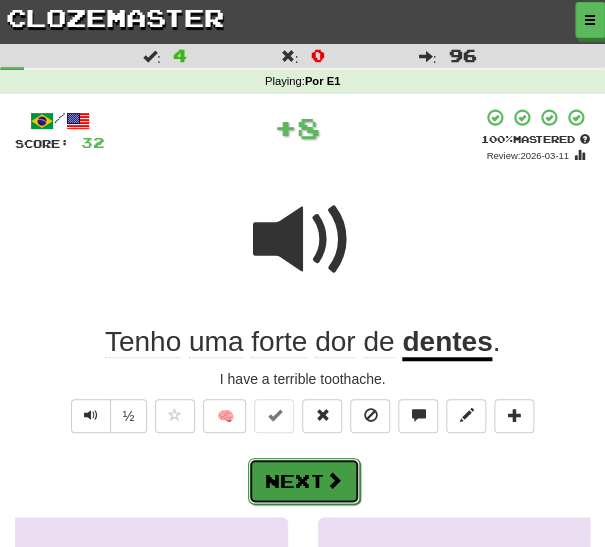 click at bounding box center (334, 480) 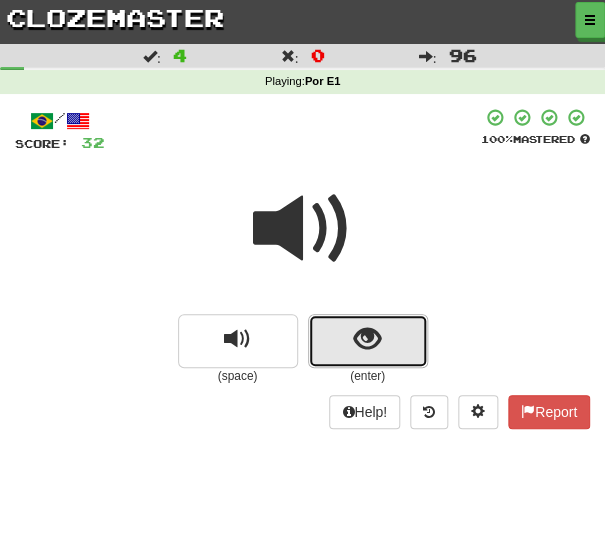click at bounding box center (367, 339) 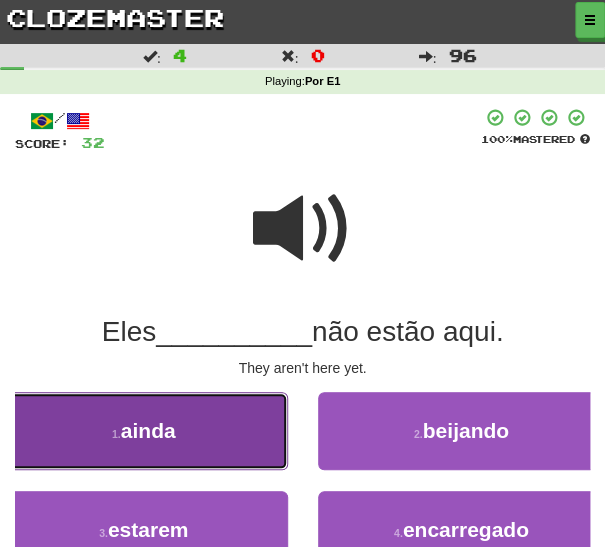 click on "1 .  ainda" at bounding box center [144, 431] 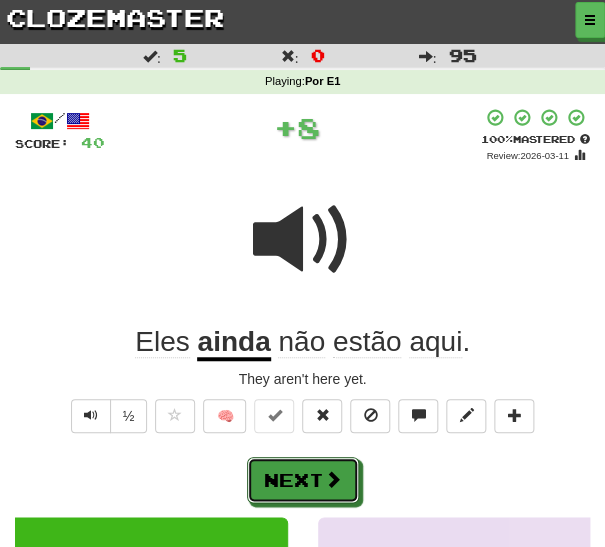 click on "Next" at bounding box center (303, 480) 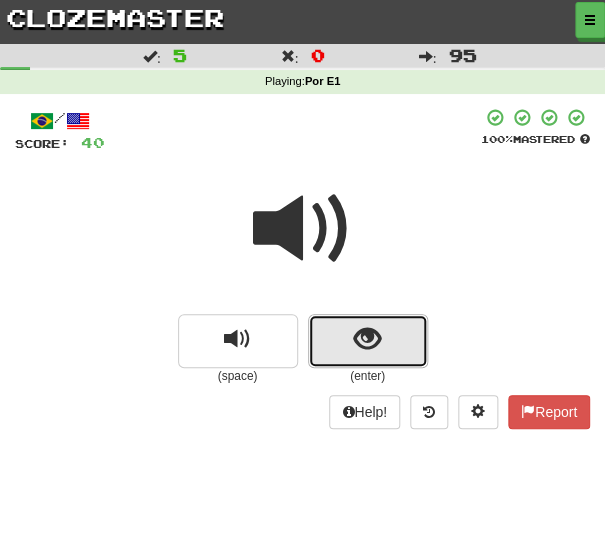 click at bounding box center [367, 339] 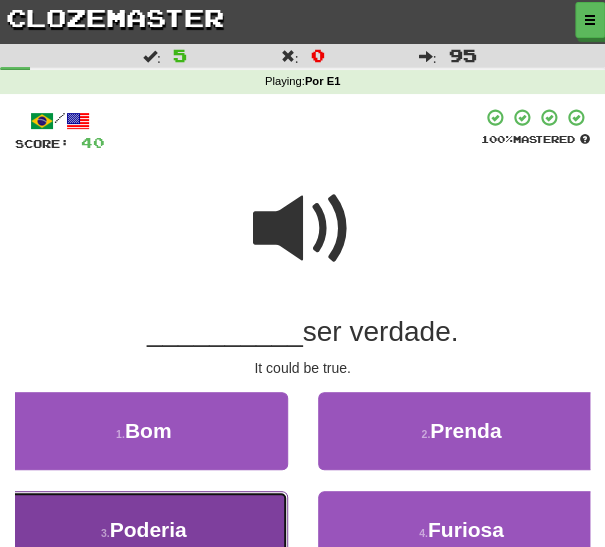 click on "3 .  Poderia" at bounding box center [144, 530] 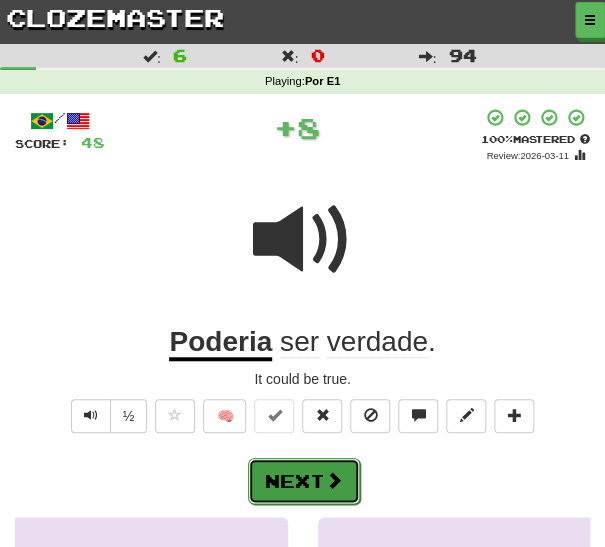 click on "Next" at bounding box center (304, 481) 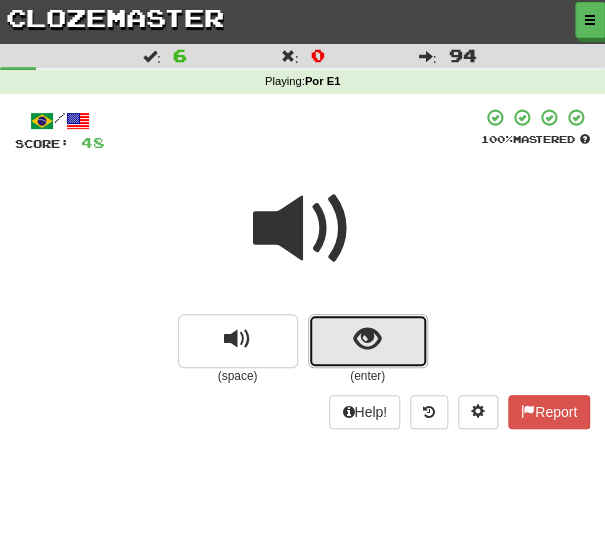 click at bounding box center [368, 341] 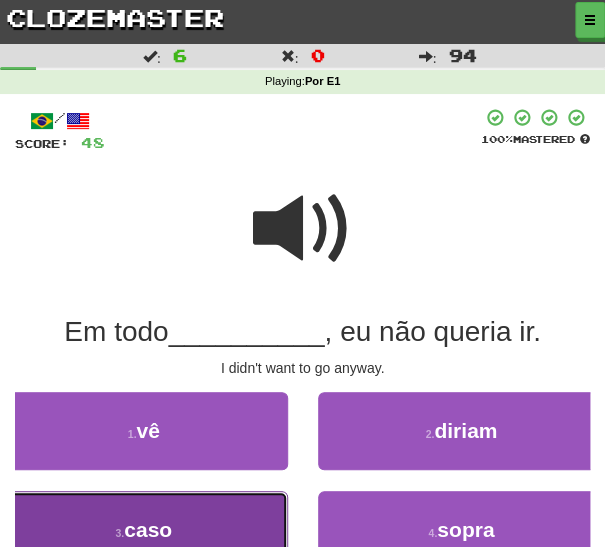 click on "3 .  caso" at bounding box center [144, 530] 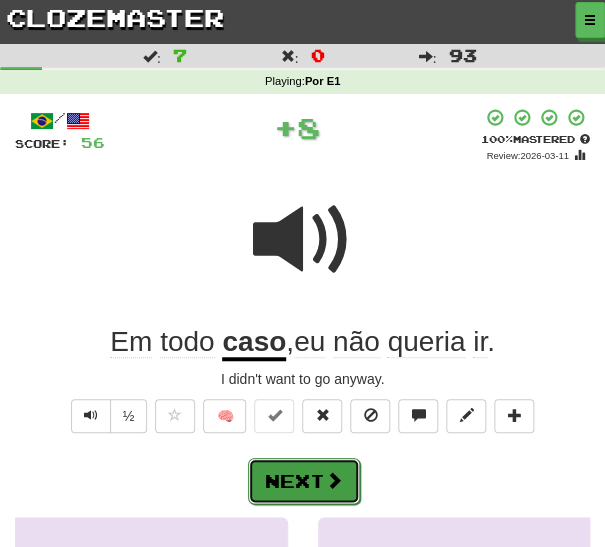 click on "Next" at bounding box center [304, 481] 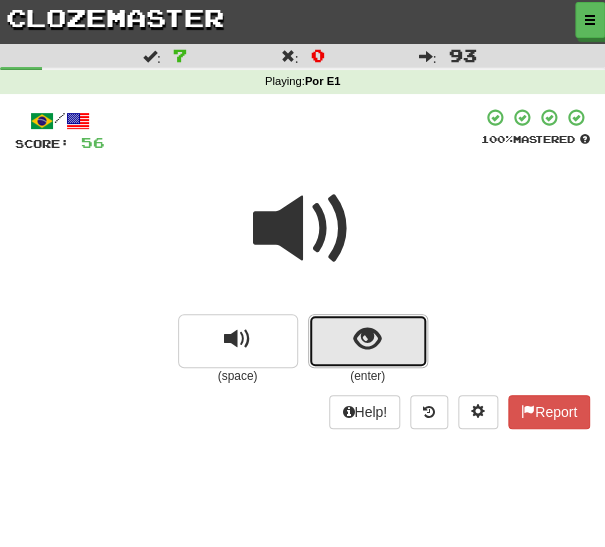 click at bounding box center [368, 341] 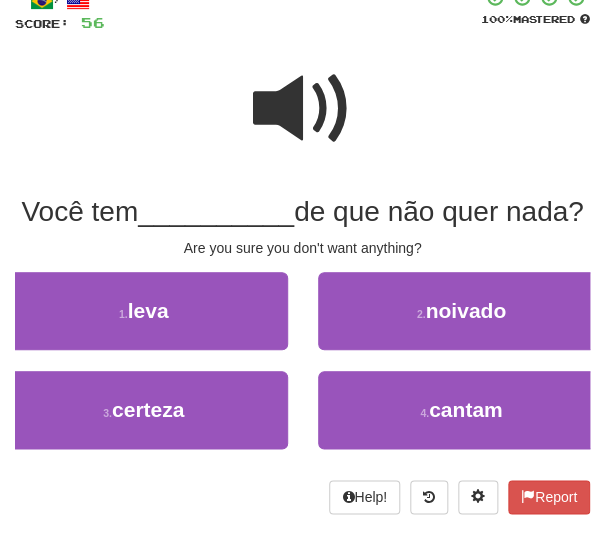scroll, scrollTop: 205, scrollLeft: 0, axis: vertical 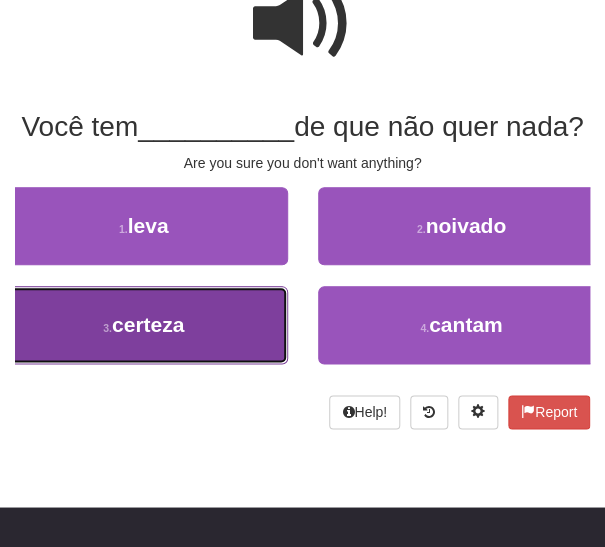 click on "3 .  certeza" at bounding box center [144, 325] 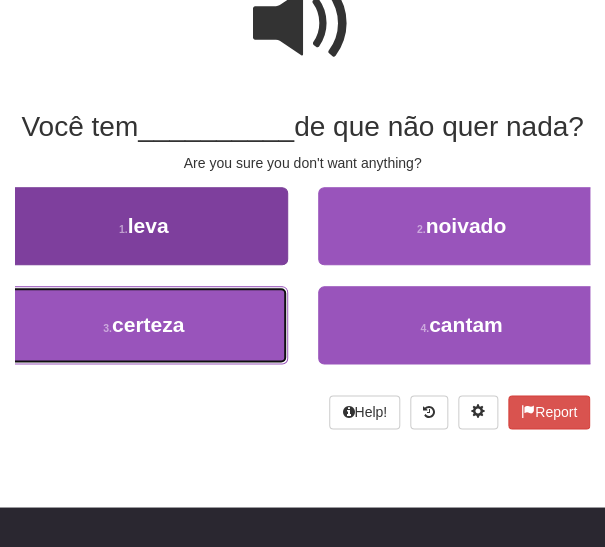 scroll, scrollTop: 215, scrollLeft: 0, axis: vertical 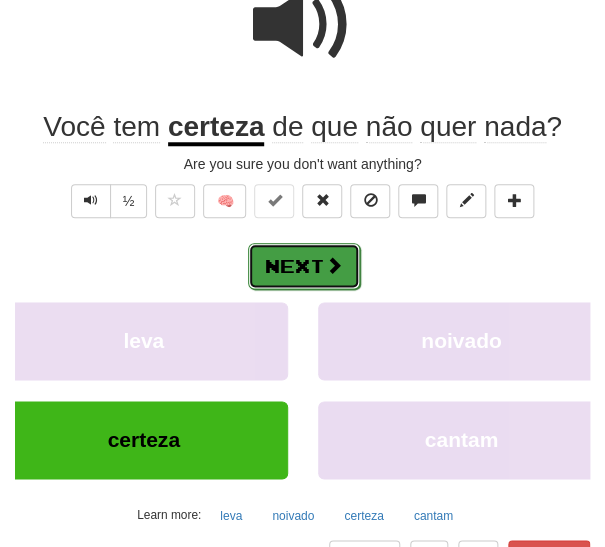 click on "Next" at bounding box center [304, 266] 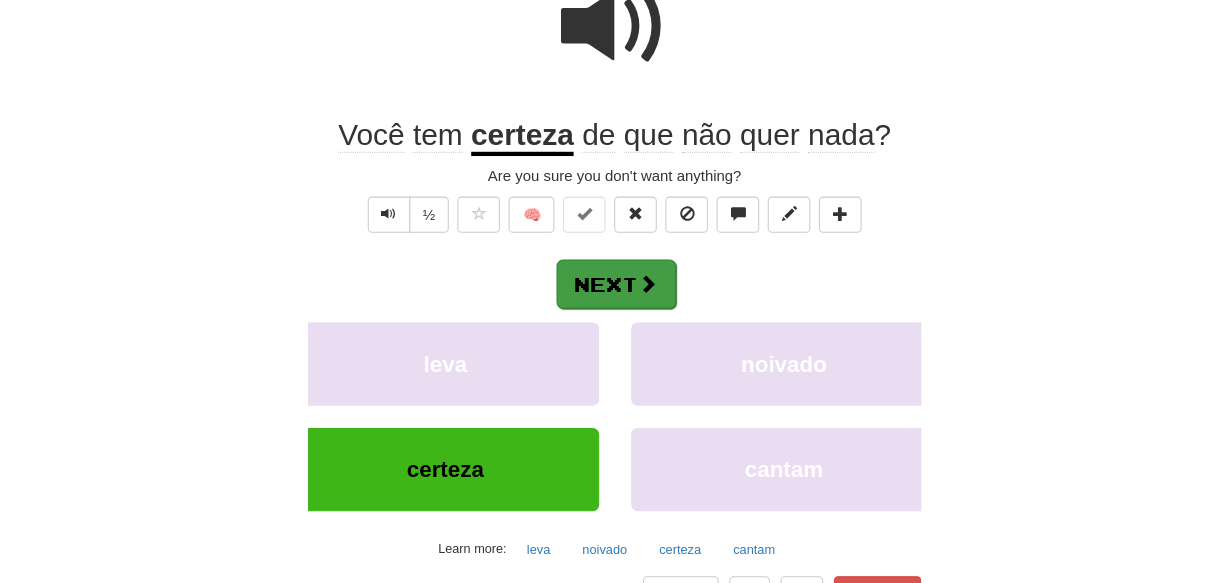scroll, scrollTop: 0, scrollLeft: 0, axis: both 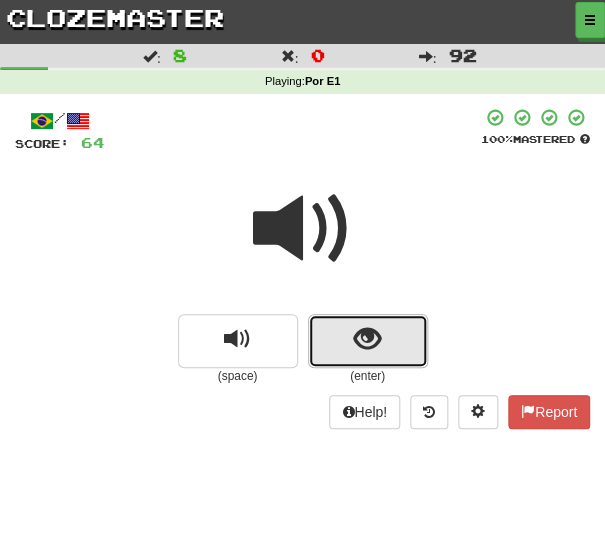 click at bounding box center [368, 341] 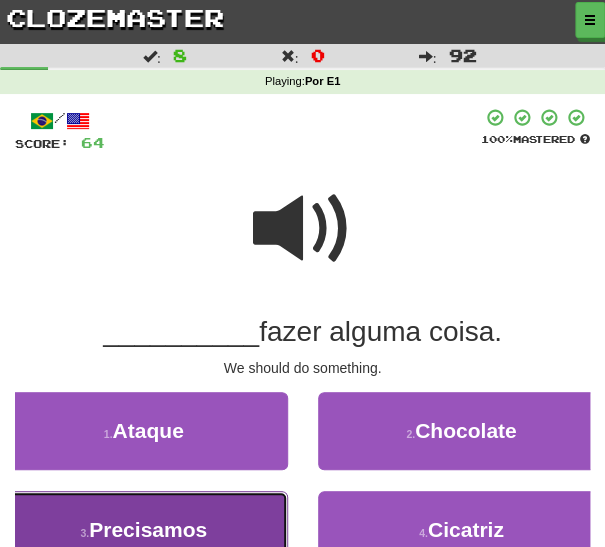 click on "3 .  Precisamos" at bounding box center [144, 530] 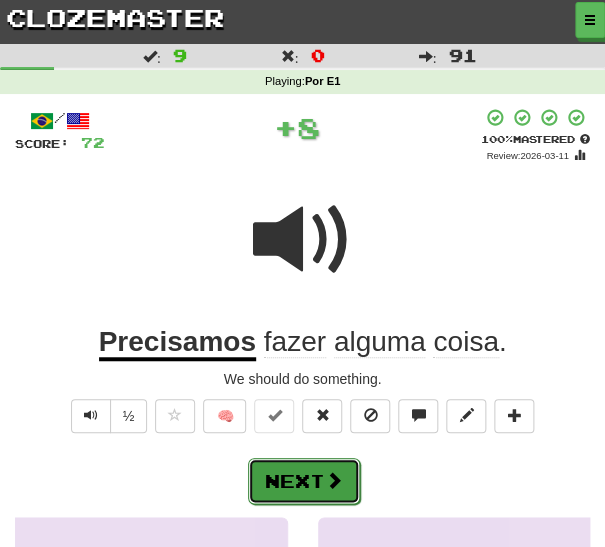 click on "Next" at bounding box center (304, 481) 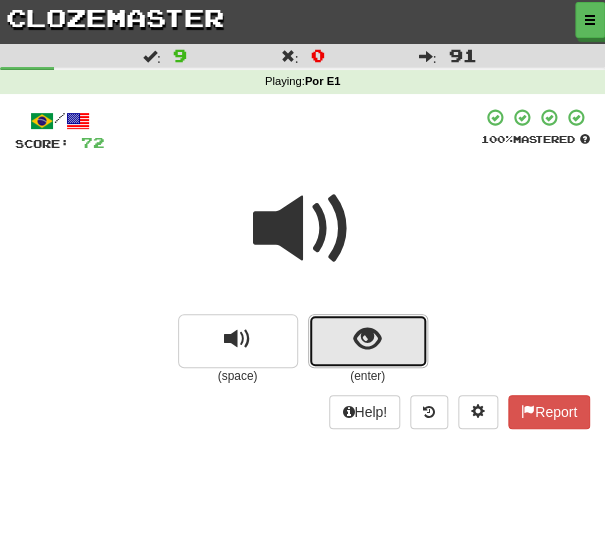 click at bounding box center (368, 341) 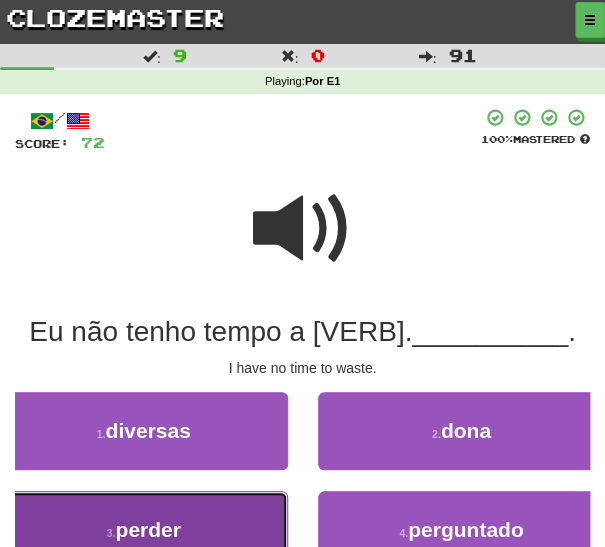 click on "3 .  perder" at bounding box center (144, 530) 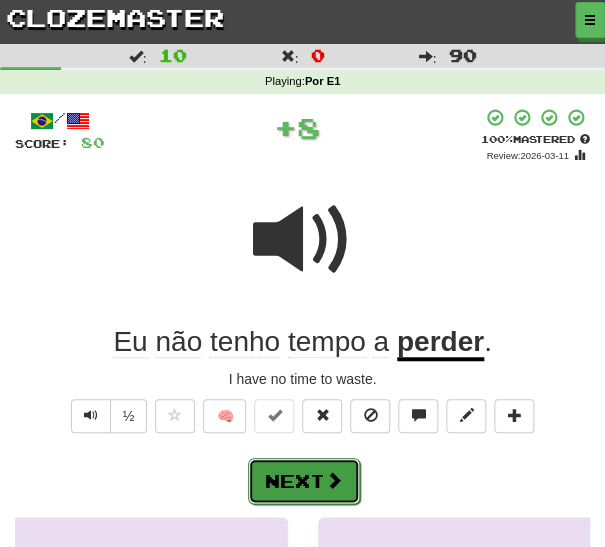 click on "Next" at bounding box center [304, 481] 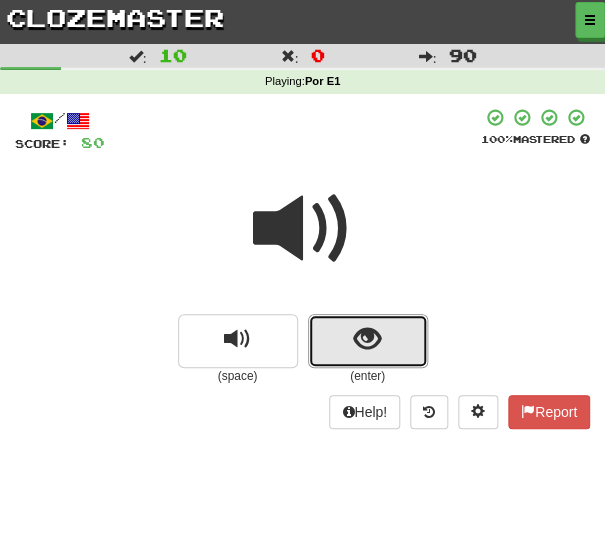 click at bounding box center (368, 341) 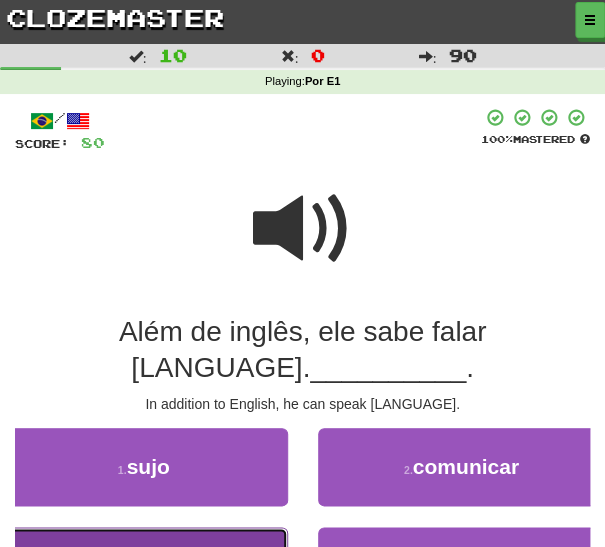 click on "3 .  francês" at bounding box center [144, 566] 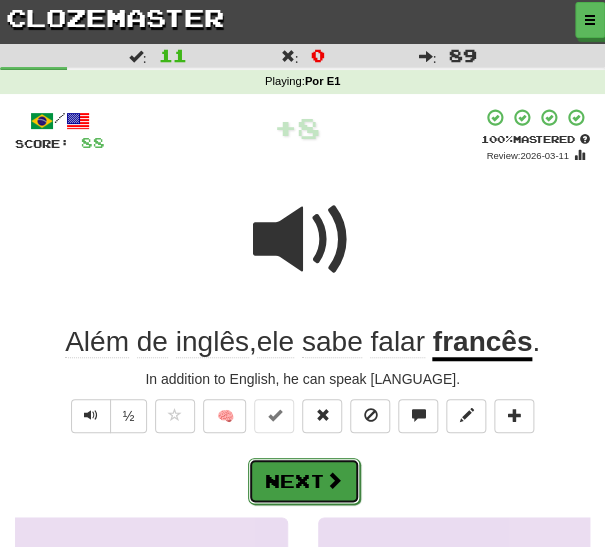 click on "Next" at bounding box center (304, 481) 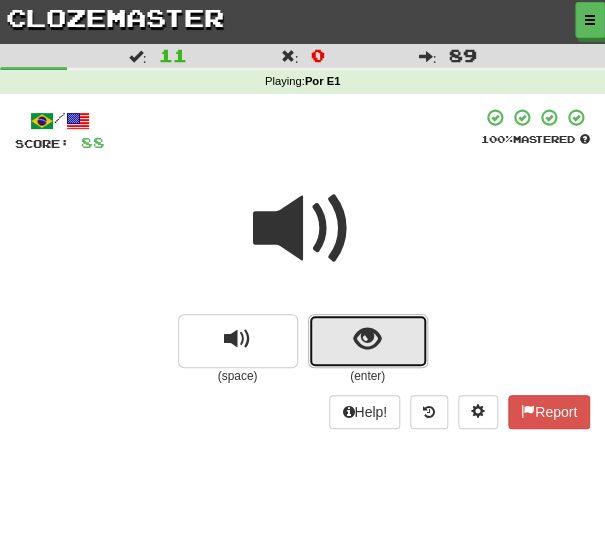click at bounding box center (368, 341) 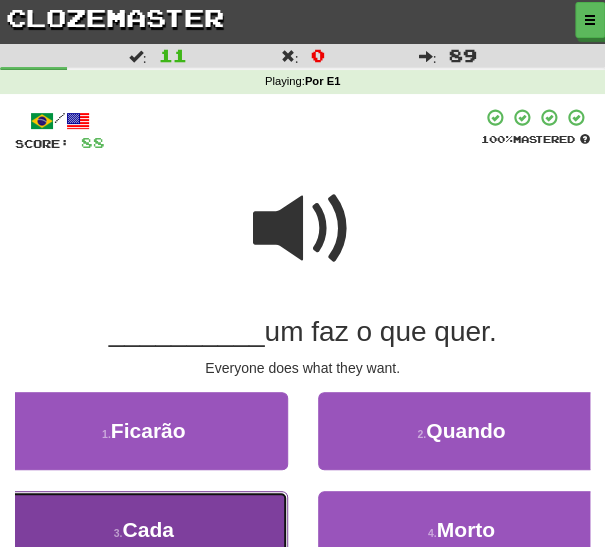 click on "3 .  Cada" at bounding box center (144, 530) 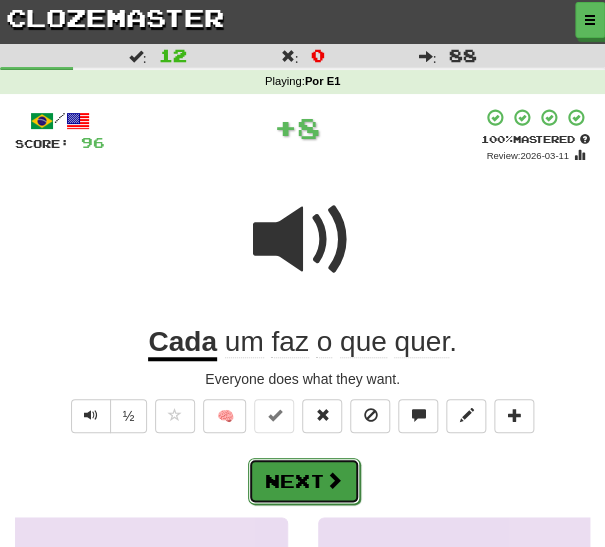 click on "Next" at bounding box center [304, 481] 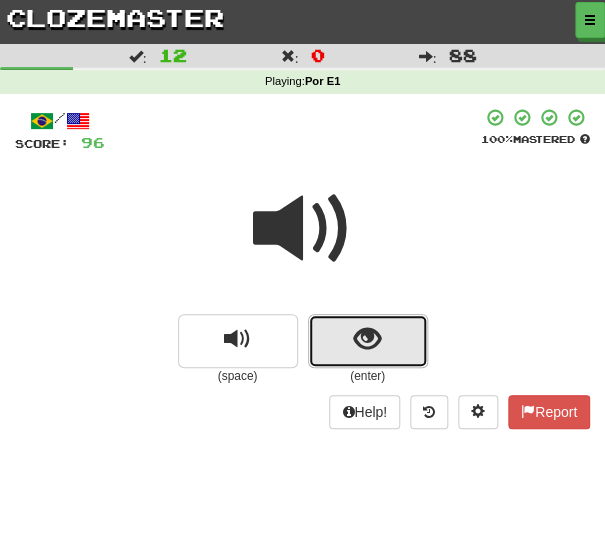 click at bounding box center (368, 341) 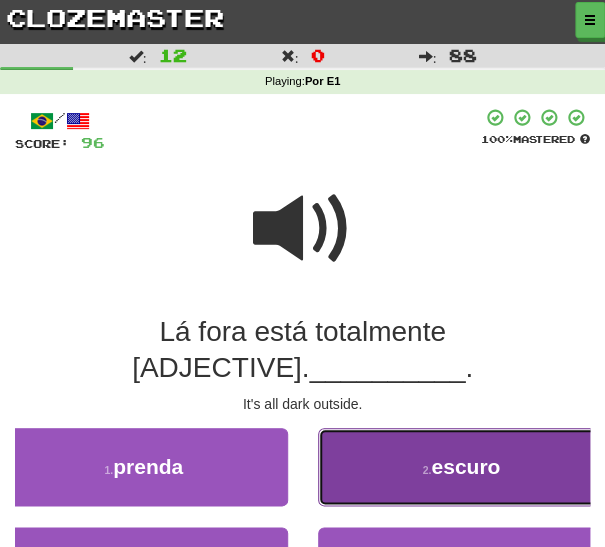 drag, startPoint x: 352, startPoint y: 439, endPoint x: 347, endPoint y: 452, distance: 13.928389 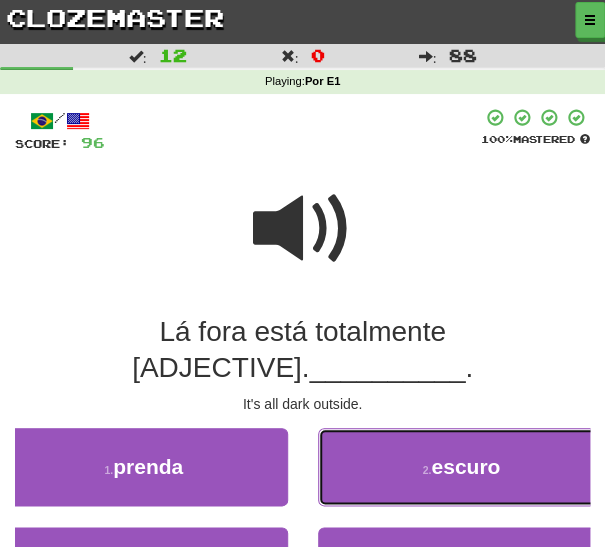 click on "2 .  escuro" at bounding box center [462, 467] 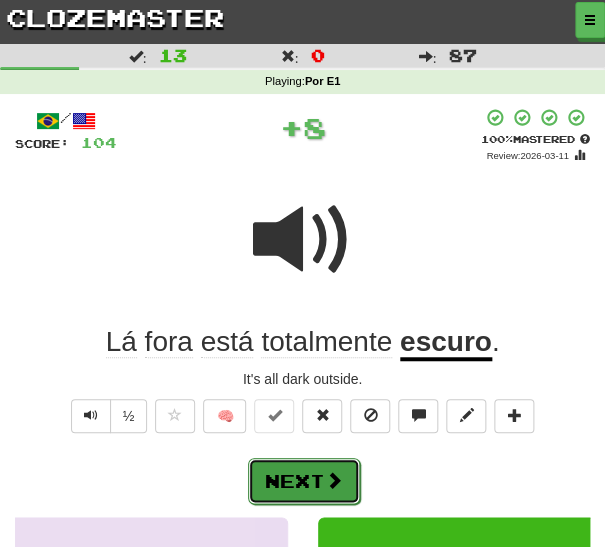 click on "Next" at bounding box center [304, 481] 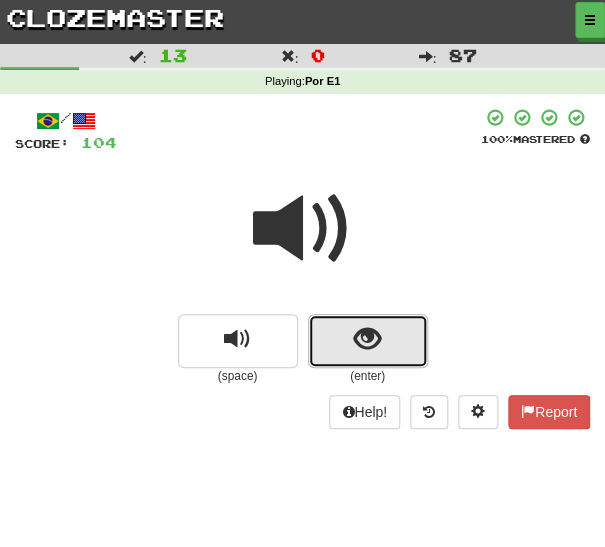 click at bounding box center [368, 341] 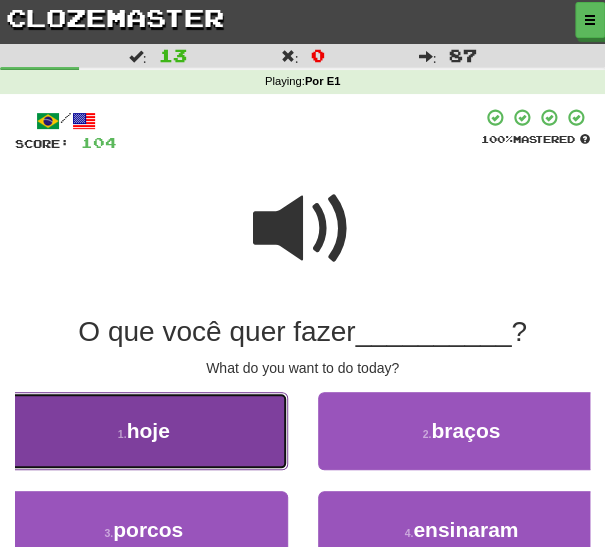 click on "1 .  hoje" at bounding box center [144, 431] 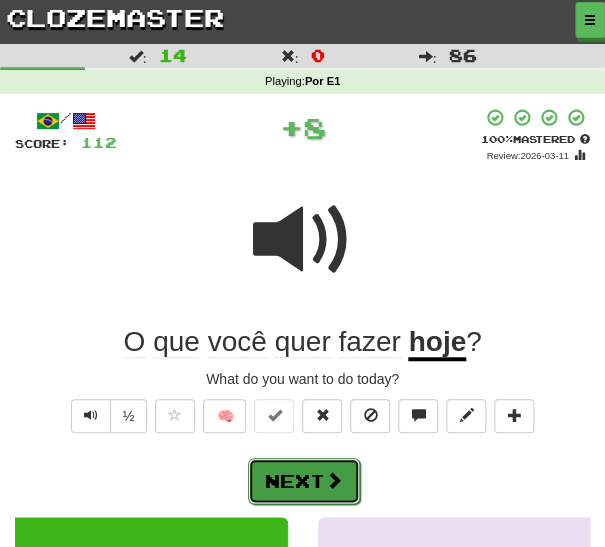 click on "Next" at bounding box center (304, 481) 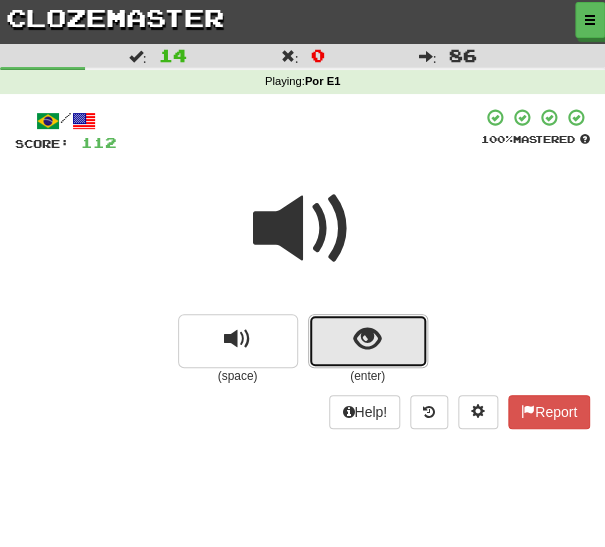 click at bounding box center (368, 341) 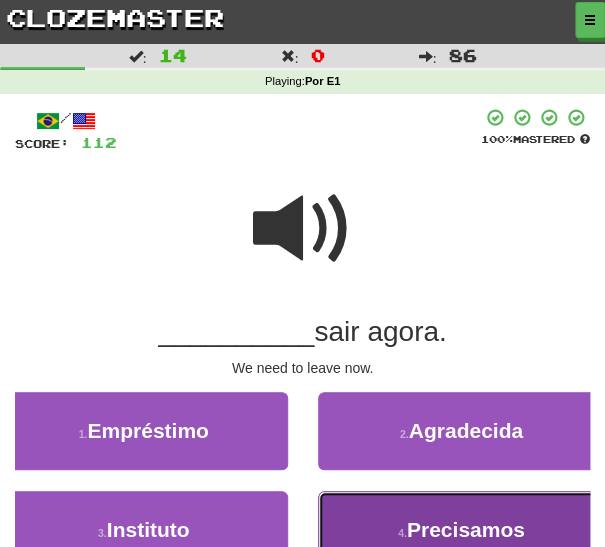 click on "4 .  Precisamos" at bounding box center [462, 530] 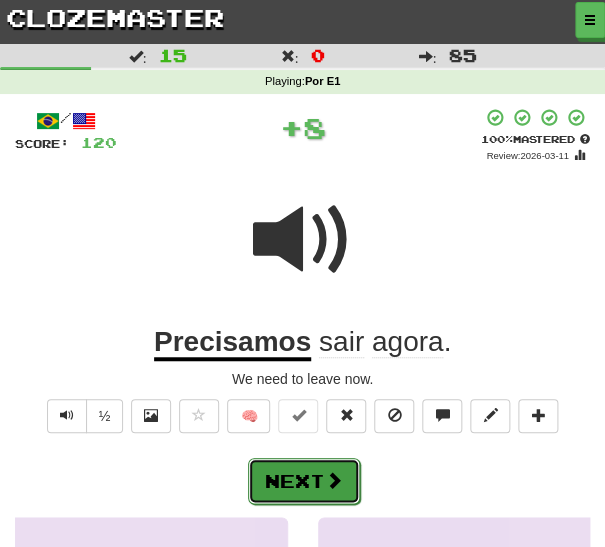 click on "Next" at bounding box center (304, 481) 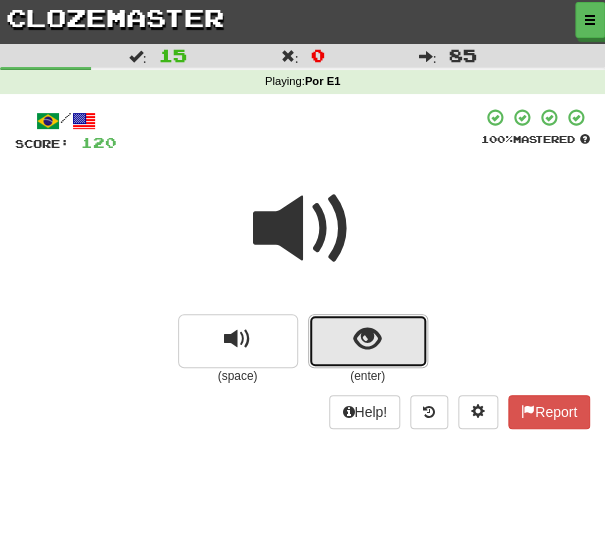 click at bounding box center (367, 339) 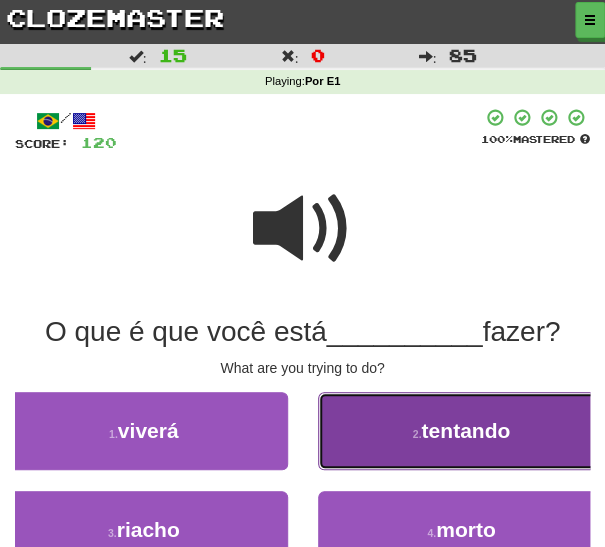 click on "2 .  tentando" at bounding box center (462, 431) 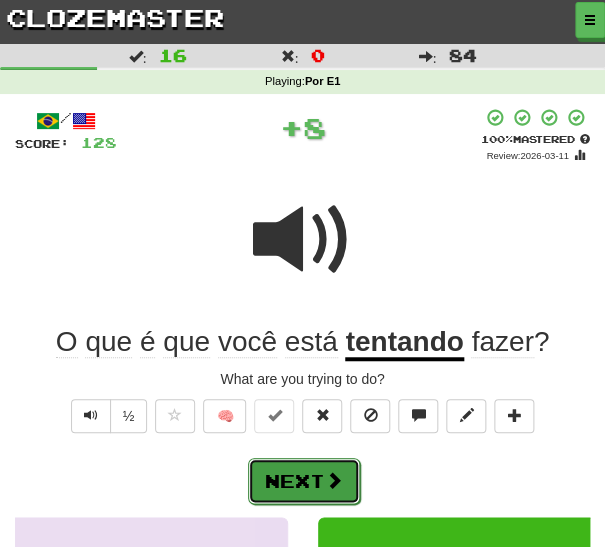 click at bounding box center (334, 480) 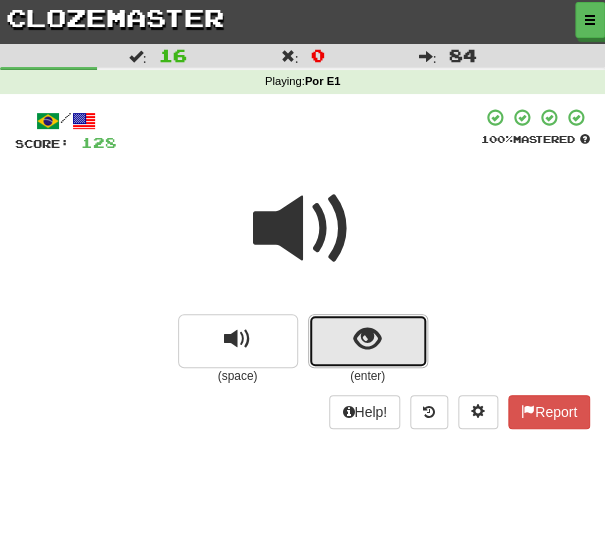click at bounding box center [367, 339] 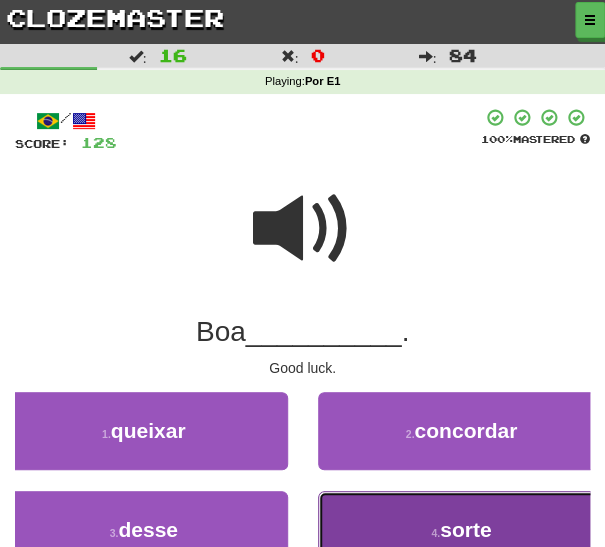 click on "4 .  sorte" at bounding box center (462, 530) 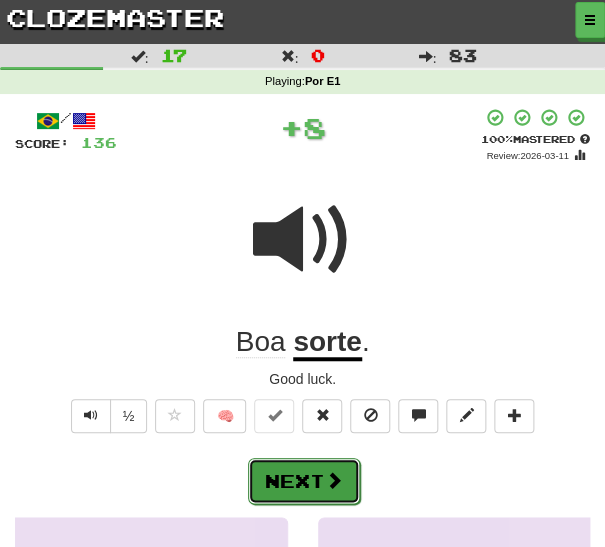 click on "Next" at bounding box center [304, 481] 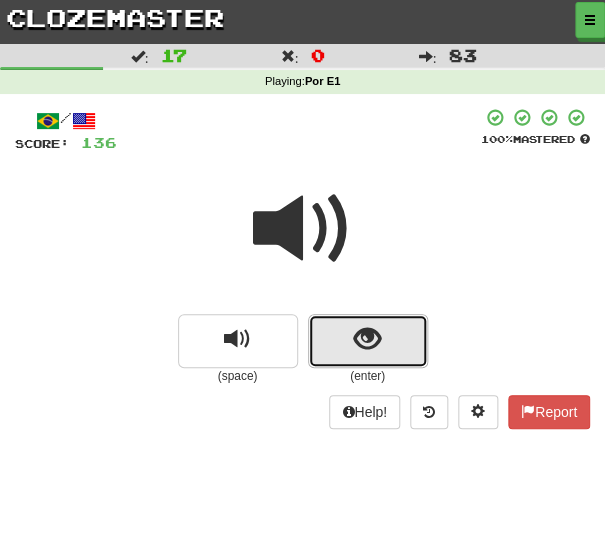 click at bounding box center [368, 341] 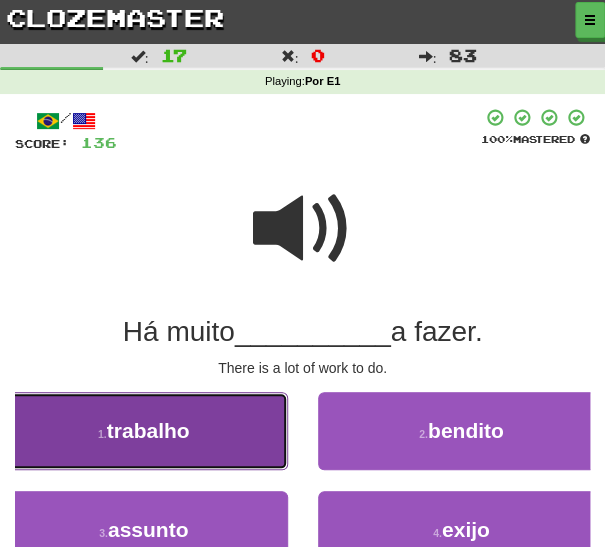 click on "1 .  trabalho" at bounding box center (144, 431) 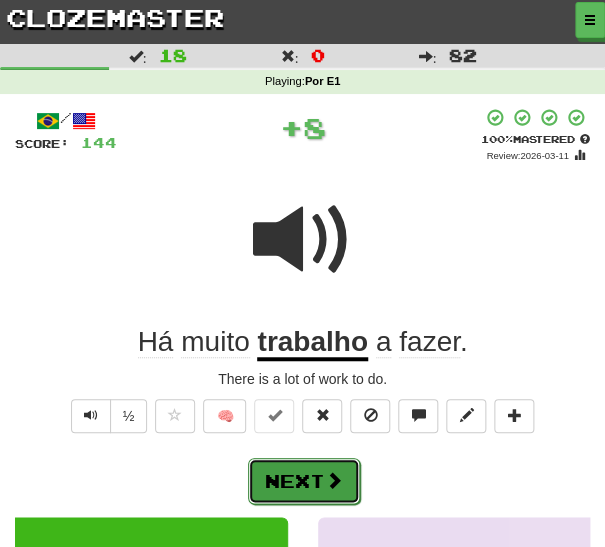 click on "Next" at bounding box center (304, 481) 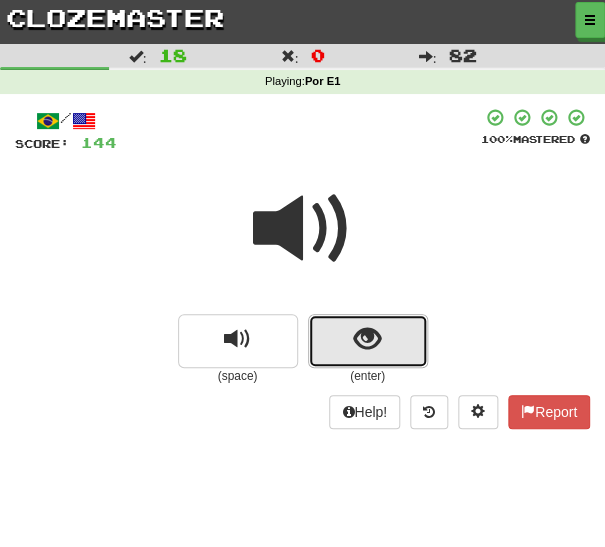 click at bounding box center (367, 339) 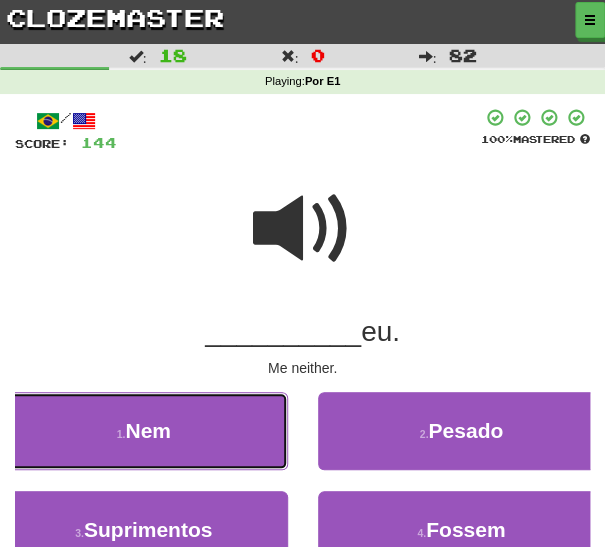 click on "1 .  Nem" at bounding box center (144, 431) 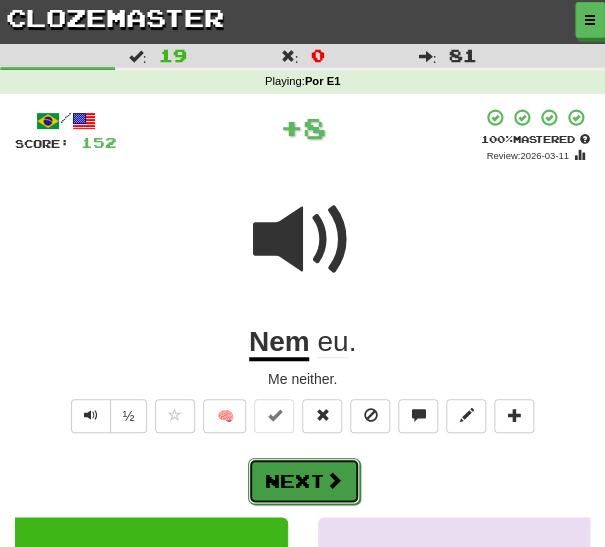 click on "Next" at bounding box center [304, 481] 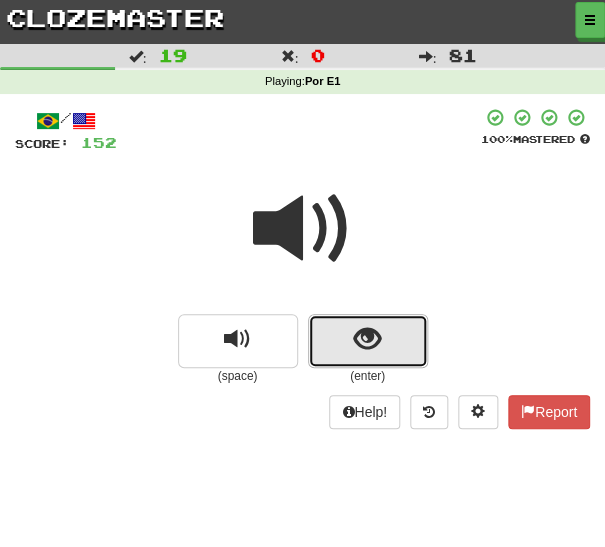 click at bounding box center [368, 341] 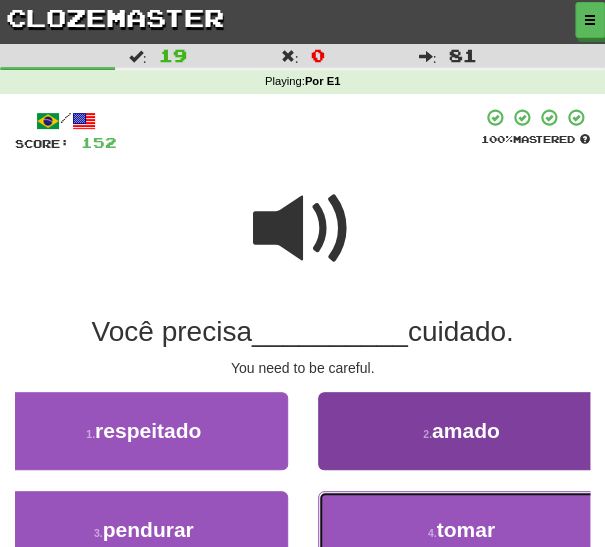 click on "4 .  tomar" at bounding box center [462, 530] 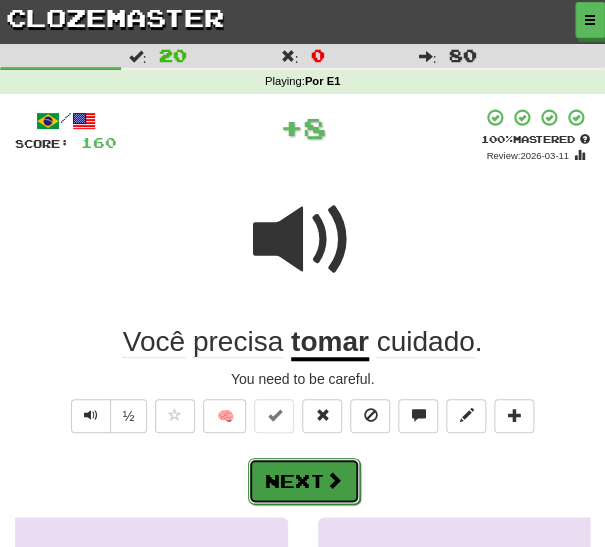 click on "Next" at bounding box center (304, 481) 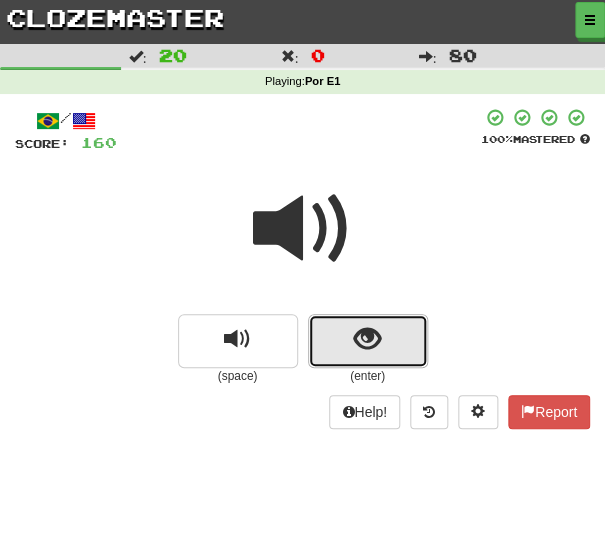 click at bounding box center [367, 339] 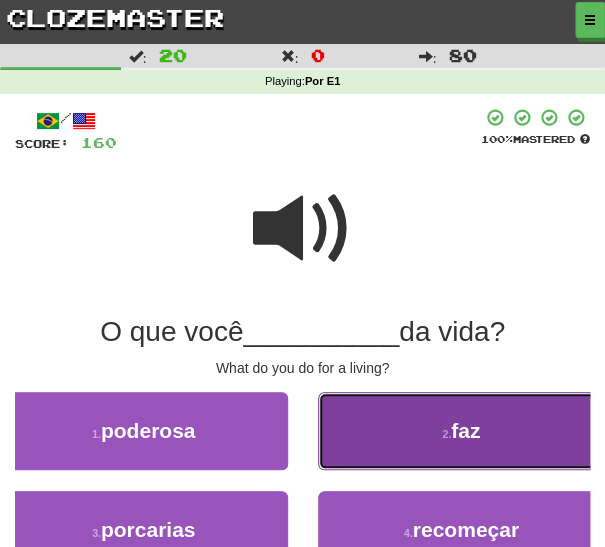 click on "2 .  faz" at bounding box center (462, 431) 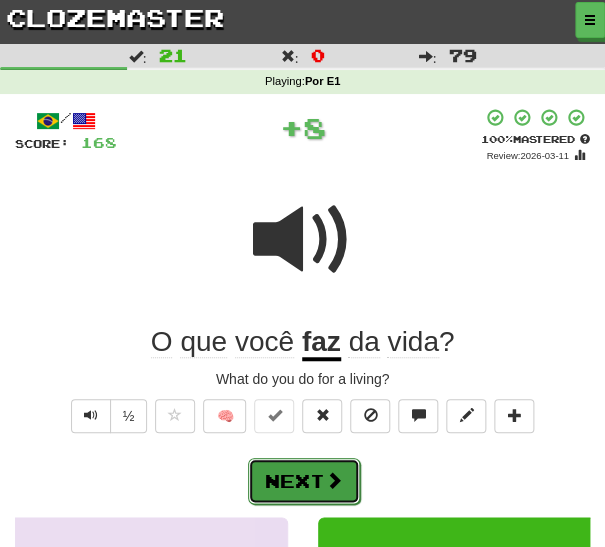 click on "Next" at bounding box center (304, 481) 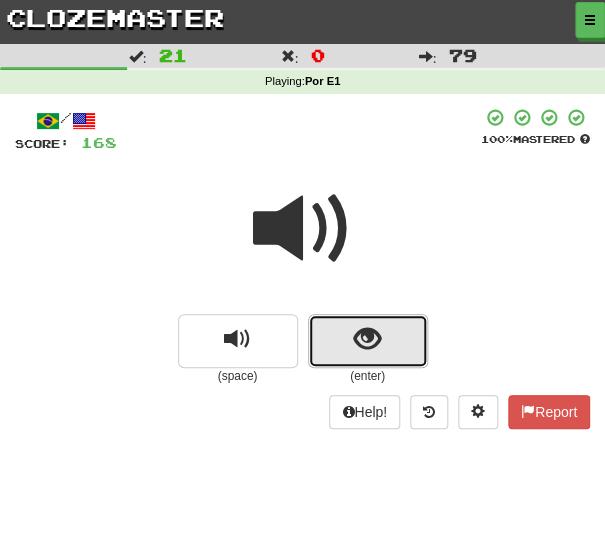 click at bounding box center (368, 341) 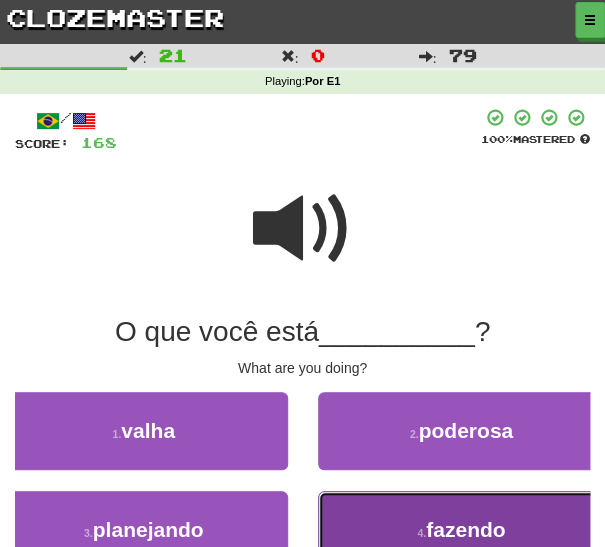 click on "4 .  fazendo" at bounding box center (462, 530) 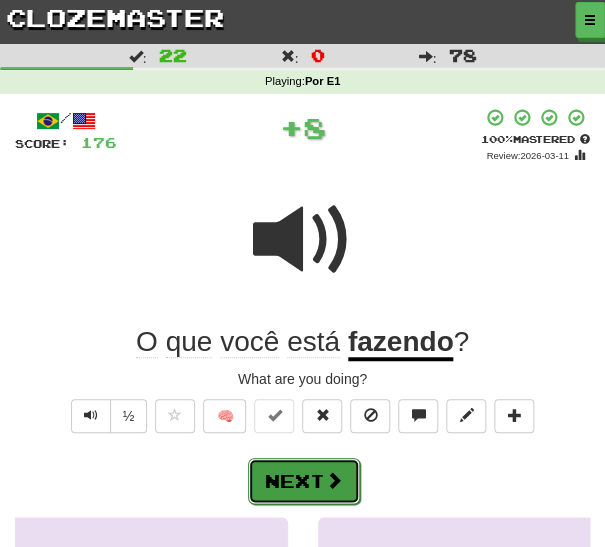 click at bounding box center (334, 480) 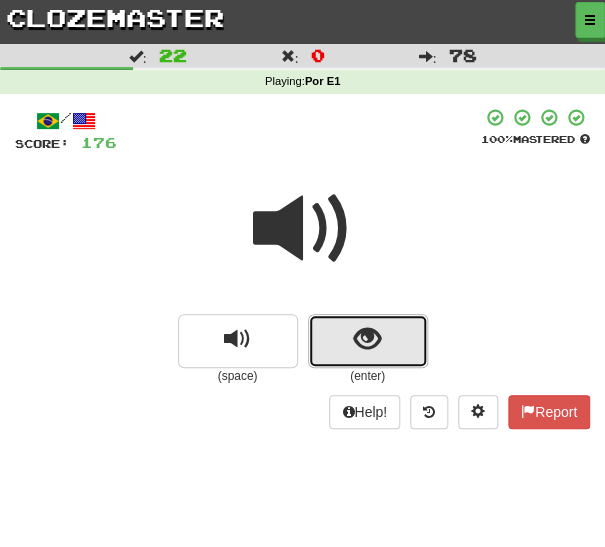 click at bounding box center [368, 341] 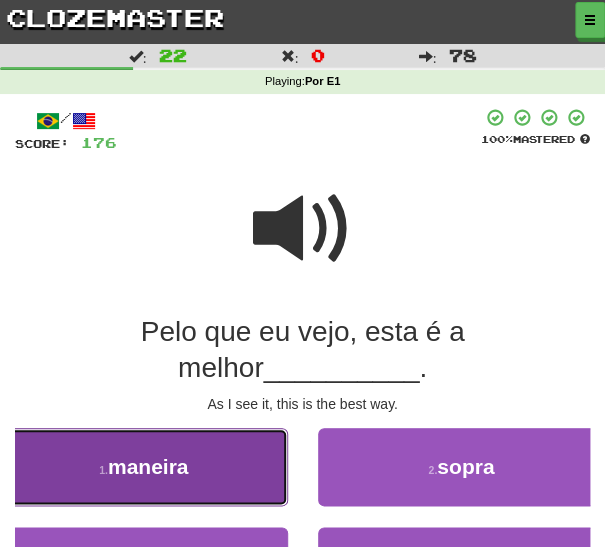 click on "1 .  maneira" at bounding box center (144, 467) 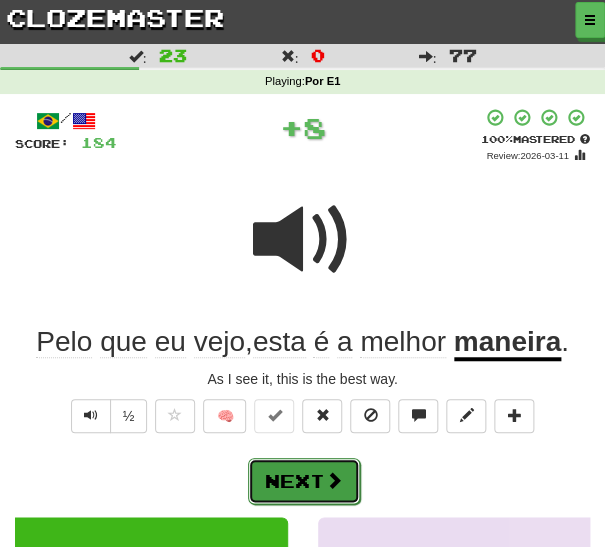 click on "Next" at bounding box center [304, 481] 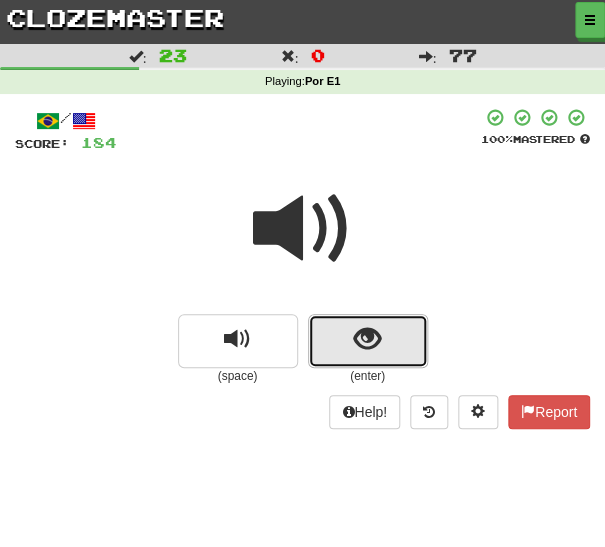 click at bounding box center (368, 341) 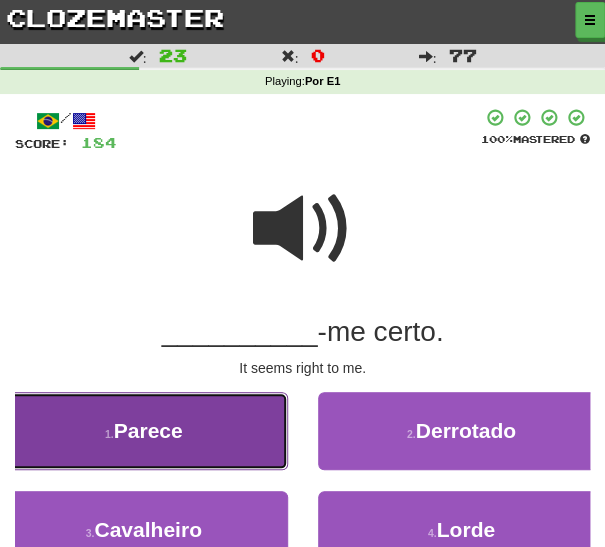 drag, startPoint x: 205, startPoint y: 452, endPoint x: 199, endPoint y: 461, distance: 10.816654 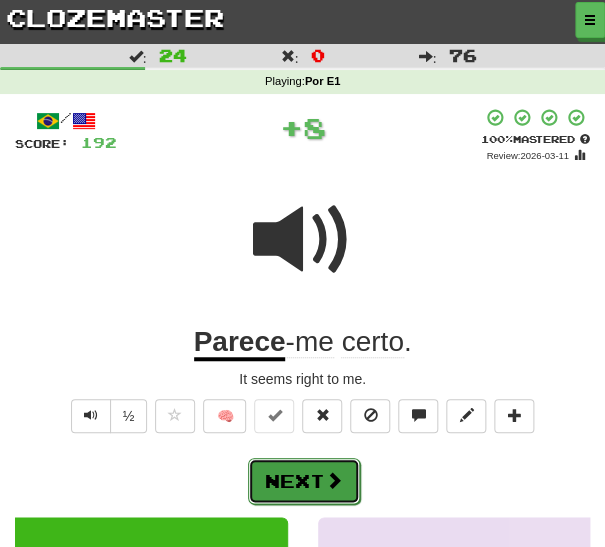 click on "Next" at bounding box center (304, 481) 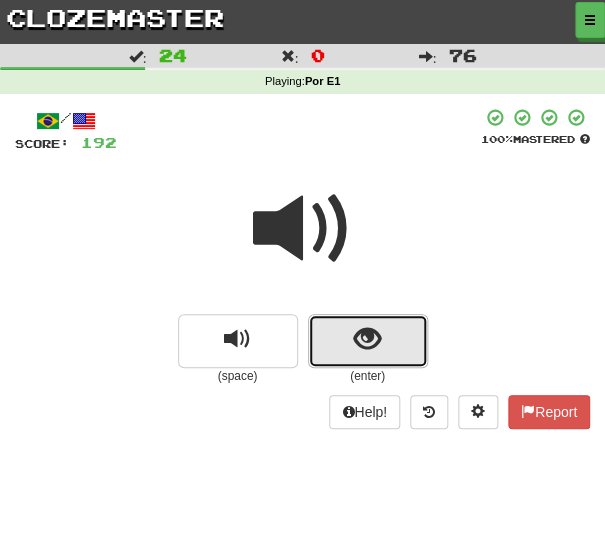 click at bounding box center [368, 341] 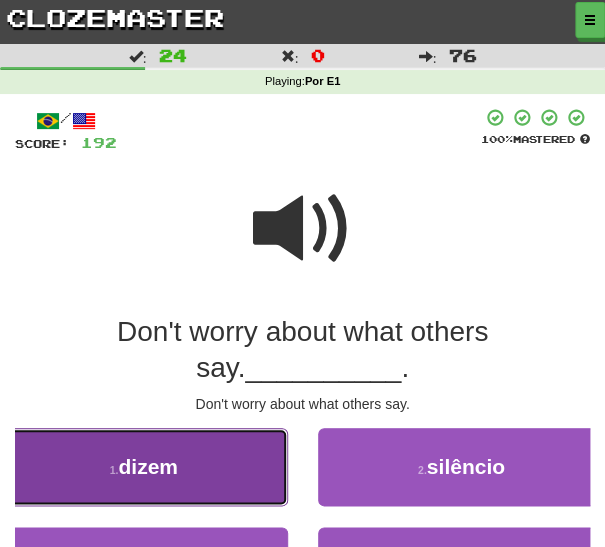 click on "1 .  dizem" at bounding box center [144, 467] 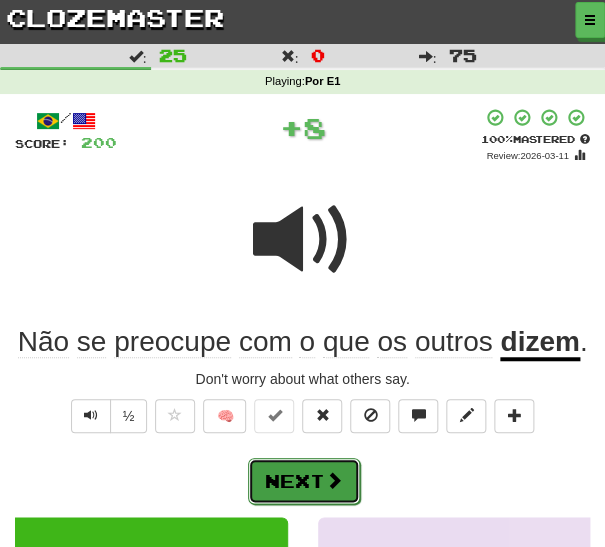 click on "Next" at bounding box center (304, 481) 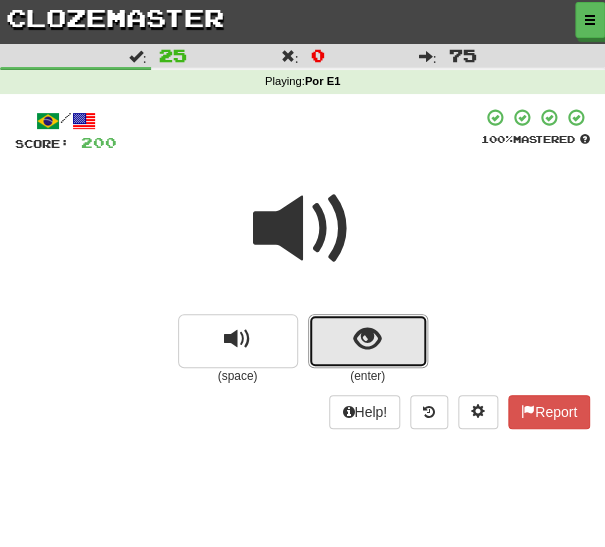 click at bounding box center (368, 341) 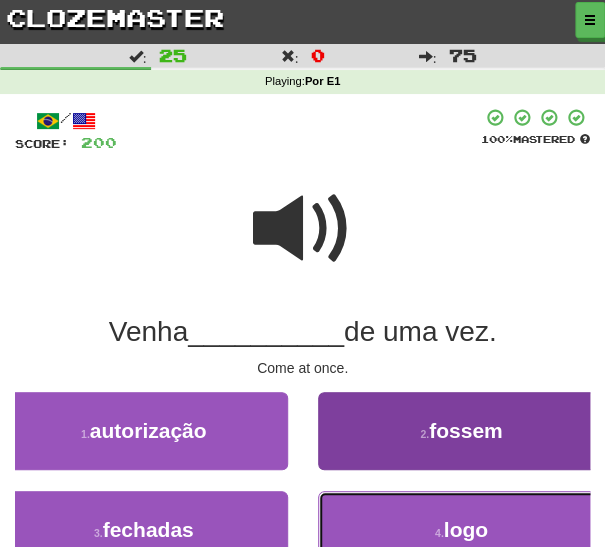 click on "4 .  logo" at bounding box center (462, 530) 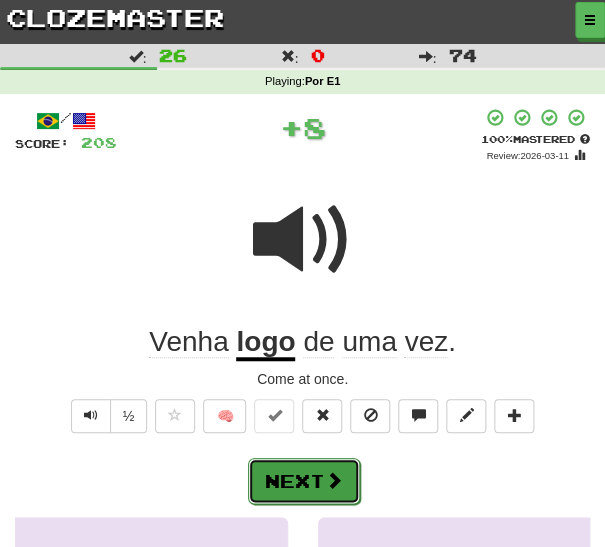 click on "Next" at bounding box center [304, 481] 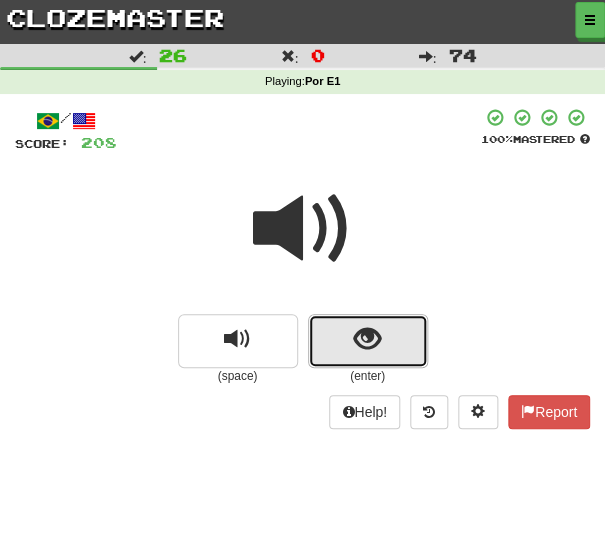 click at bounding box center (368, 341) 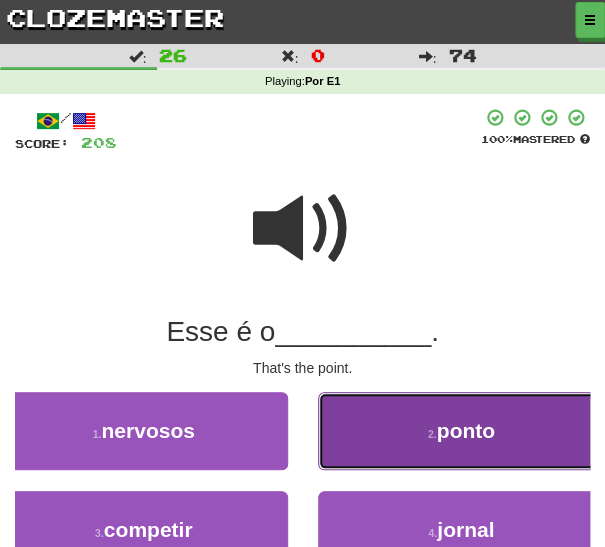 click on "2 .  ponto" at bounding box center (462, 431) 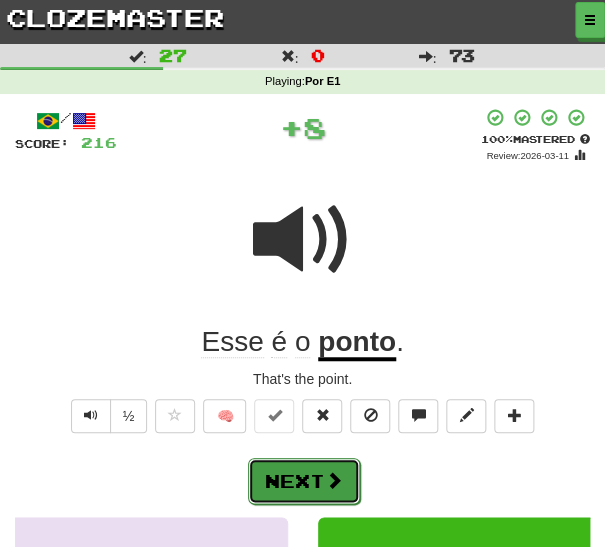 click at bounding box center (334, 480) 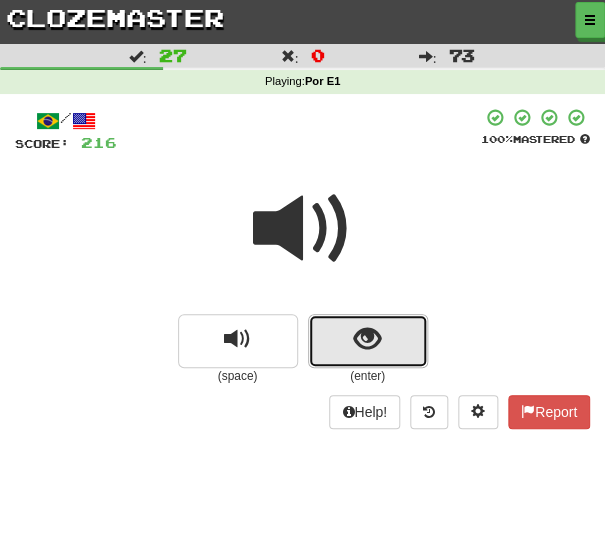 click at bounding box center [368, 341] 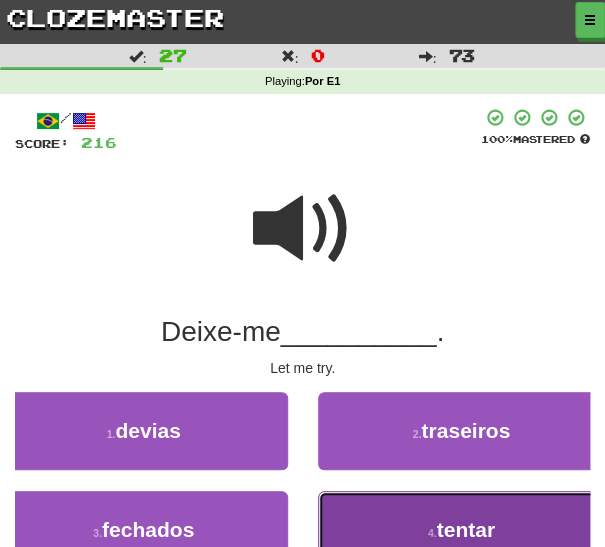 click on "4 .  tentar" at bounding box center (462, 530) 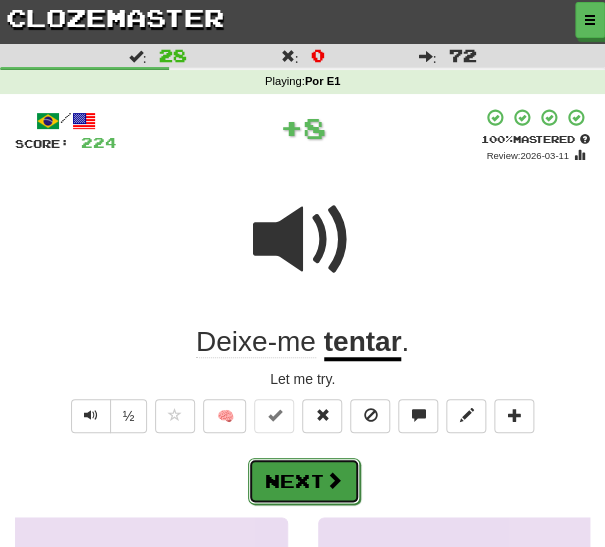click at bounding box center (334, 480) 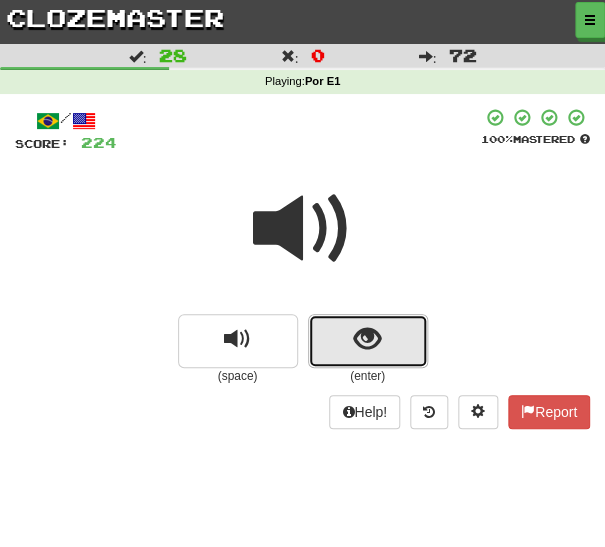 click at bounding box center (368, 341) 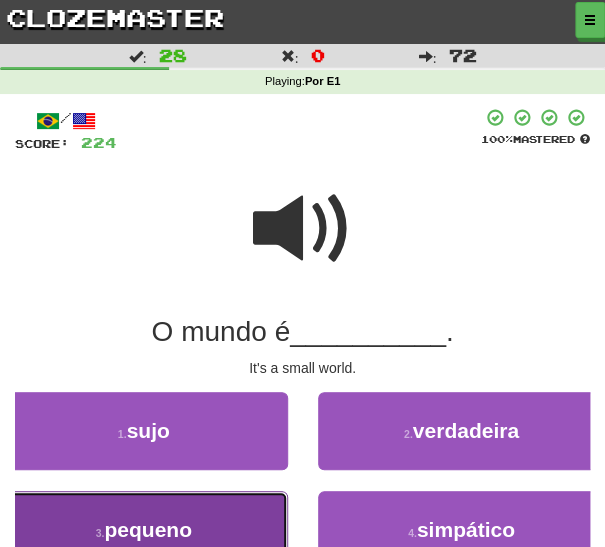 click on "3 .  pequeno" at bounding box center [144, 530] 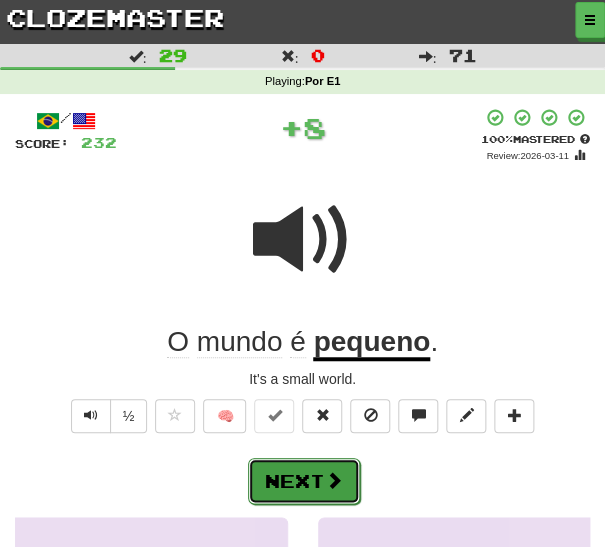 click at bounding box center [334, 480] 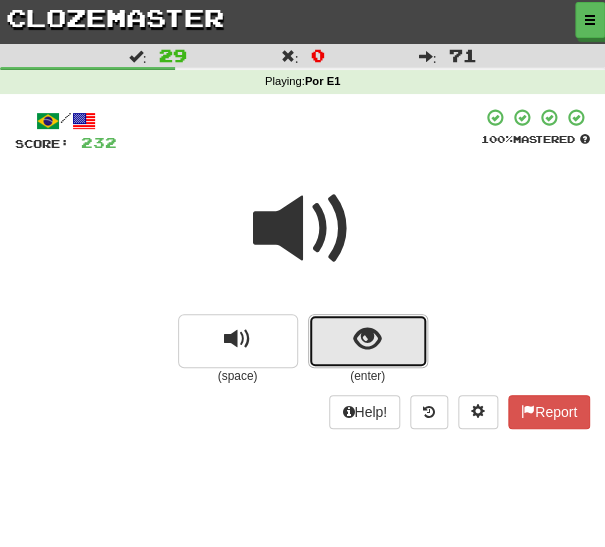 click at bounding box center [368, 341] 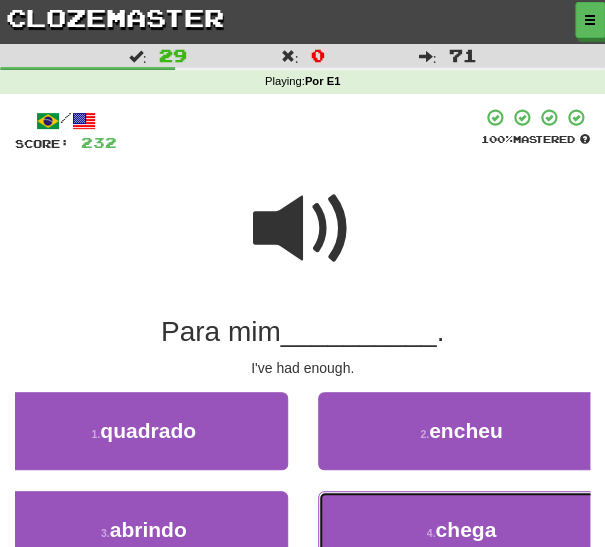 click on "4 .  chega" at bounding box center [462, 530] 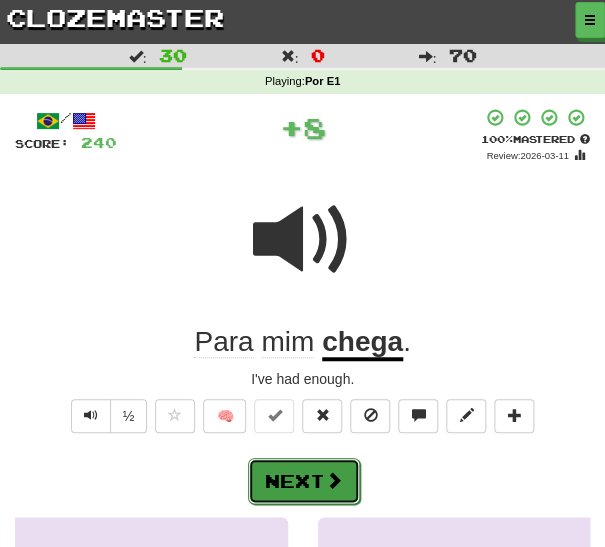 click on "Next" at bounding box center (304, 481) 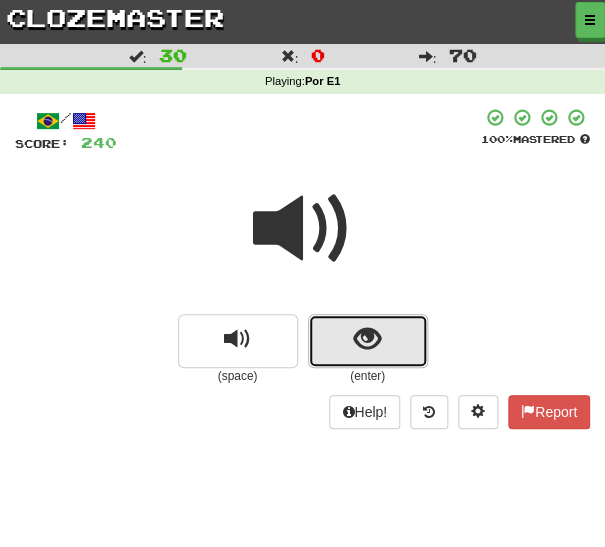 click at bounding box center (368, 341) 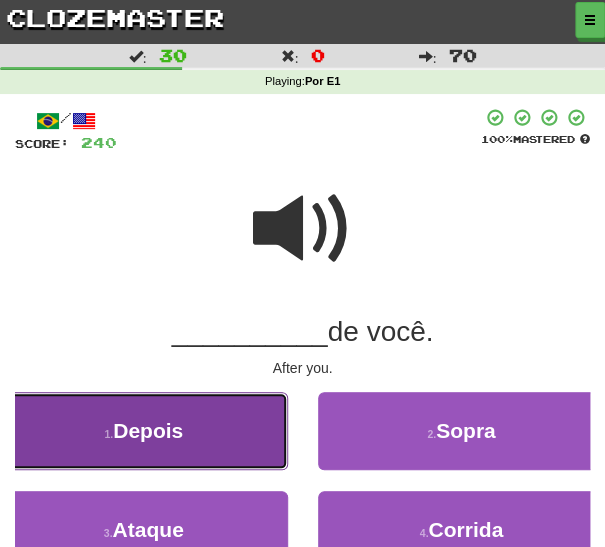 click on "1 .  Depois" at bounding box center [144, 431] 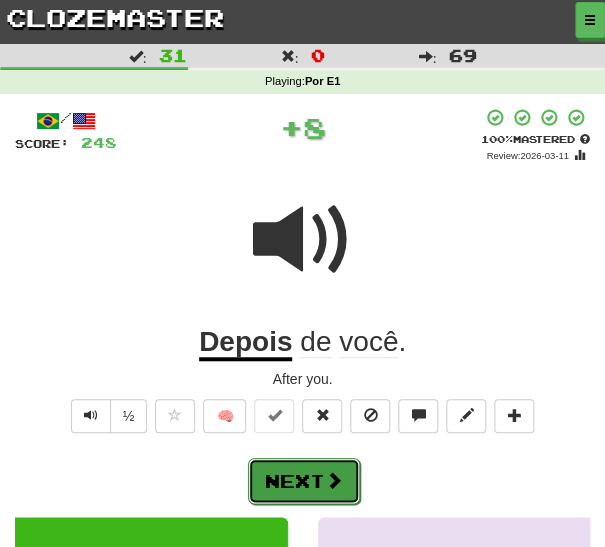 click on "Next" at bounding box center (304, 481) 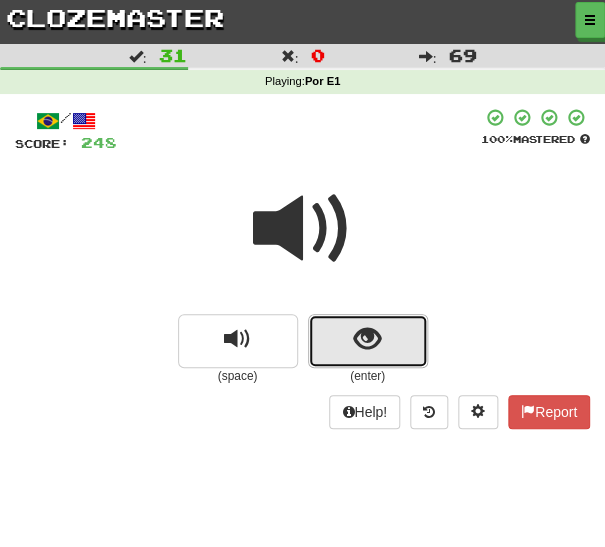 drag, startPoint x: 336, startPoint y: 357, endPoint x: 331, endPoint y: 380, distance: 23.537205 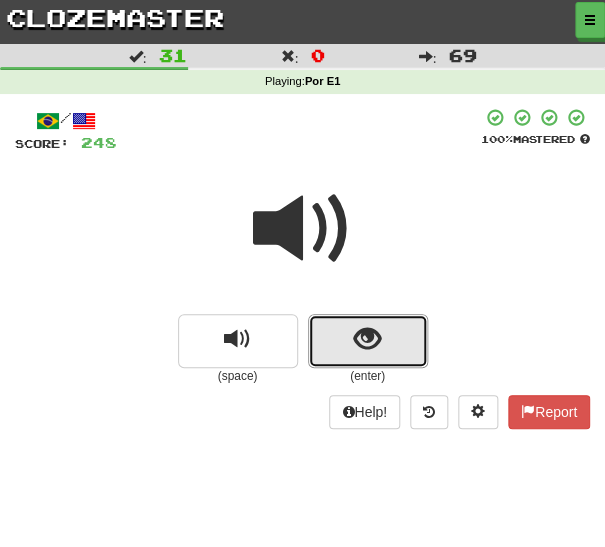 click at bounding box center (368, 341) 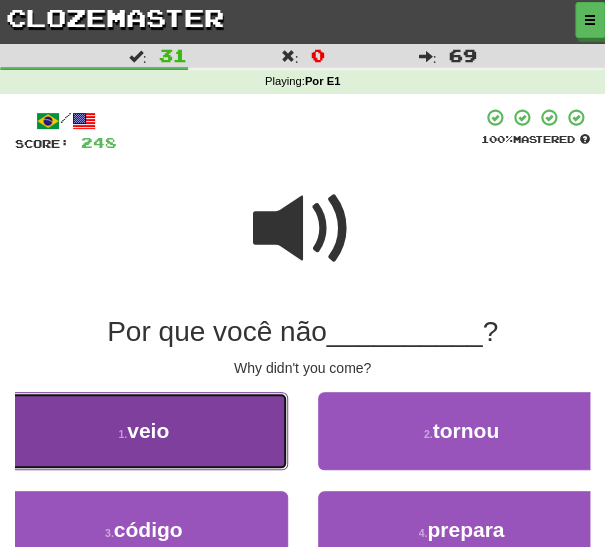 click on "1 .  veio" at bounding box center [144, 431] 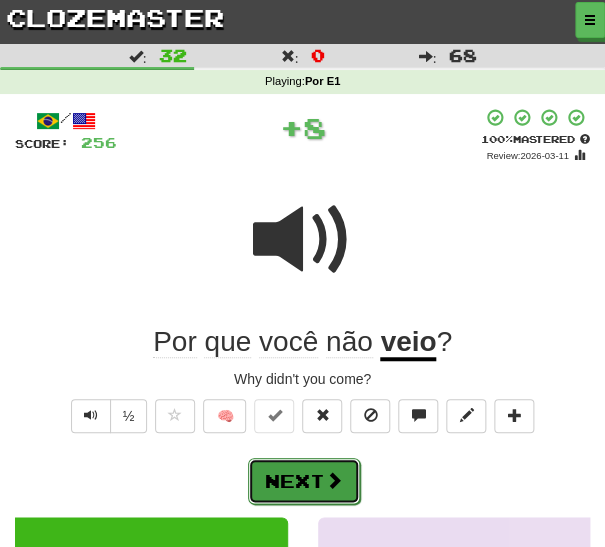 click on "Next" at bounding box center (304, 481) 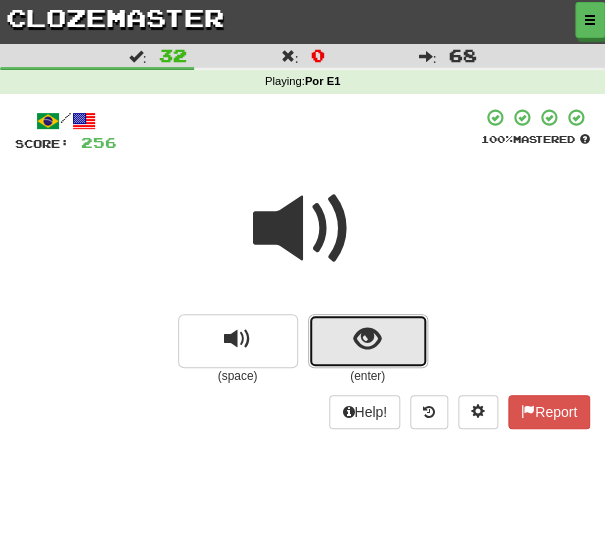 click at bounding box center (368, 341) 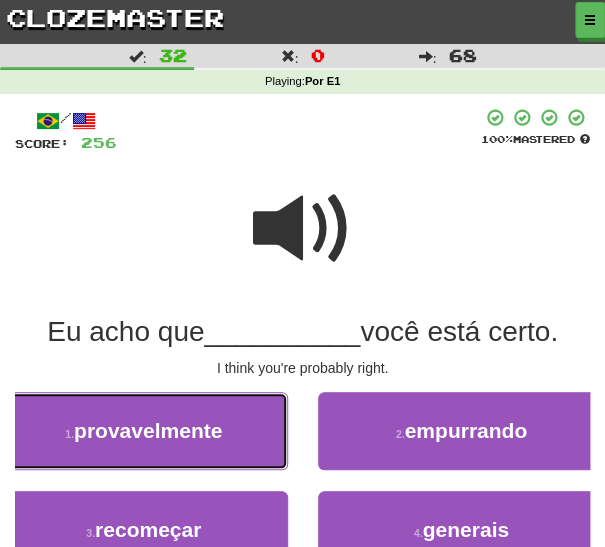 click on "1 .  provavelmente" at bounding box center (144, 431) 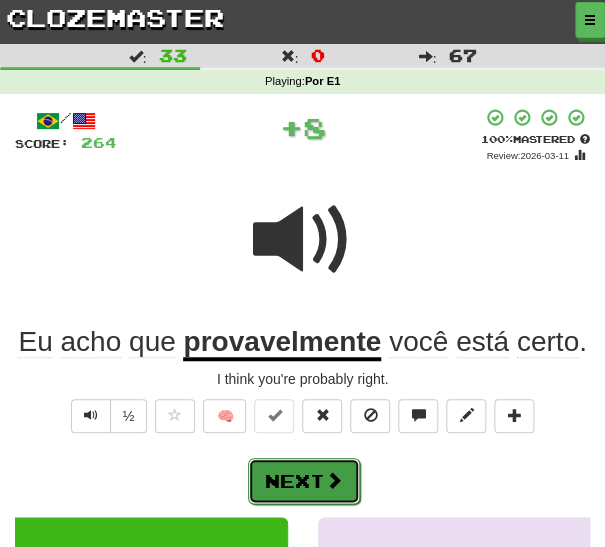 click on "Next" at bounding box center (304, 481) 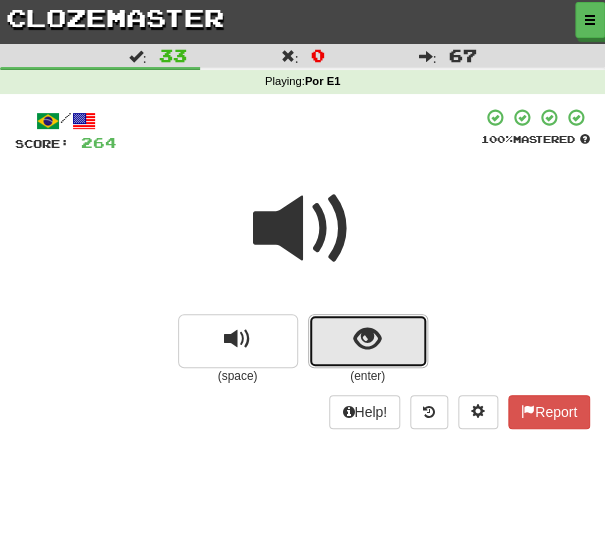 click at bounding box center (368, 341) 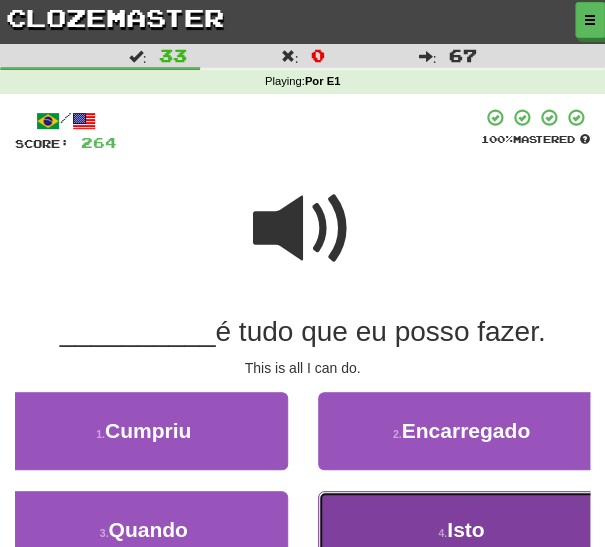 click on "4 .  Isto" at bounding box center [462, 530] 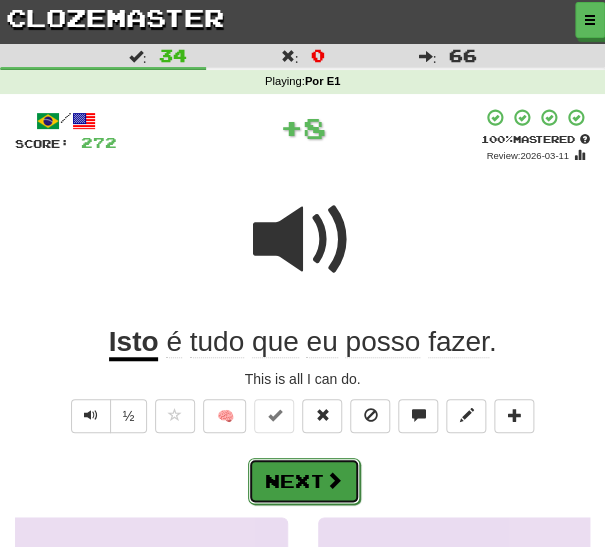 click at bounding box center [334, 480] 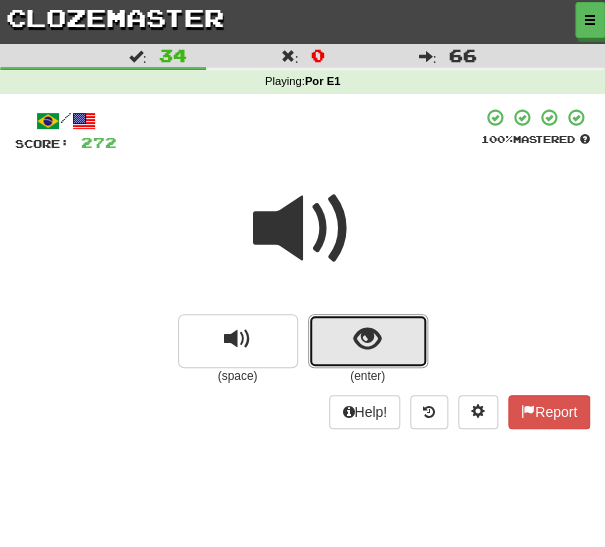 drag, startPoint x: 347, startPoint y: 340, endPoint x: 341, endPoint y: 357, distance: 18.027756 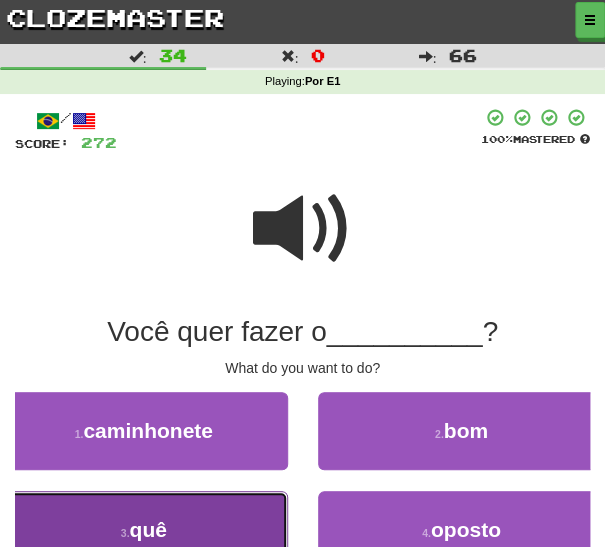 click on "3 .  quê" at bounding box center (144, 530) 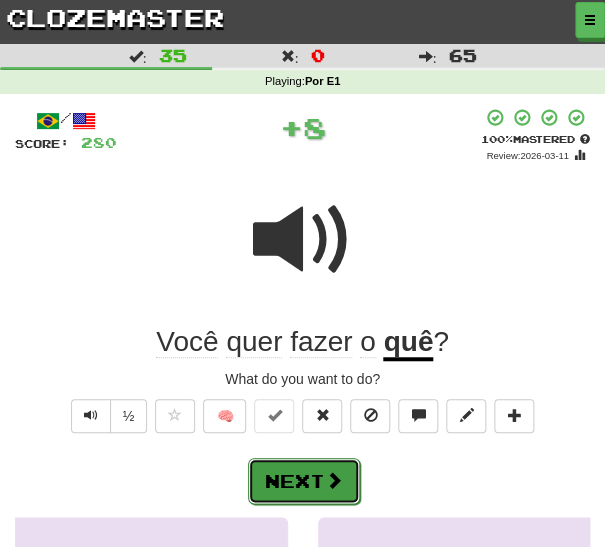 click on "Next" at bounding box center (304, 481) 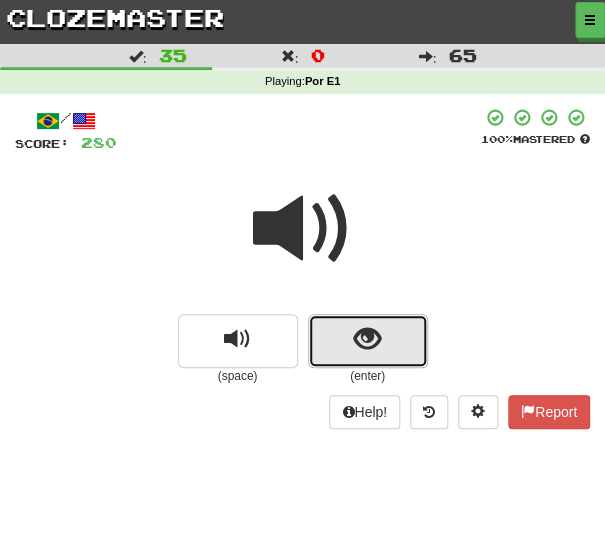 click at bounding box center (368, 341) 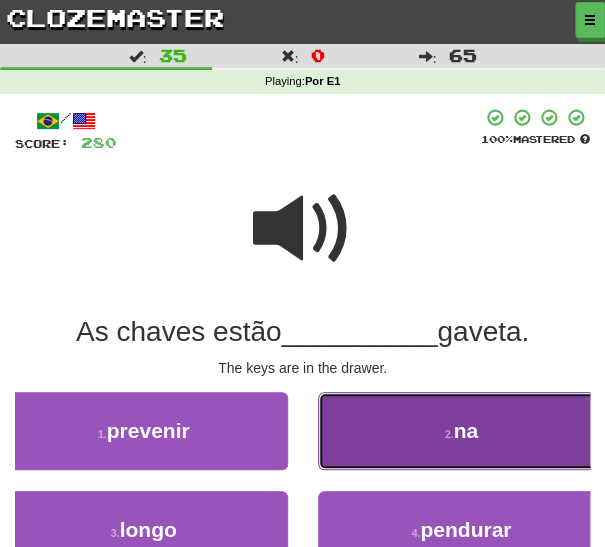 click on "2 .  na" at bounding box center (462, 431) 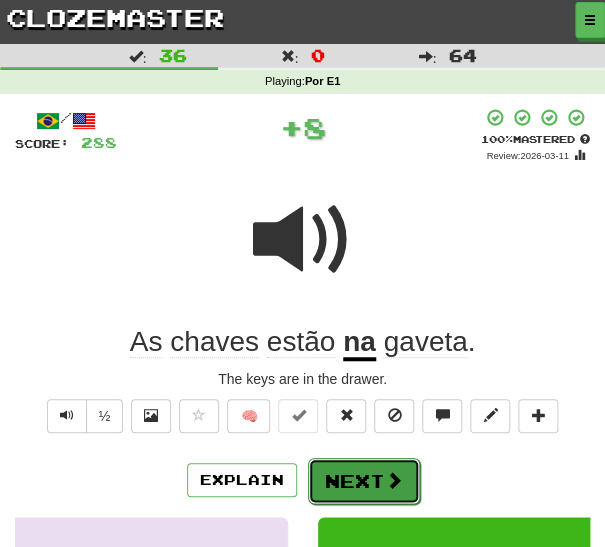 click on "Next" at bounding box center (364, 481) 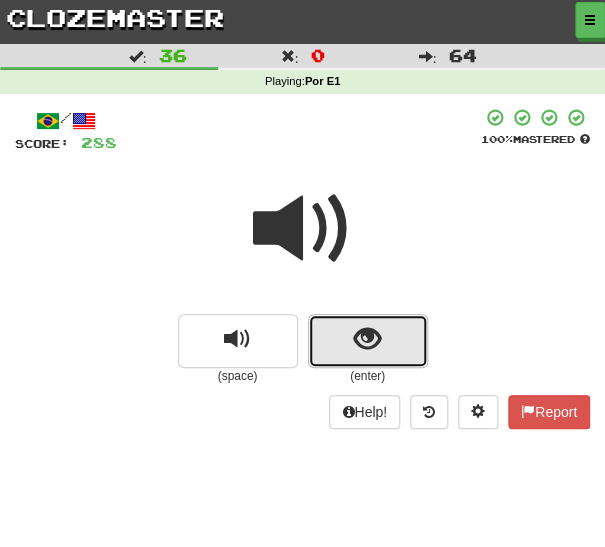 click at bounding box center (368, 341) 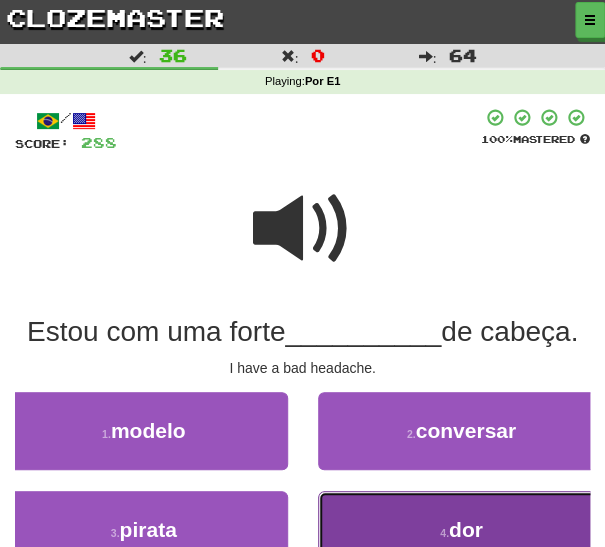 click on "4 .  dor" at bounding box center [462, 530] 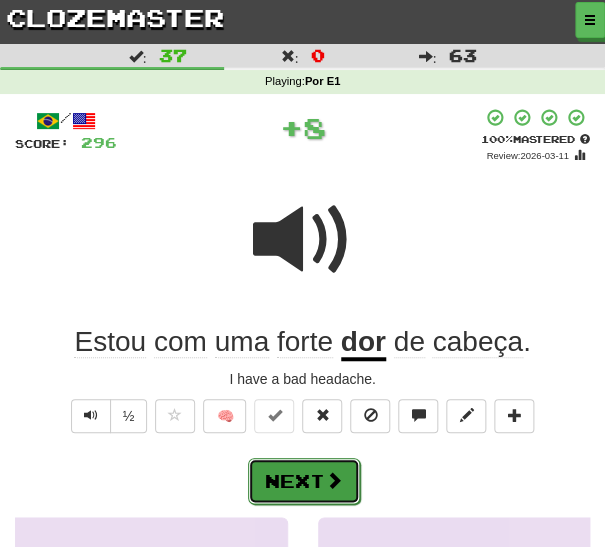 click at bounding box center (334, 480) 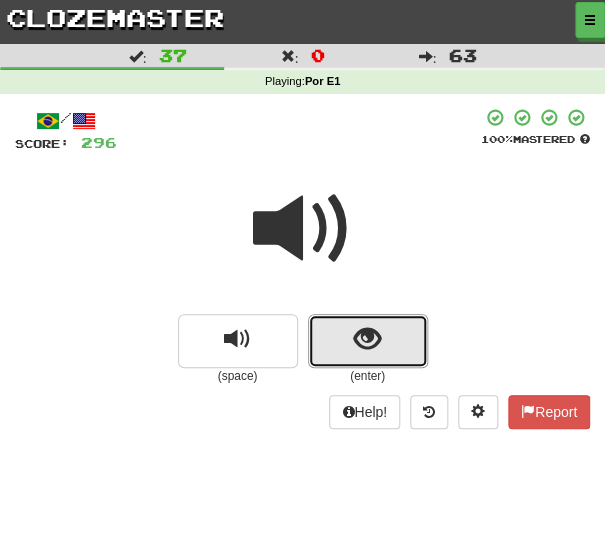 click at bounding box center [368, 341] 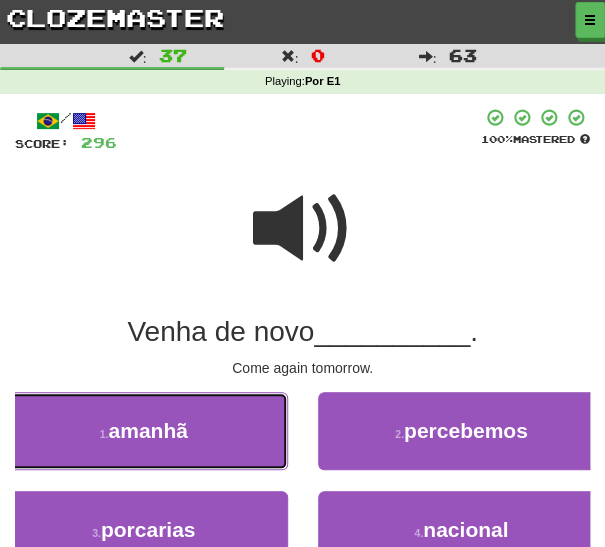 click on "1 .  amanhã" at bounding box center [144, 431] 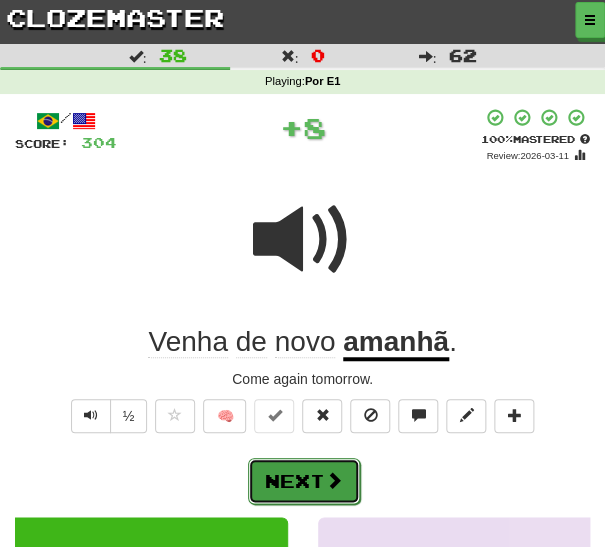 click on "Next" at bounding box center (304, 481) 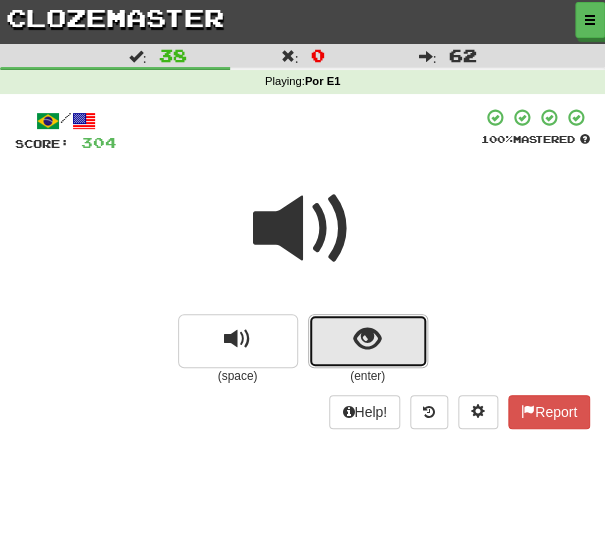 click at bounding box center [368, 341] 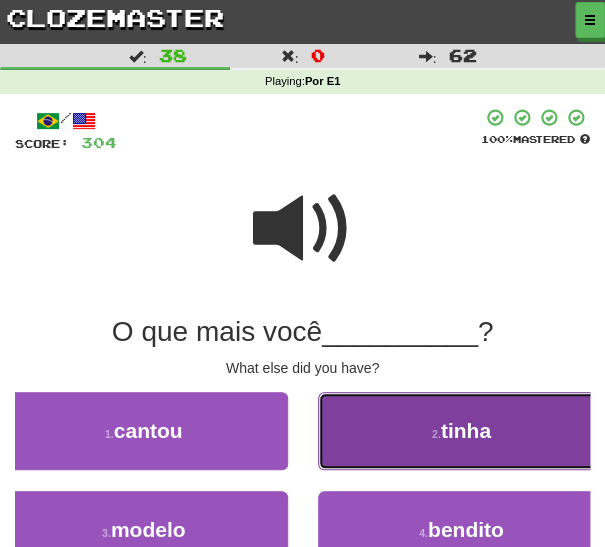 click on "2 .  tinha" at bounding box center [462, 431] 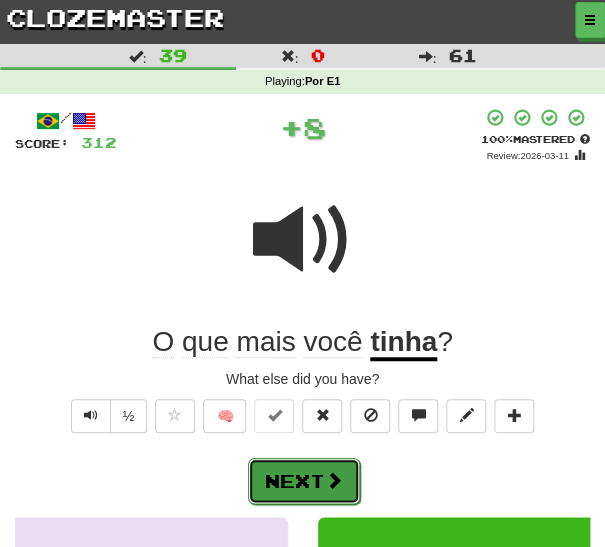 click at bounding box center (334, 480) 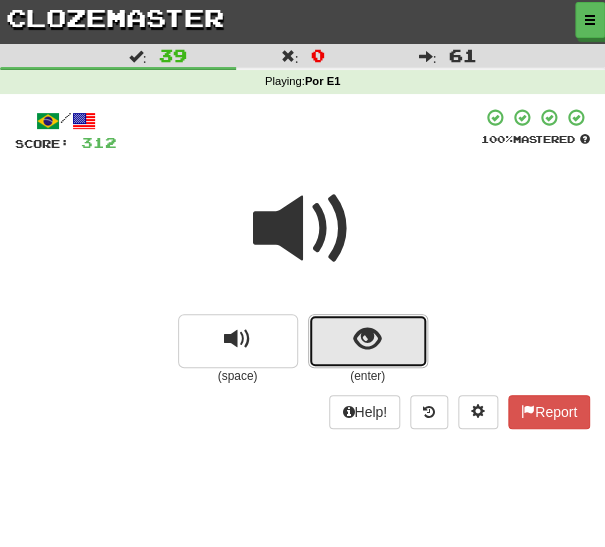 click at bounding box center (368, 341) 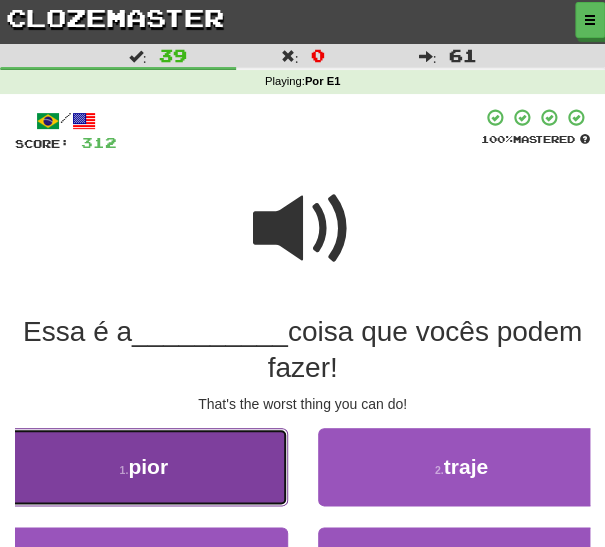click on "1 .  pior" at bounding box center (144, 467) 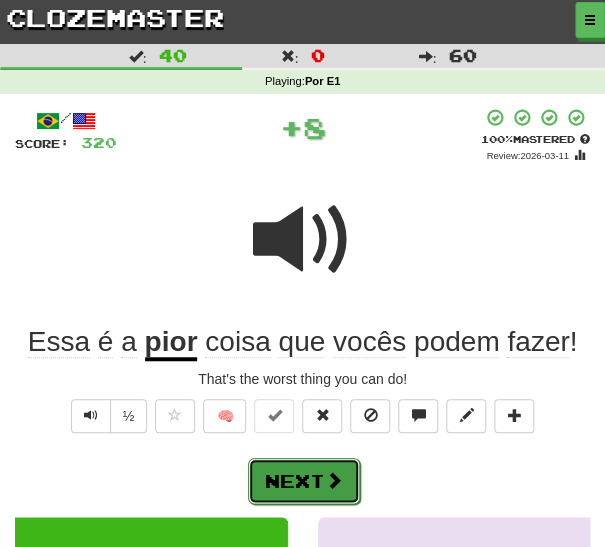 click on "Next" at bounding box center (304, 481) 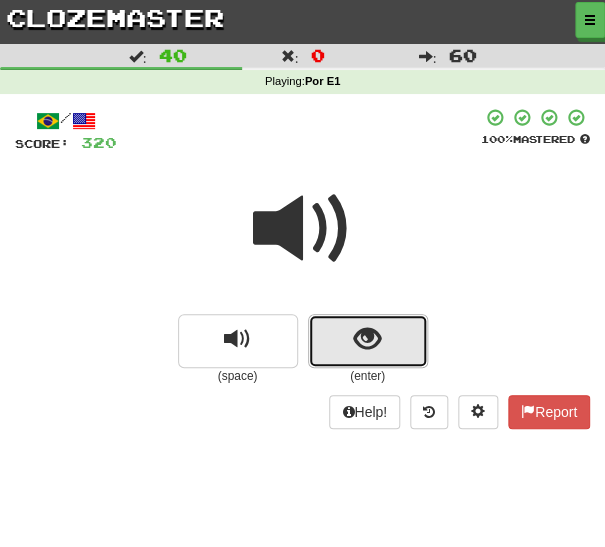 click at bounding box center [368, 341] 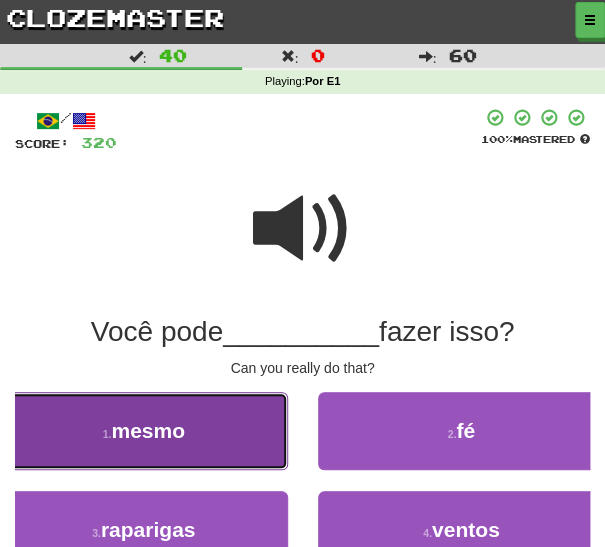 click on "1 .  mesmo" at bounding box center [144, 431] 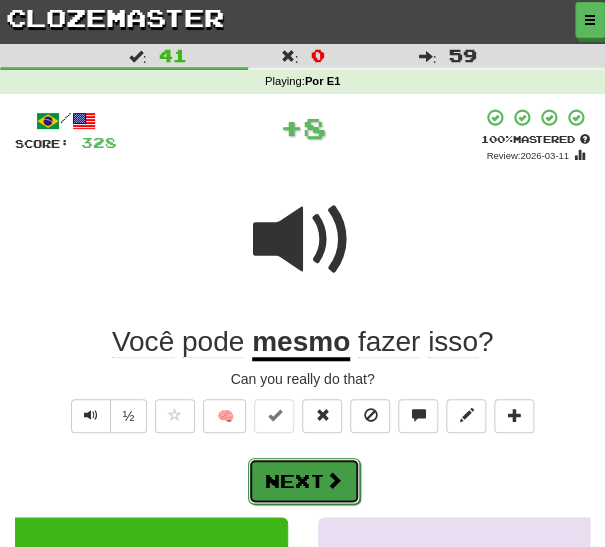click on "Next" at bounding box center [304, 481] 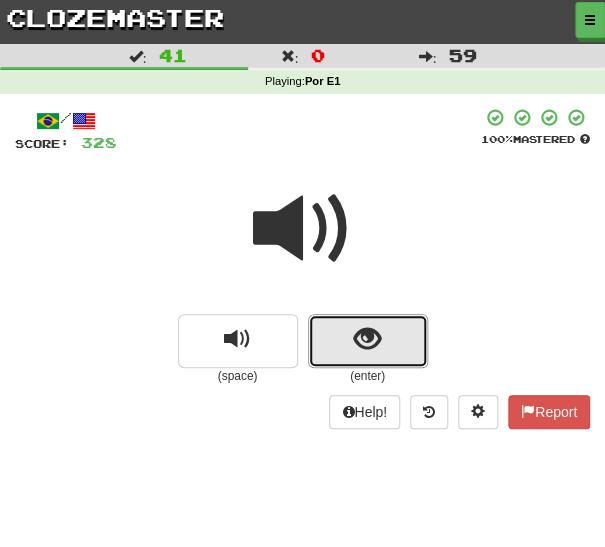 drag, startPoint x: 341, startPoint y: 347, endPoint x: 333, endPoint y: 355, distance: 11.313708 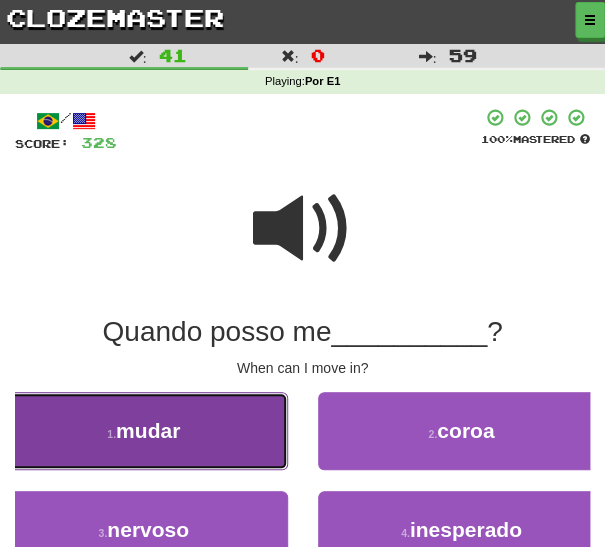 click on "1 .  mudar" at bounding box center (144, 431) 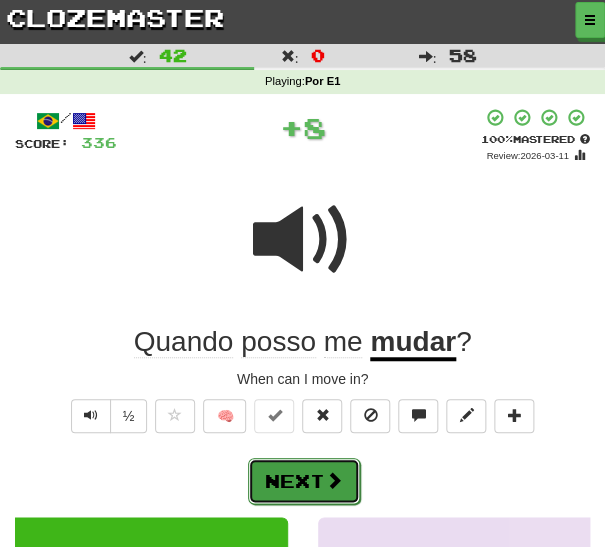 click on "Next" at bounding box center (304, 481) 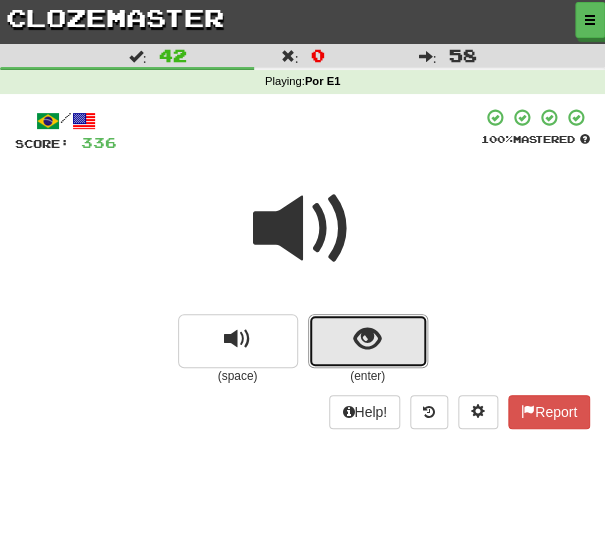 click at bounding box center (368, 341) 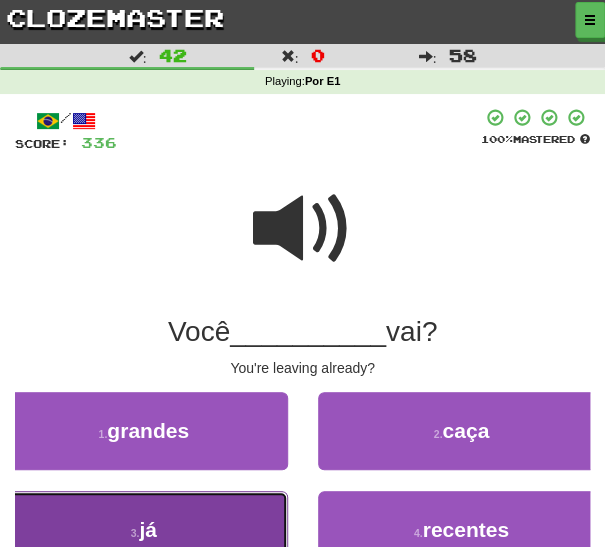 click on "3 .  já" at bounding box center (144, 530) 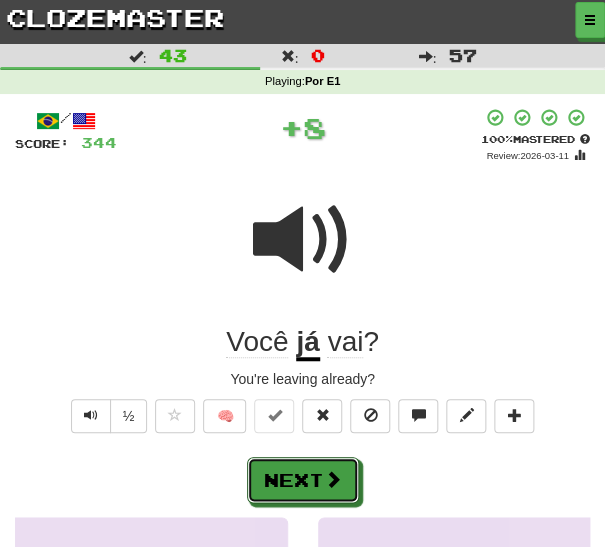 drag, startPoint x: 279, startPoint y: 476, endPoint x: 269, endPoint y: 477, distance: 10.049875 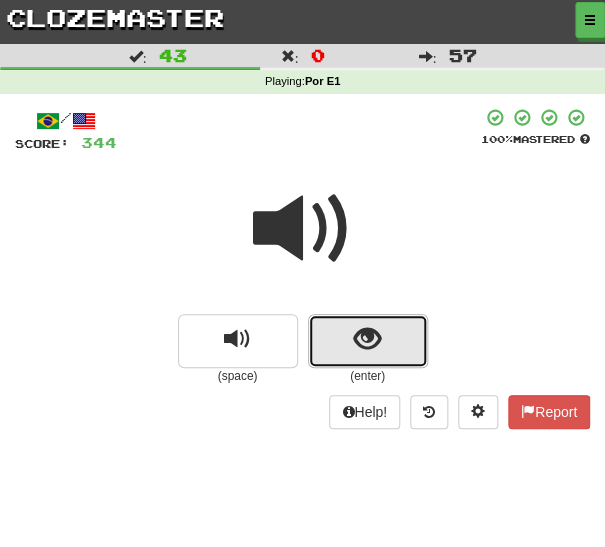 click at bounding box center [368, 341] 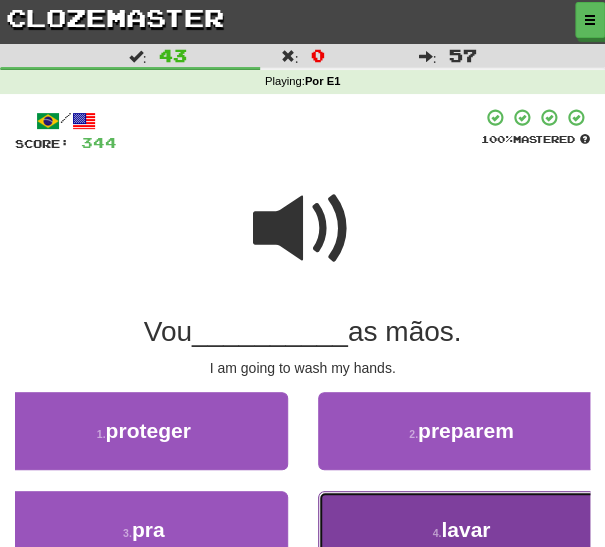 click on "4 .  lavar" at bounding box center (462, 530) 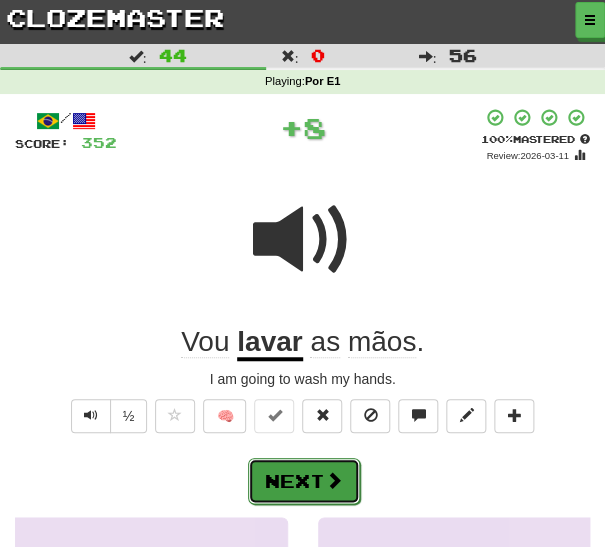 click on "Next" at bounding box center [304, 481] 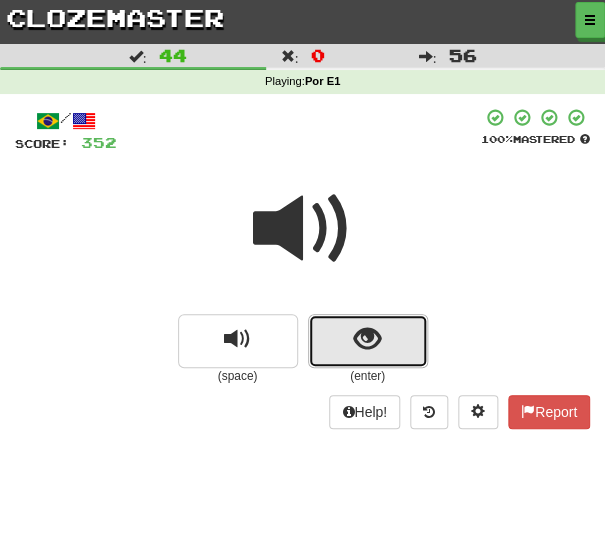 click at bounding box center [368, 341] 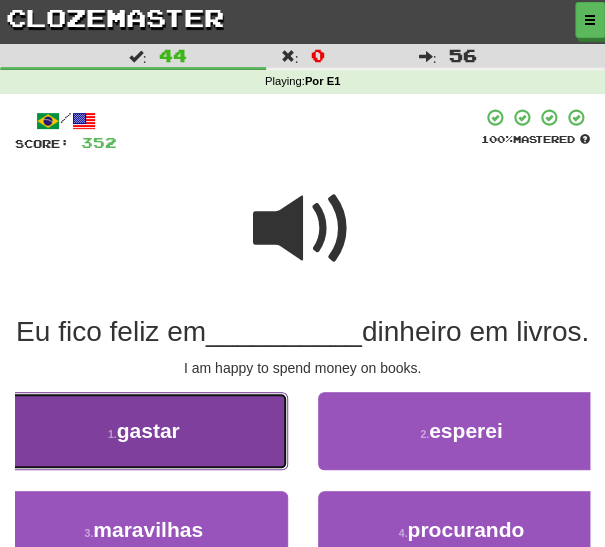 click on "1 .  gastar" at bounding box center (144, 431) 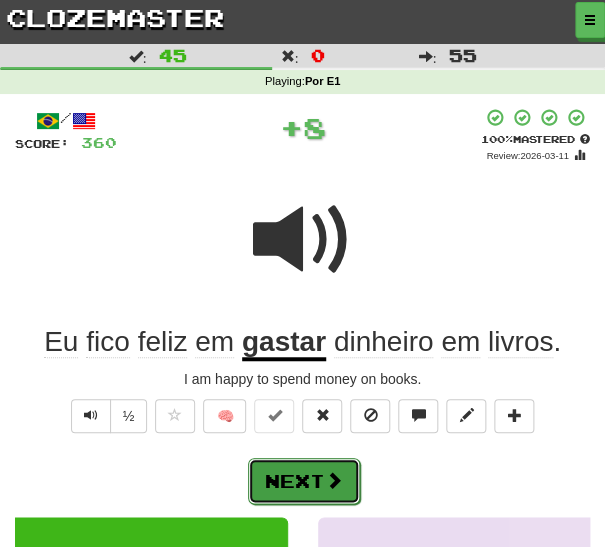 click on "Next" at bounding box center (304, 481) 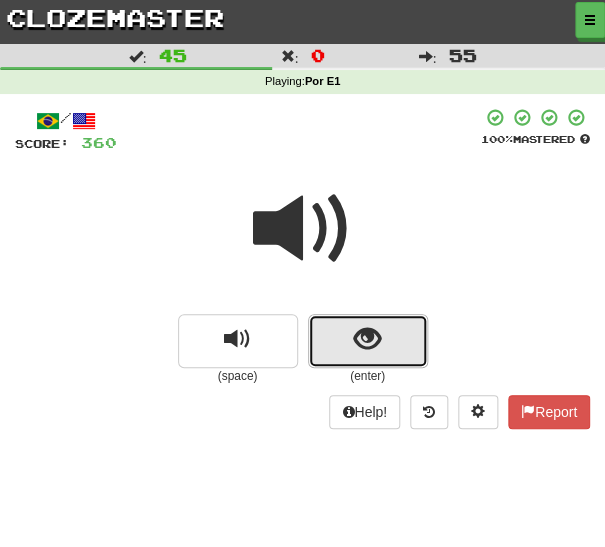 click at bounding box center (368, 341) 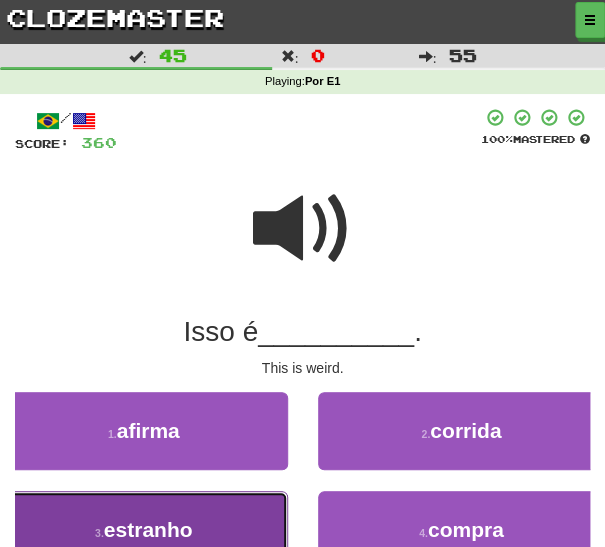 click on "3 .  estranho" at bounding box center (144, 530) 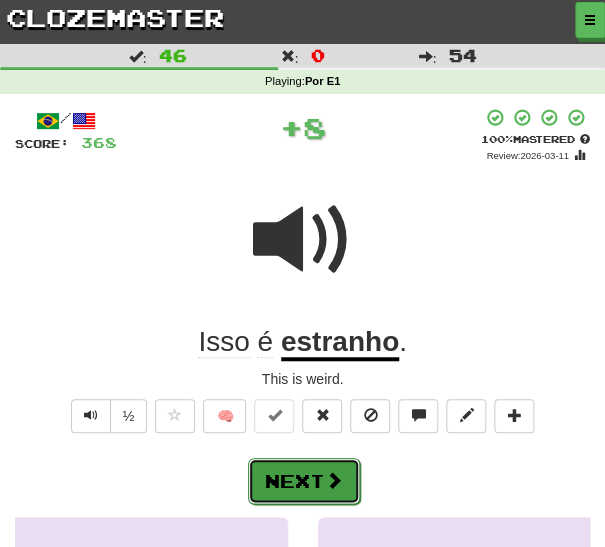 click on "Next" at bounding box center (304, 481) 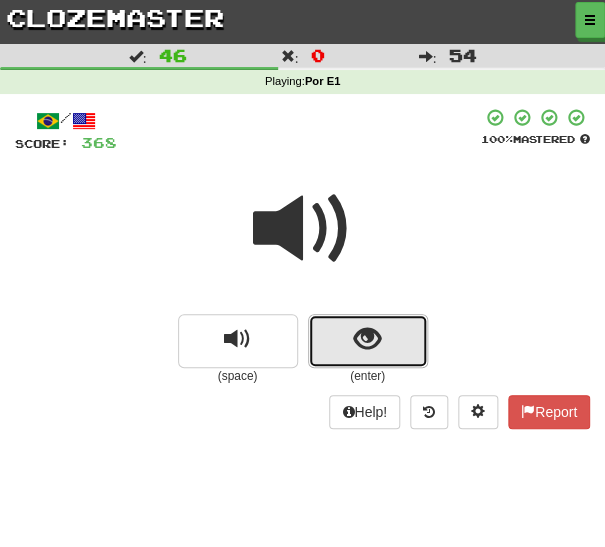 click at bounding box center [368, 341] 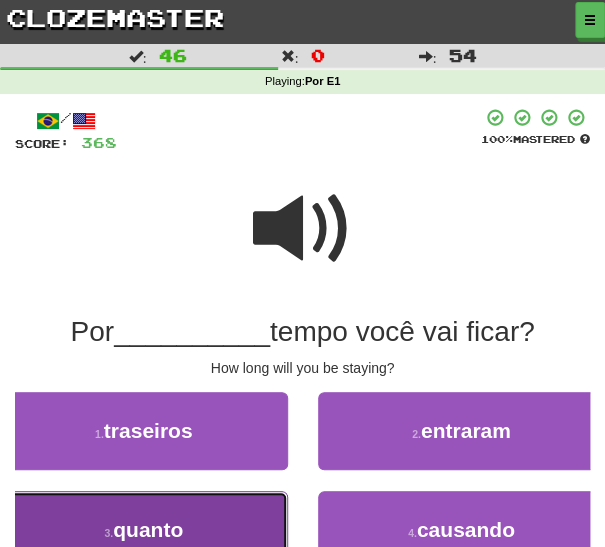 click on "3 .  quanto" at bounding box center (144, 530) 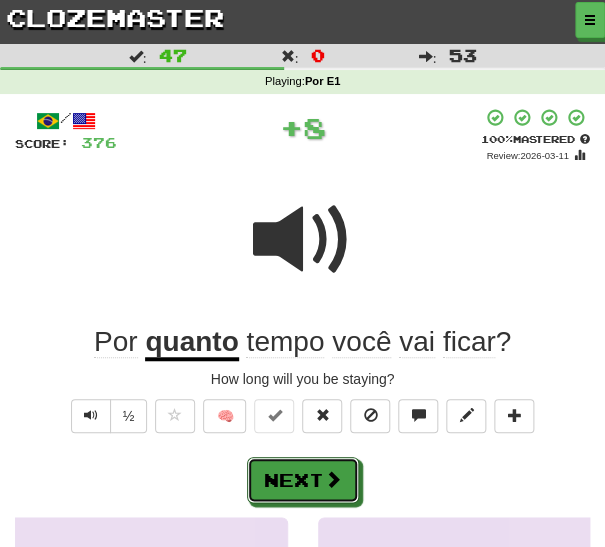 click on "Next" at bounding box center [303, 480] 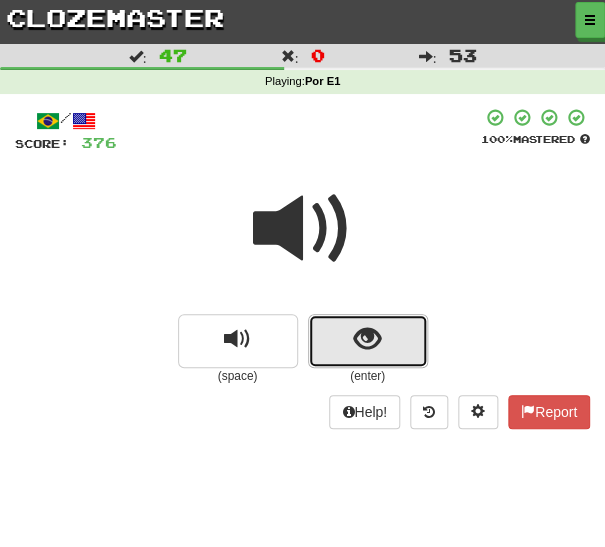 click at bounding box center [368, 341] 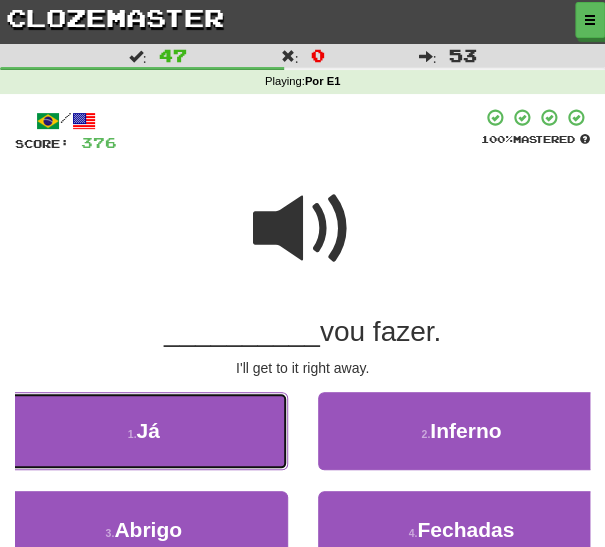 click on "1 .  Já" at bounding box center (144, 431) 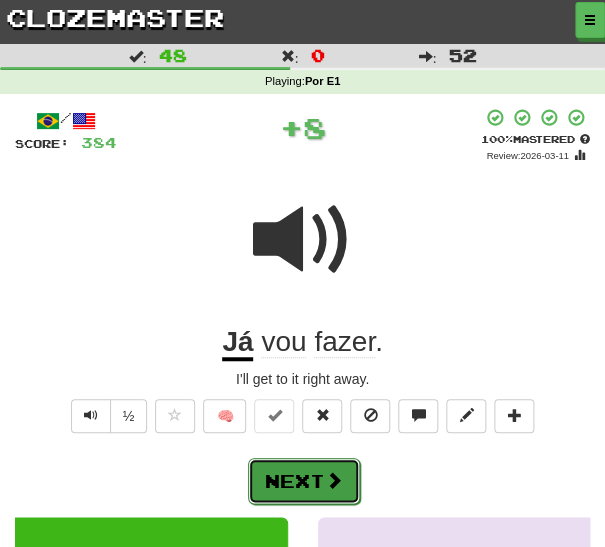 click on "Next" at bounding box center (304, 481) 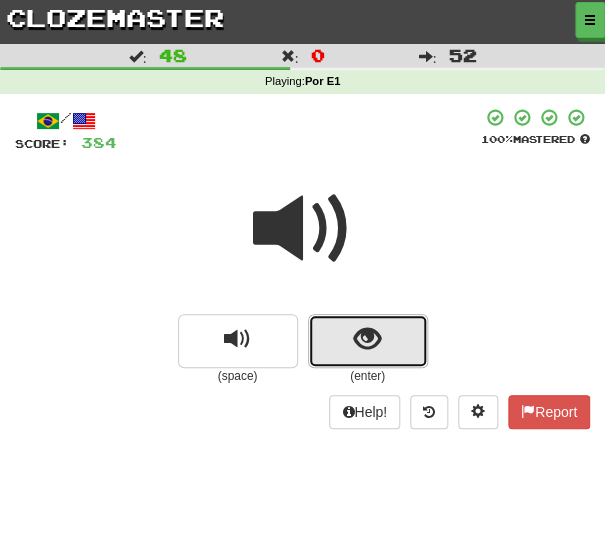 click at bounding box center [368, 341] 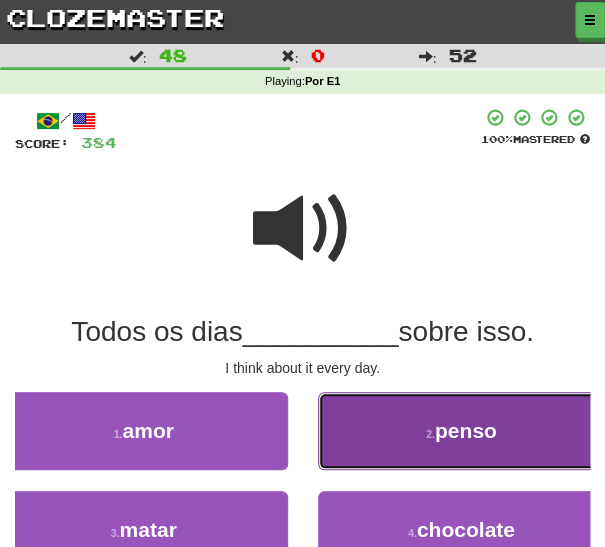 click on "2 .  penso" at bounding box center (462, 431) 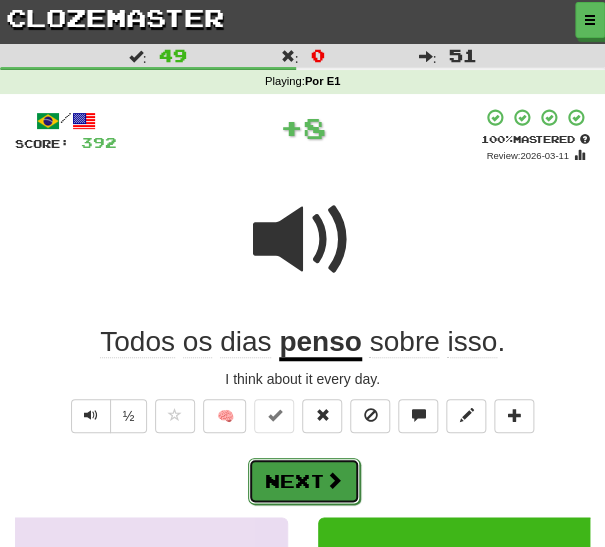 click on "Next" at bounding box center [304, 481] 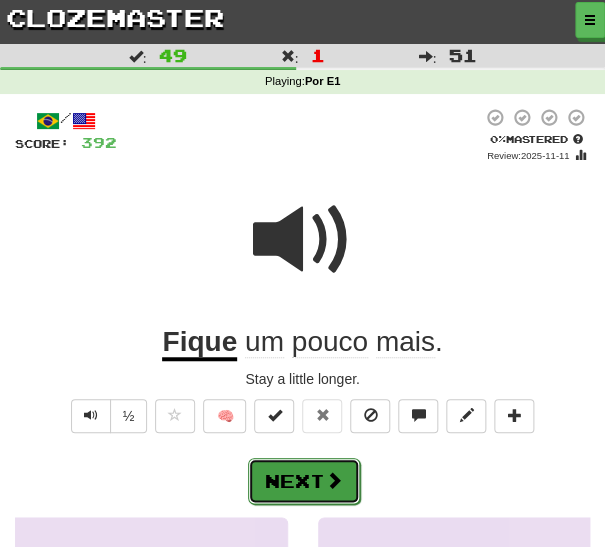 click at bounding box center (334, 480) 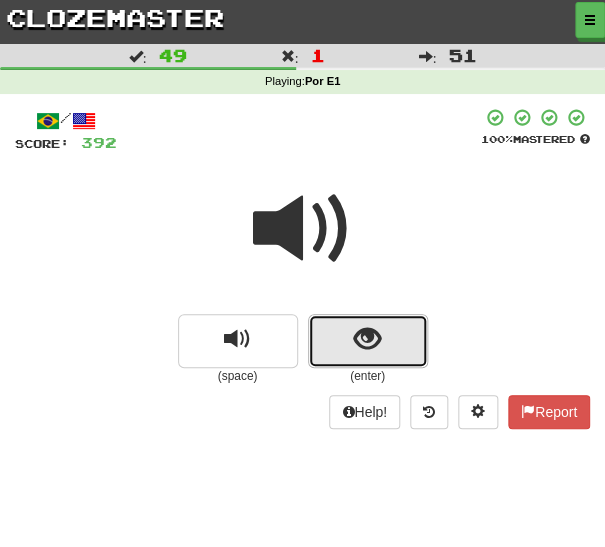 click at bounding box center (368, 341) 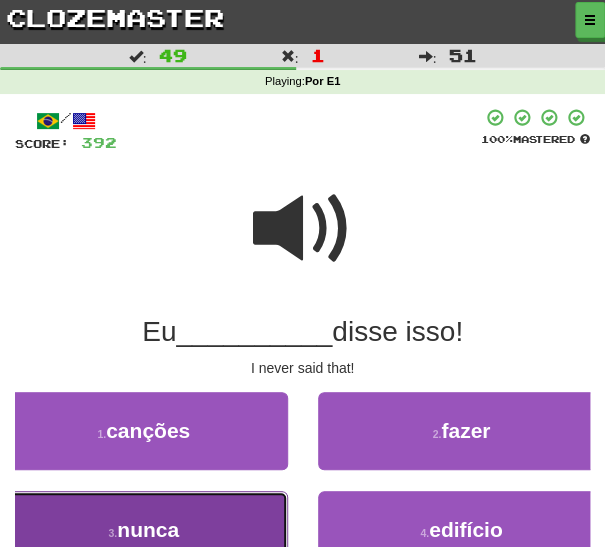 click on "3 .  nunca" at bounding box center (144, 530) 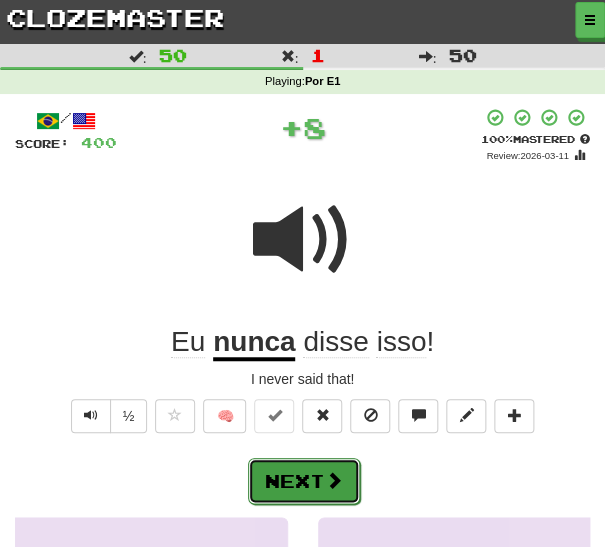 click at bounding box center [334, 480] 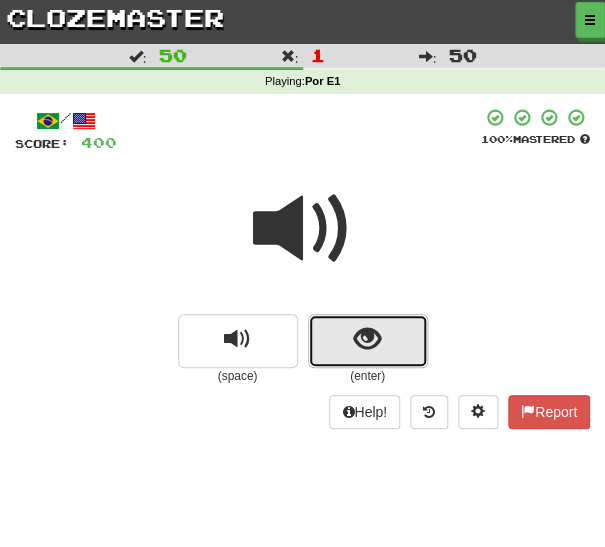 click at bounding box center [368, 341] 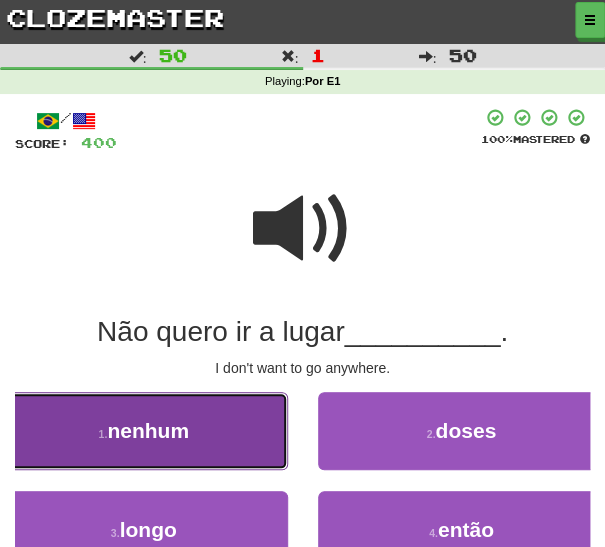 click on "1 .  nenhum" at bounding box center (144, 431) 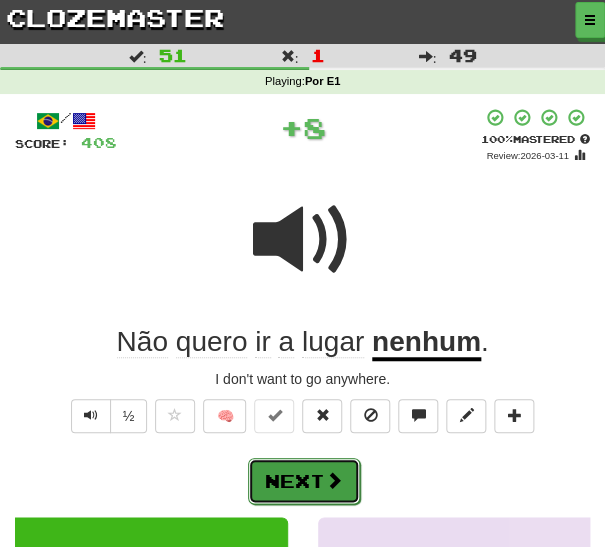 click at bounding box center (334, 480) 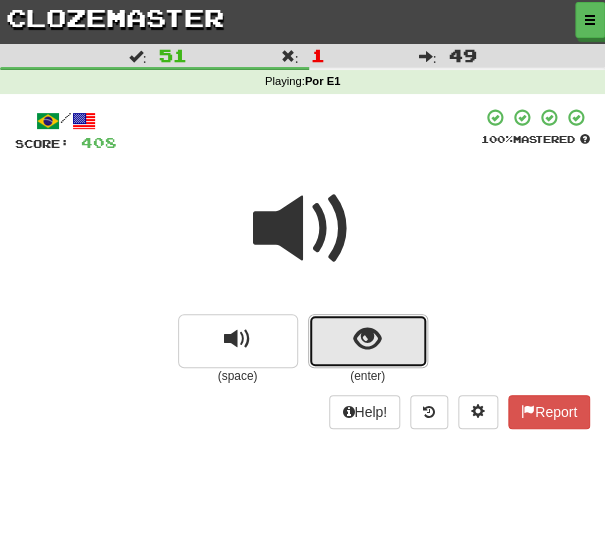 click at bounding box center (368, 341) 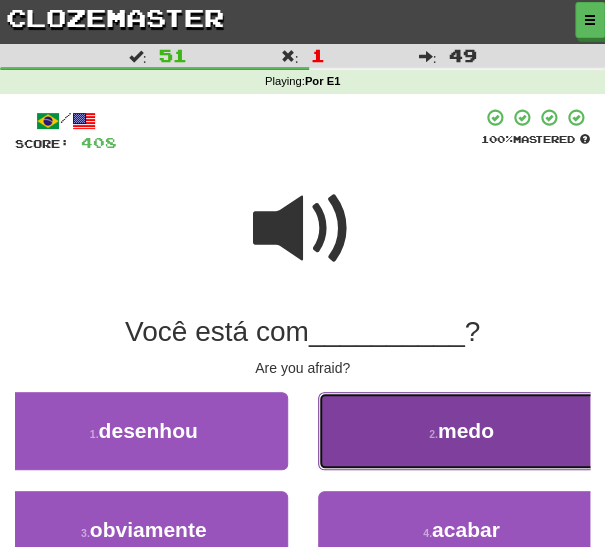 click on "2 .  medo" at bounding box center (462, 431) 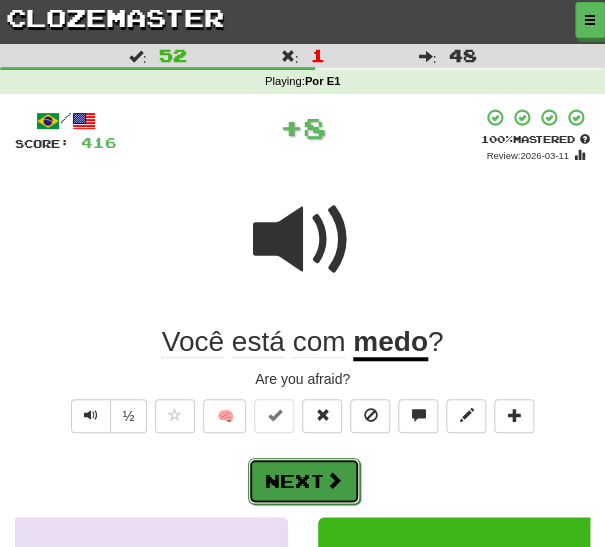 click at bounding box center (334, 480) 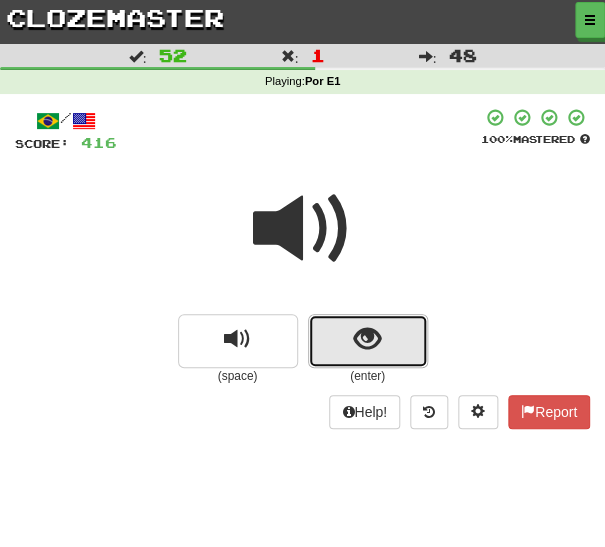 click at bounding box center (368, 341) 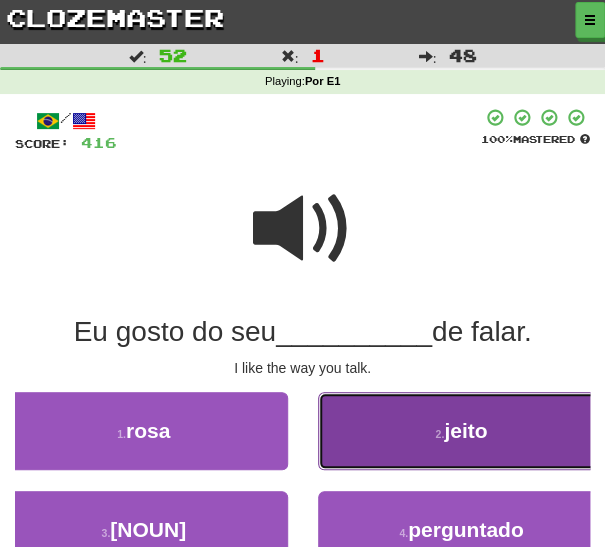 click on "2 .  jeito" at bounding box center [462, 431] 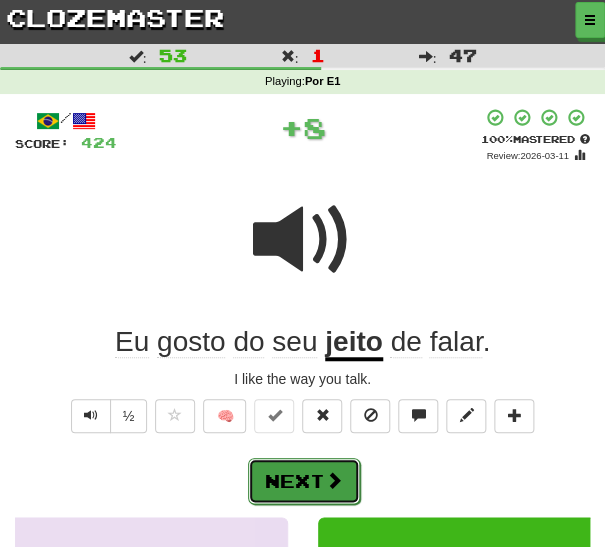 click at bounding box center [334, 480] 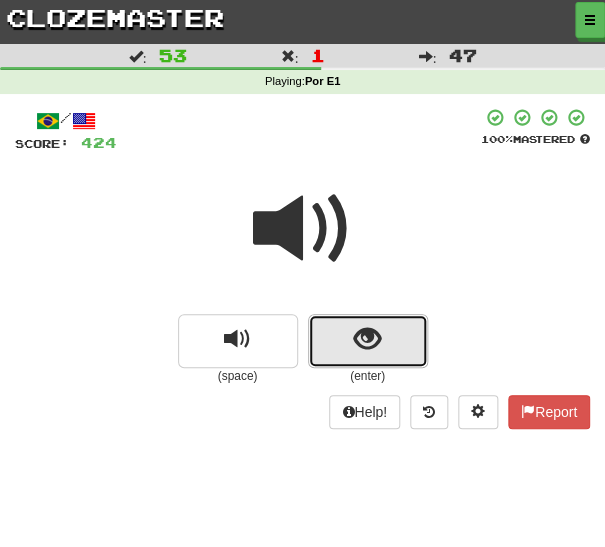 click at bounding box center (368, 341) 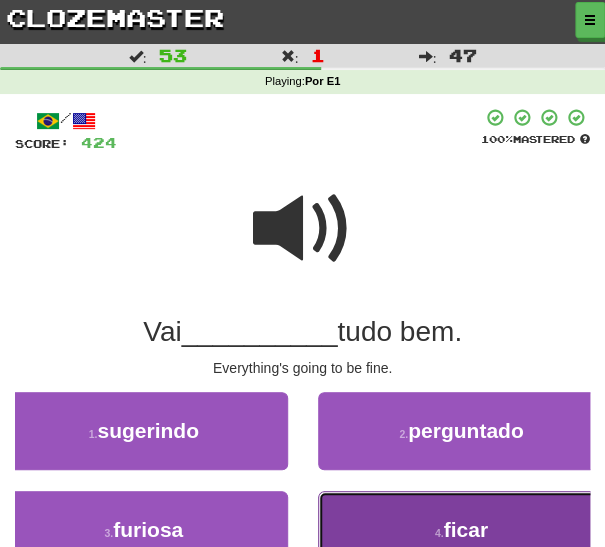 click on "4 ." at bounding box center [439, 533] 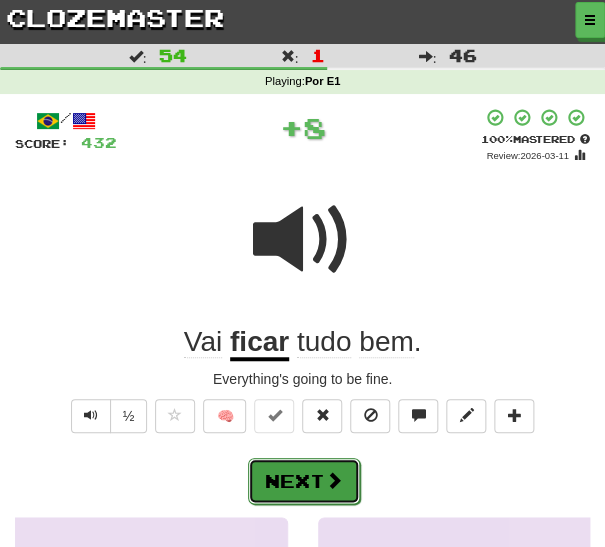 click on "Next" at bounding box center (304, 481) 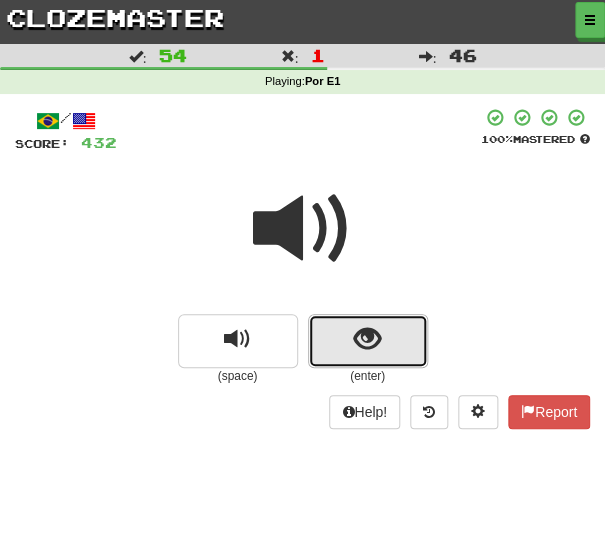click at bounding box center [368, 341] 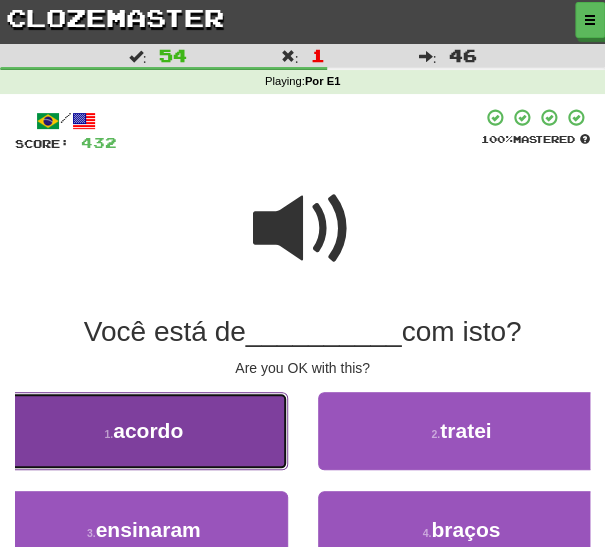 click on "1 .  acordo" at bounding box center [144, 431] 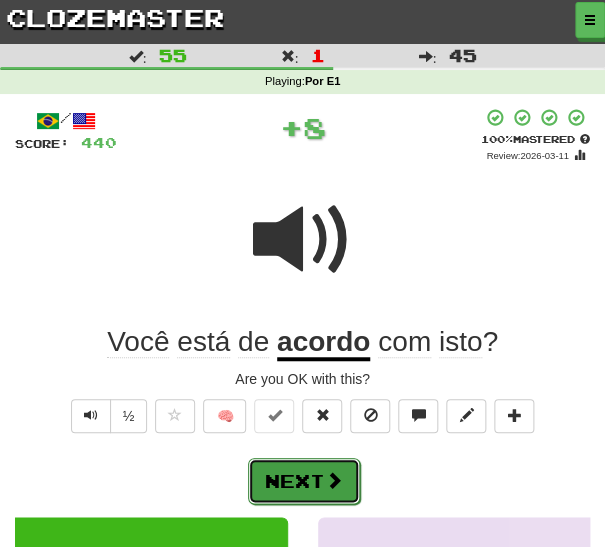 click at bounding box center [334, 480] 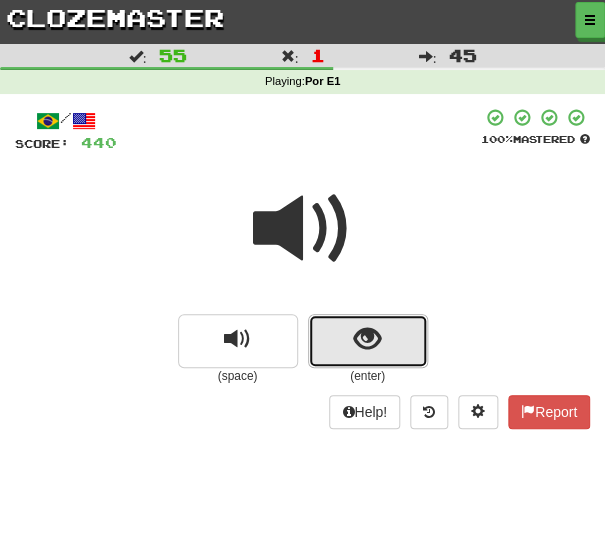 click at bounding box center (368, 341) 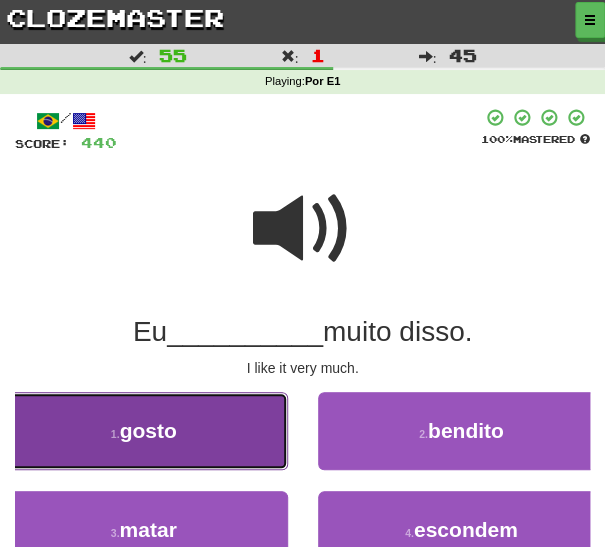 click on "1 .  gosto" at bounding box center [144, 431] 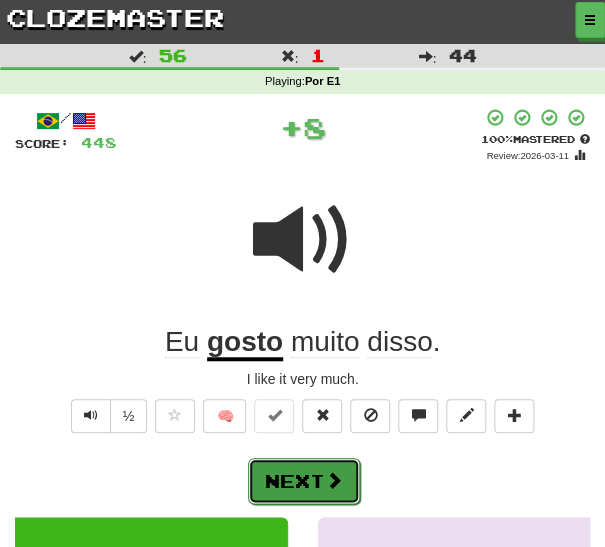 click on "Next" at bounding box center [304, 481] 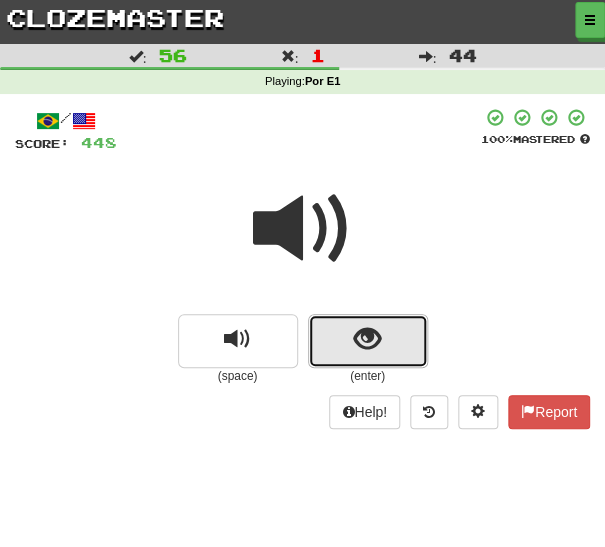 click at bounding box center (367, 339) 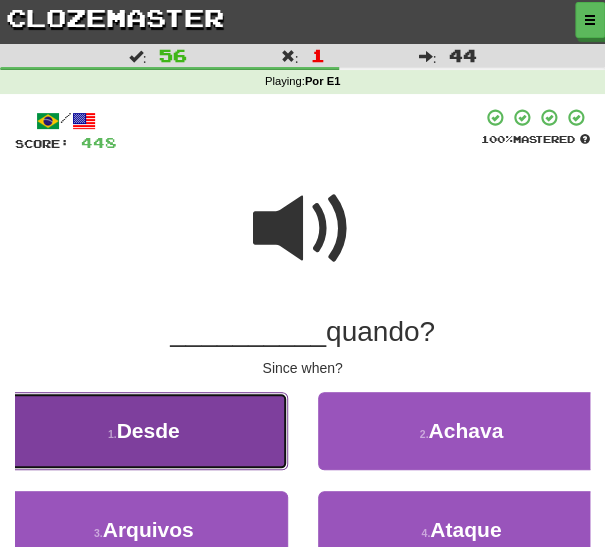 click on "1 .  Desde" at bounding box center [144, 431] 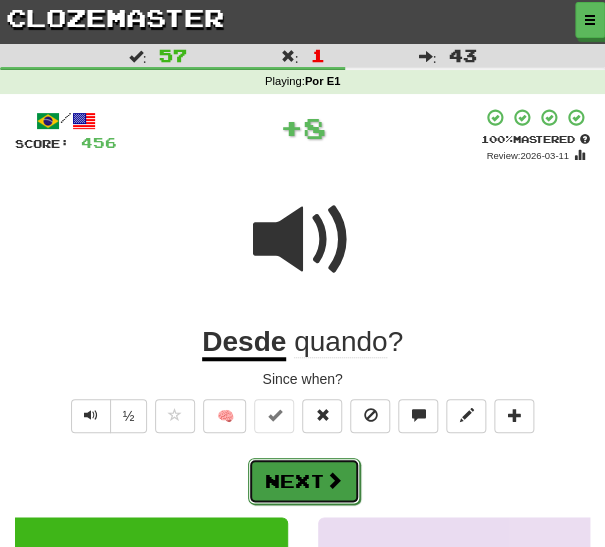 click at bounding box center [334, 480] 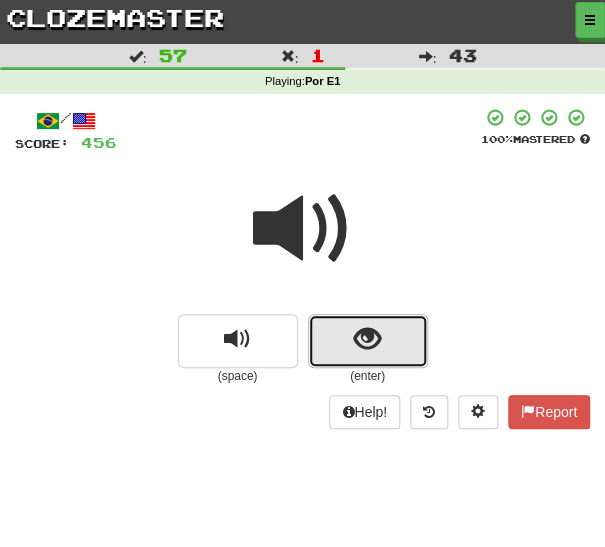 click at bounding box center [368, 341] 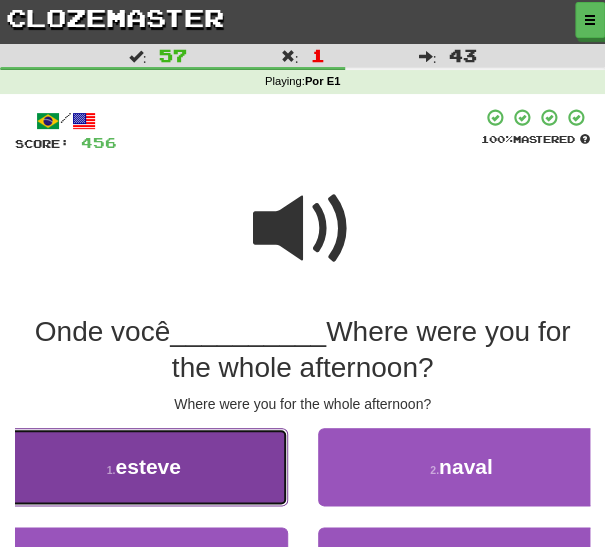 click on "1 .  esteve" at bounding box center [144, 467] 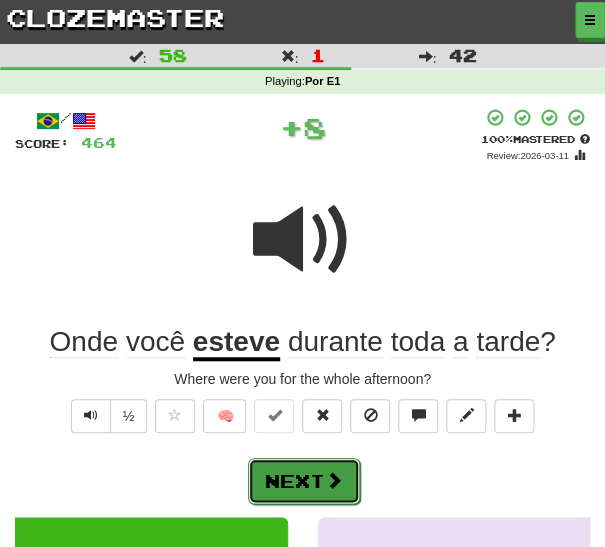 click at bounding box center (334, 480) 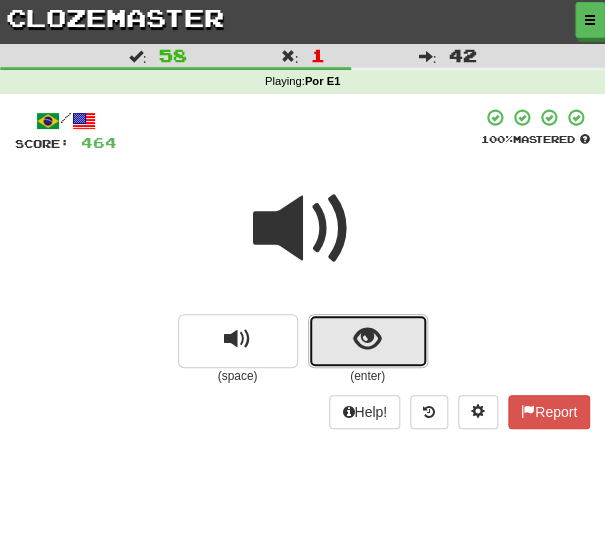 click at bounding box center [368, 341] 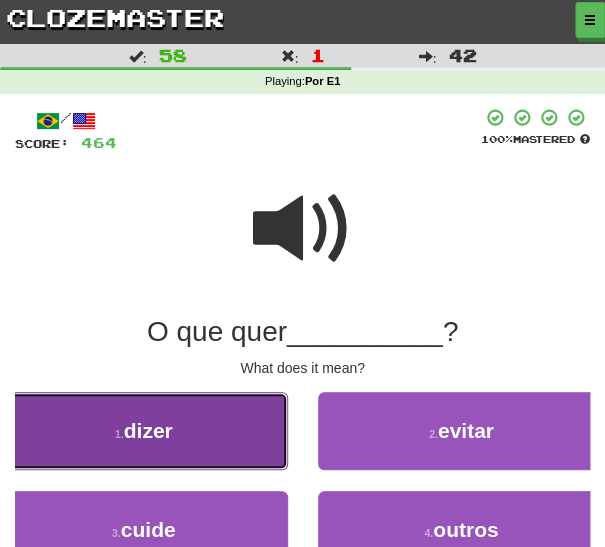 click on "1 .  dizer" at bounding box center [144, 431] 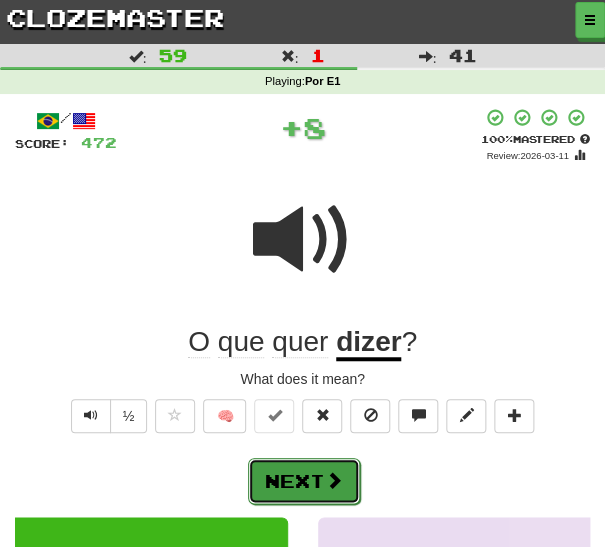 click at bounding box center [334, 480] 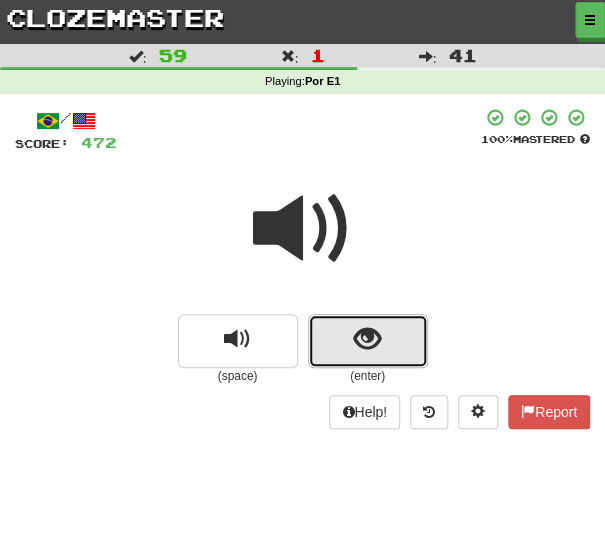 click at bounding box center (368, 341) 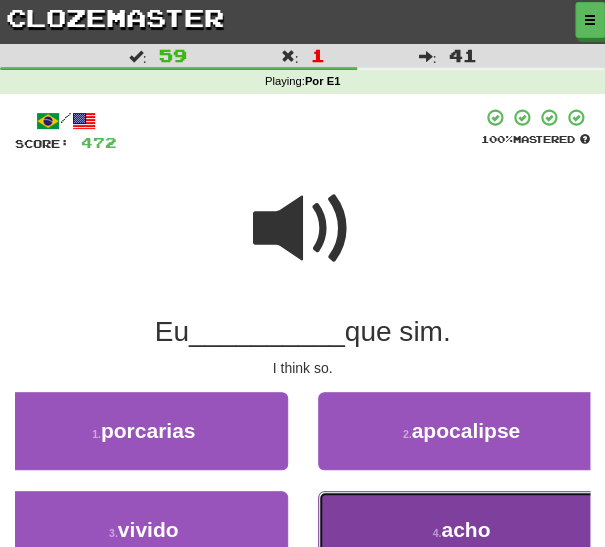 click on "4 .  acho" at bounding box center (462, 530) 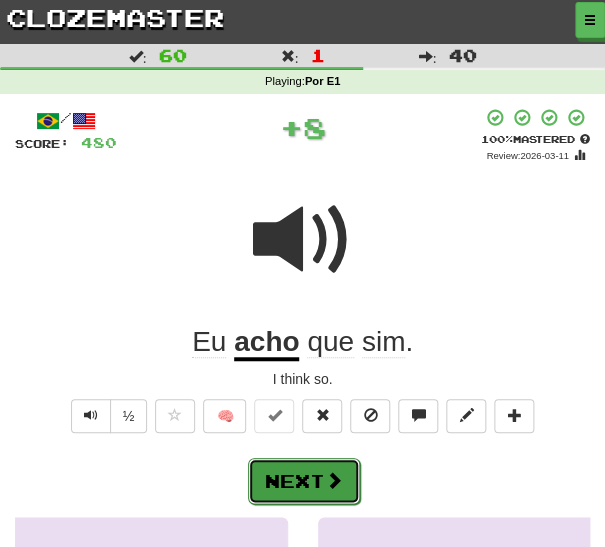 click on "Next" at bounding box center (304, 481) 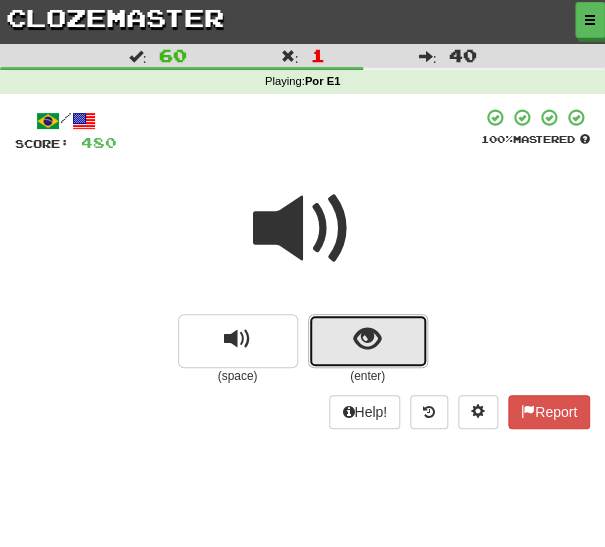 click at bounding box center (367, 339) 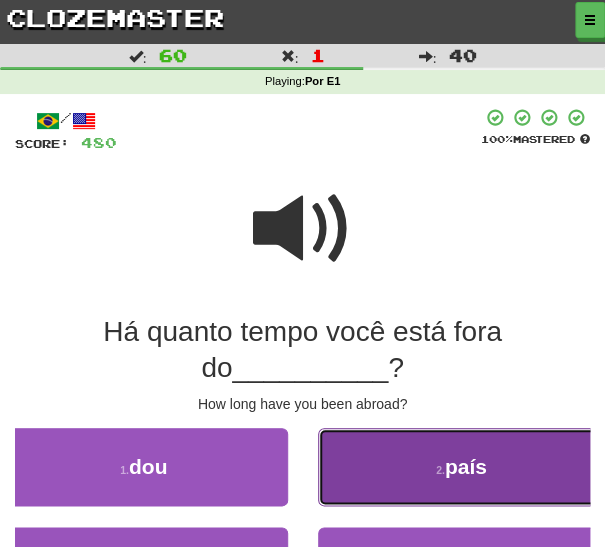 click on "2 .  país" at bounding box center (462, 467) 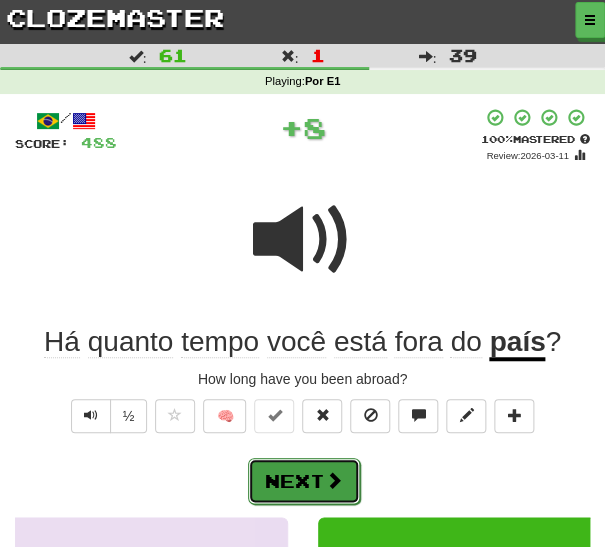 click at bounding box center (334, 480) 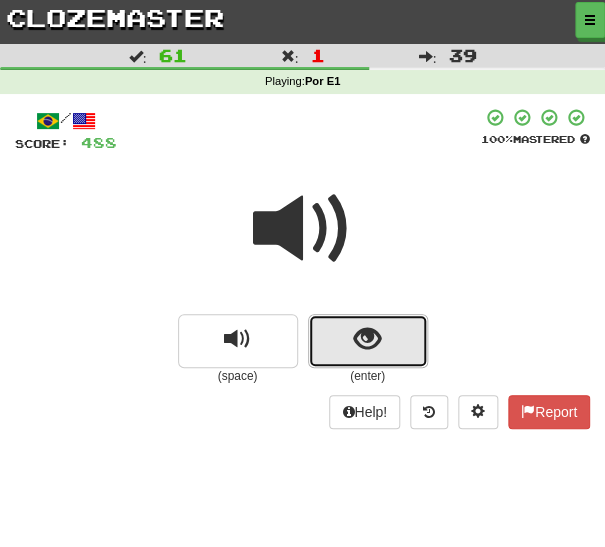 click at bounding box center [368, 341] 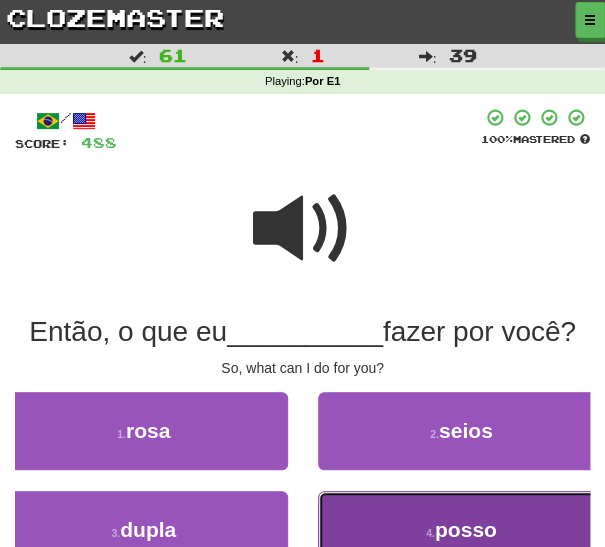 click on "4 .  posso" at bounding box center (462, 530) 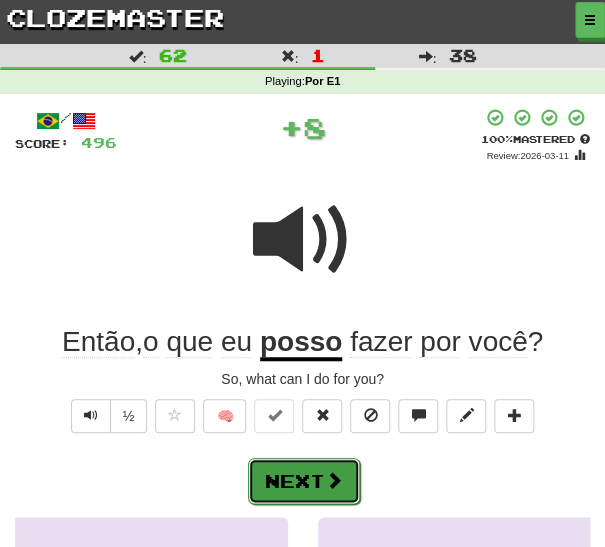click on "Next" at bounding box center [304, 481] 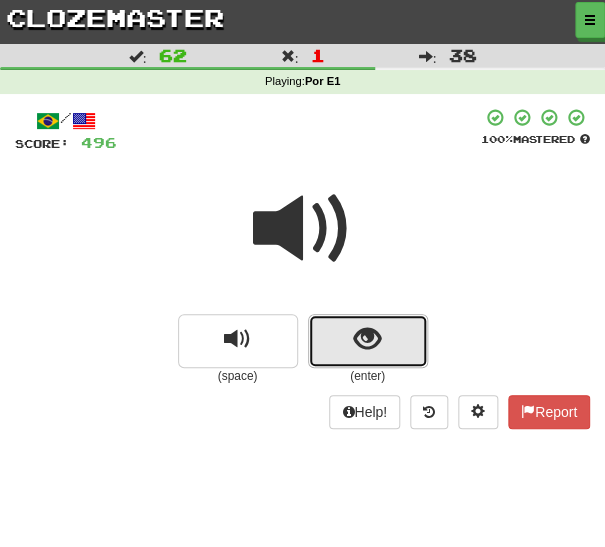 click at bounding box center [368, 341] 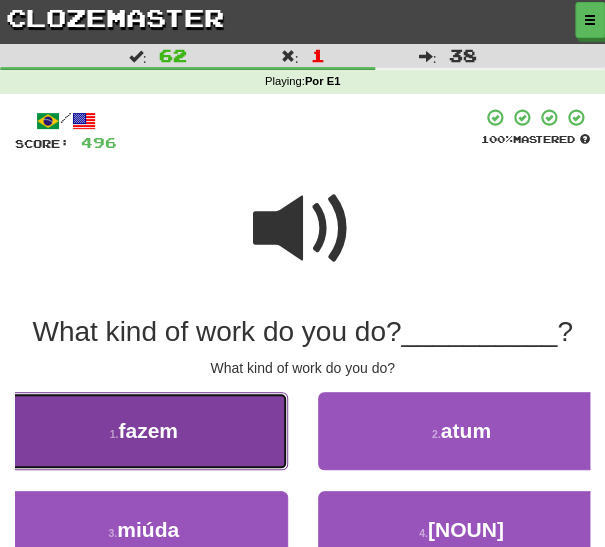 click on "1 .  fazem" at bounding box center [144, 431] 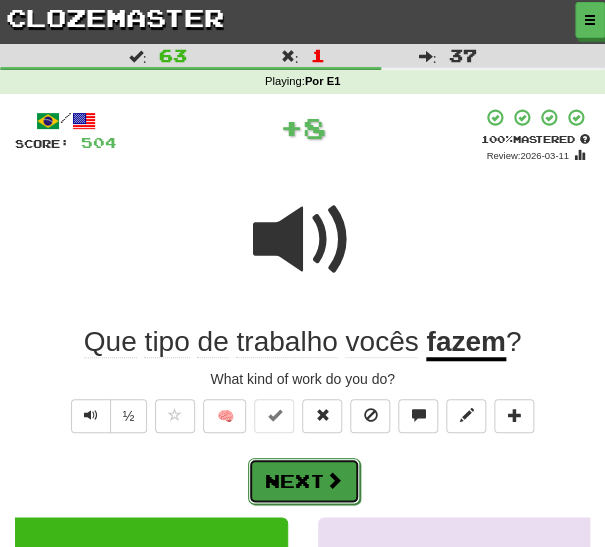 click on "Next" at bounding box center (304, 481) 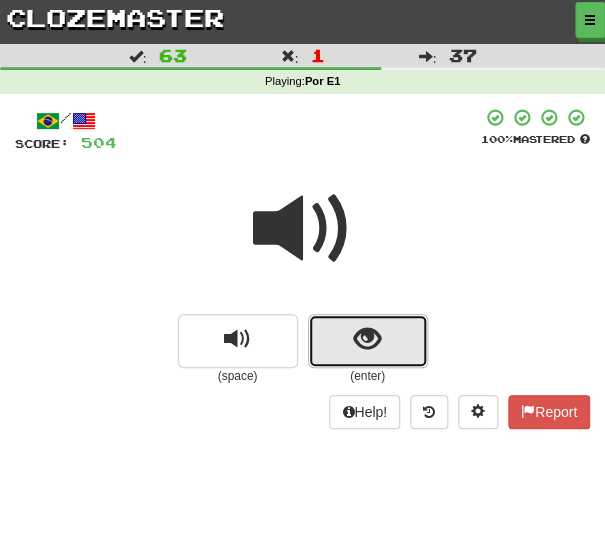 click at bounding box center [368, 341] 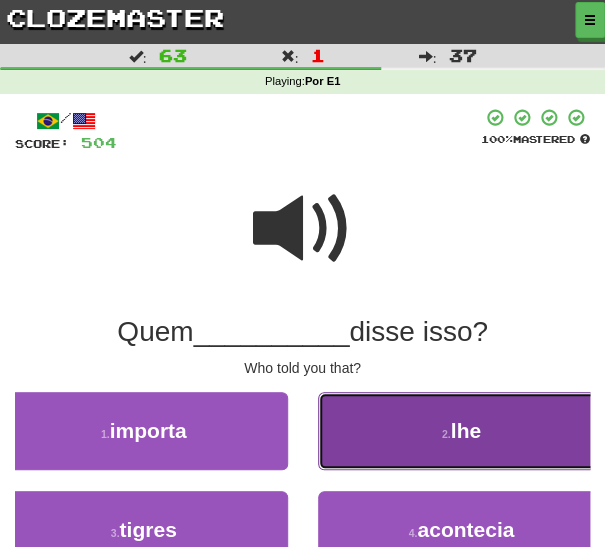 click on "2 .  lhe" at bounding box center (462, 431) 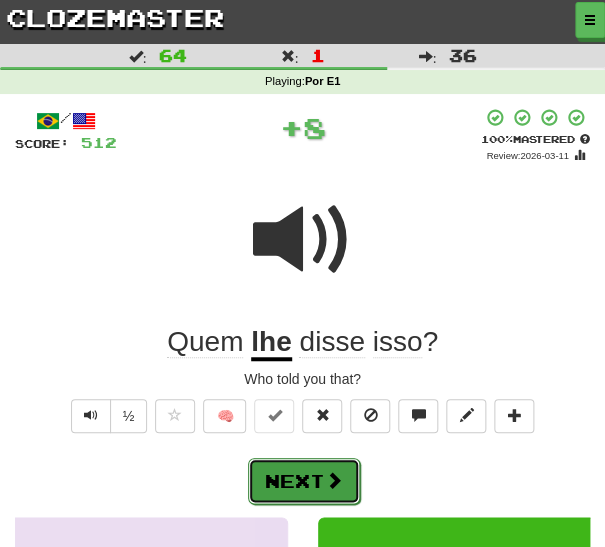 click at bounding box center [334, 480] 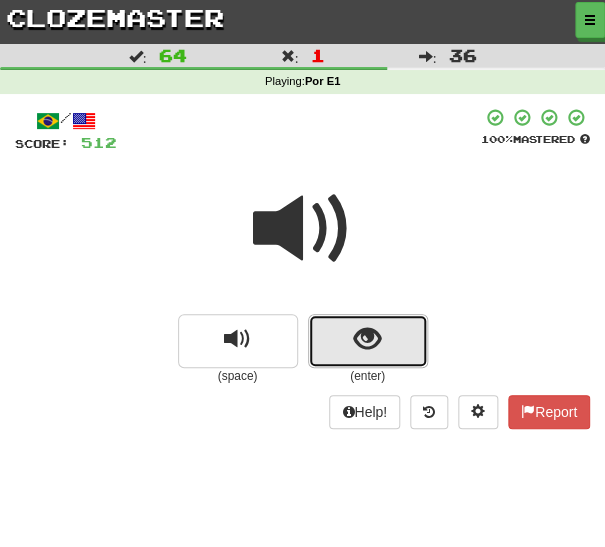 click at bounding box center [368, 341] 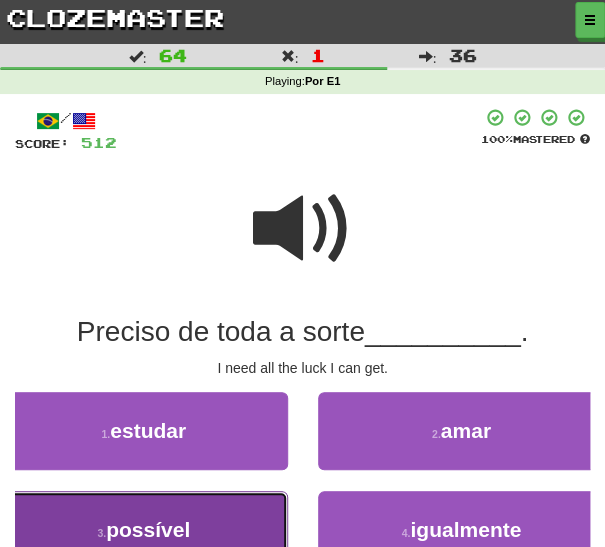 click on "3 .  possível" at bounding box center (144, 530) 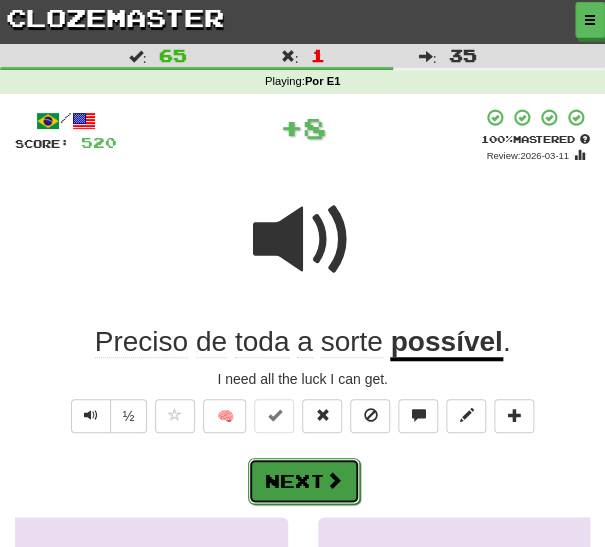 click on "Next" at bounding box center (304, 481) 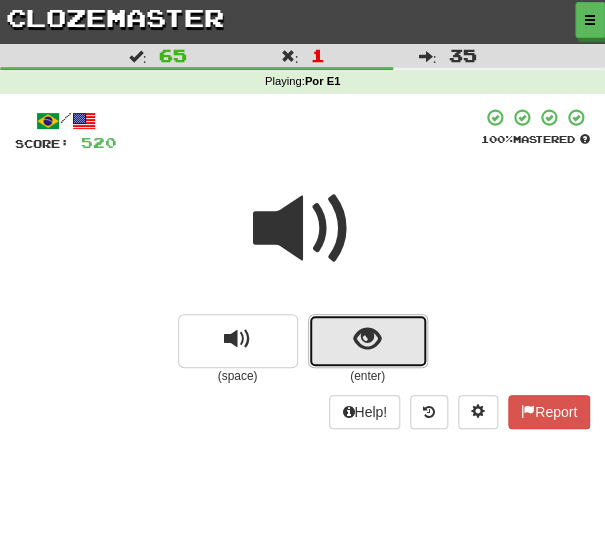 click at bounding box center (368, 341) 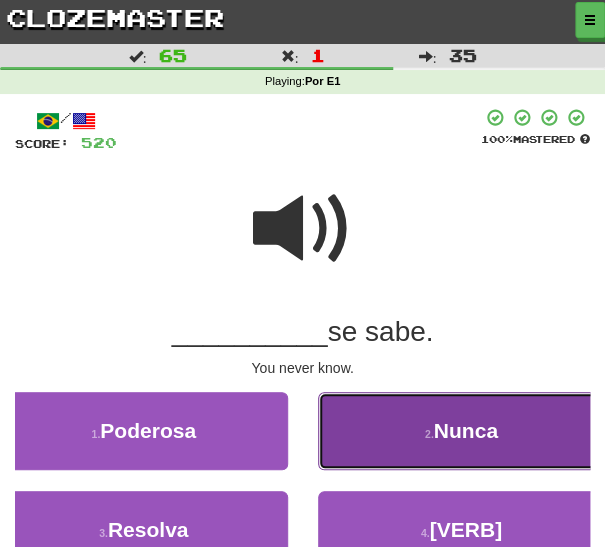 click on "2 .  Nunca" at bounding box center (462, 431) 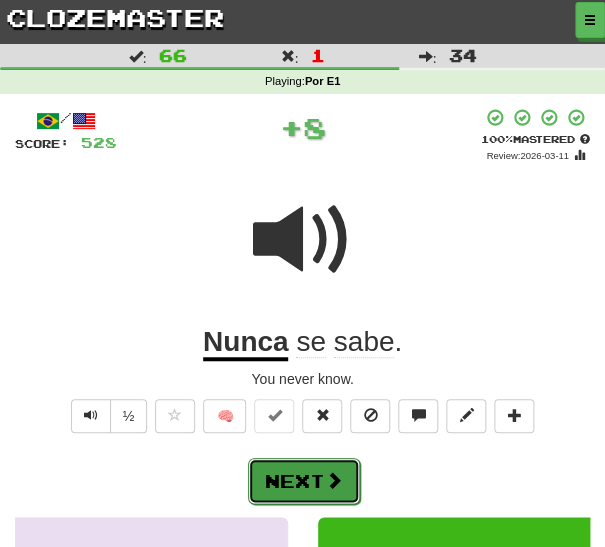 click at bounding box center (334, 480) 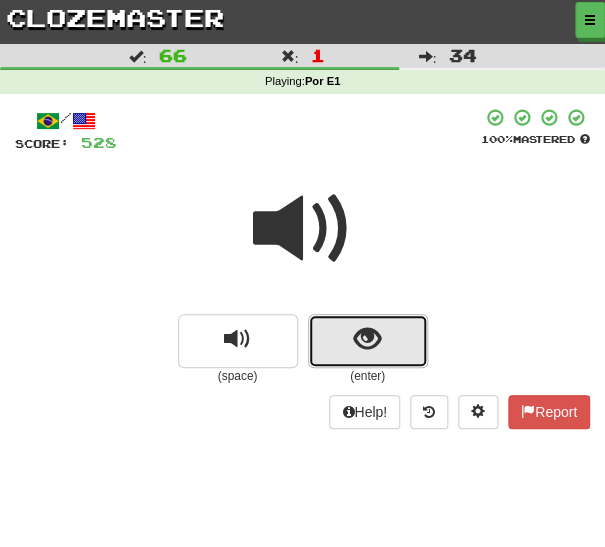 click at bounding box center (368, 341) 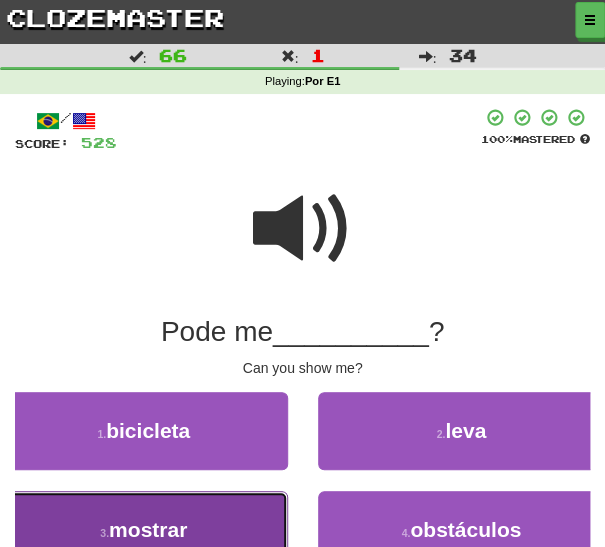 click on "3 .  mostrar" at bounding box center [144, 530] 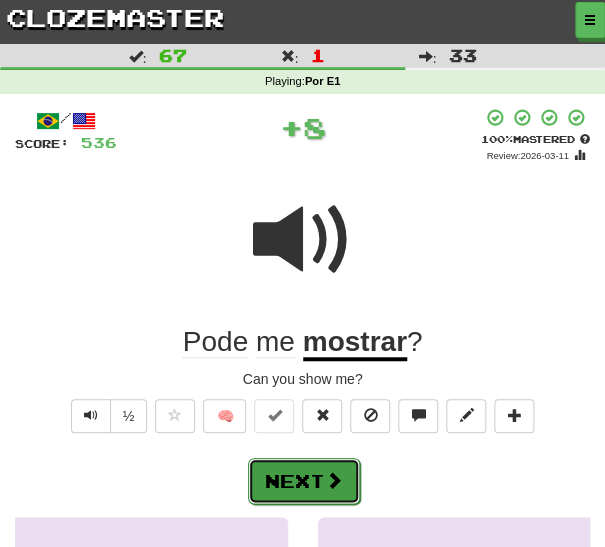 click at bounding box center [334, 480] 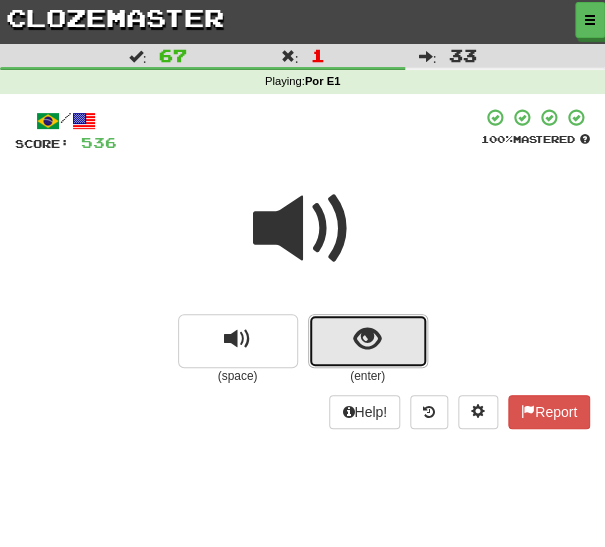 click at bounding box center (368, 341) 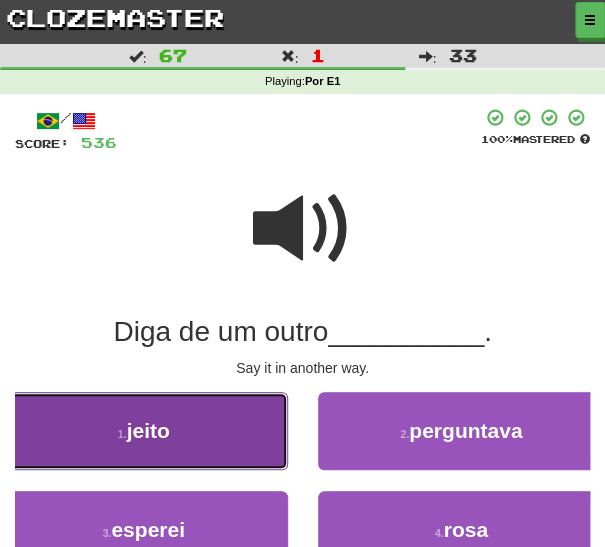 click on "1 .  jeito" at bounding box center [144, 431] 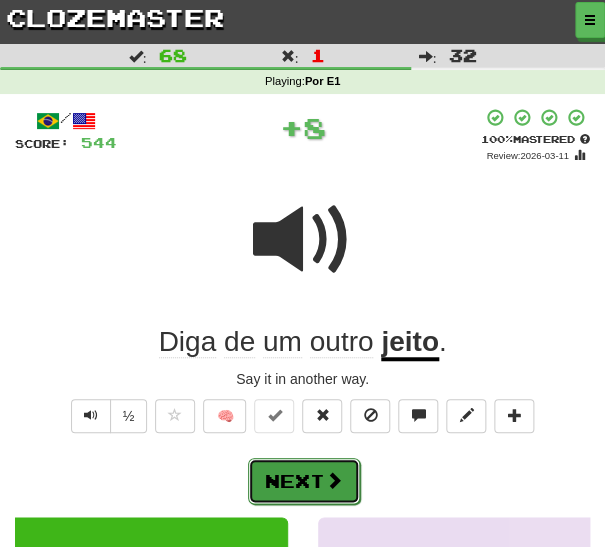 click on "Next" at bounding box center [304, 481] 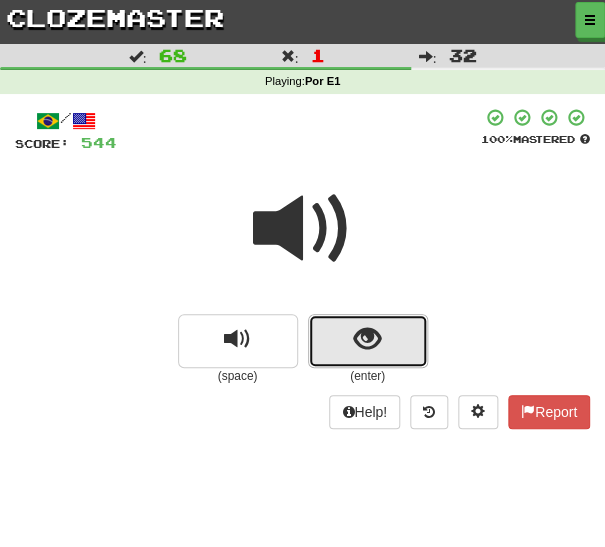 click at bounding box center (368, 341) 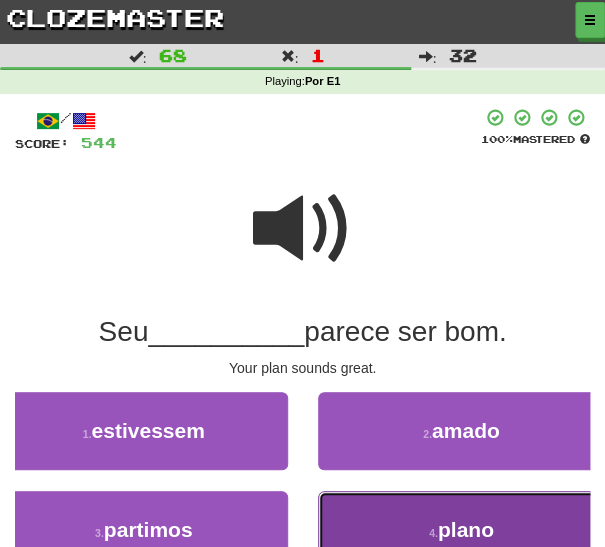 click on "4 .  plano" at bounding box center [462, 530] 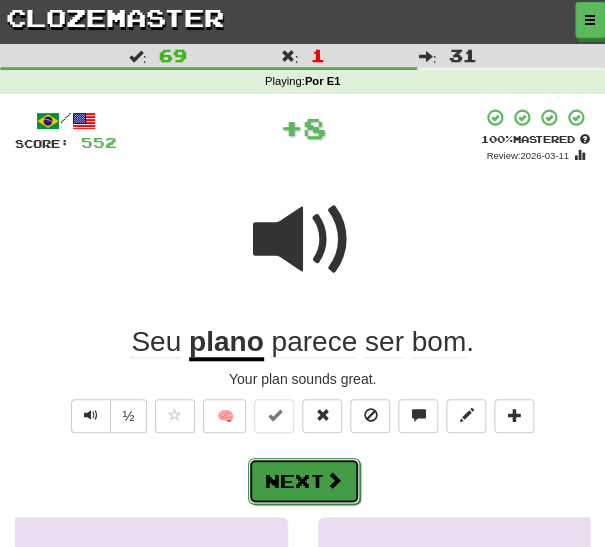 click at bounding box center [334, 480] 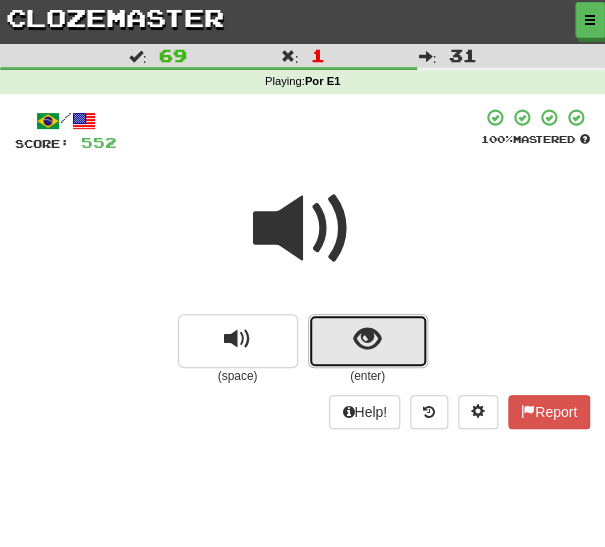 click at bounding box center (367, 339) 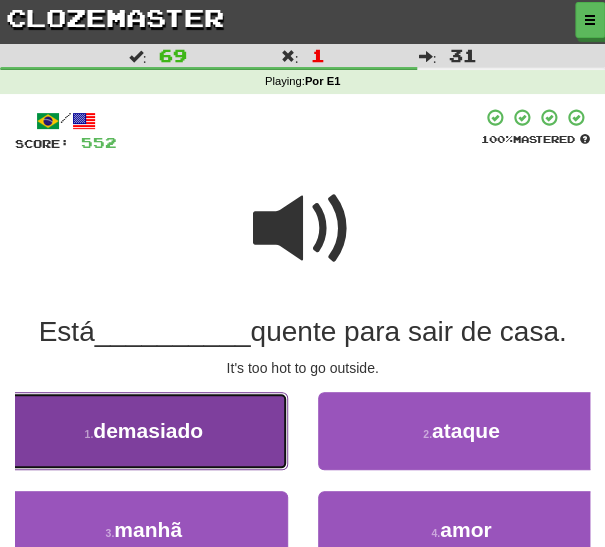 click on "1 .  demasiado" at bounding box center [144, 431] 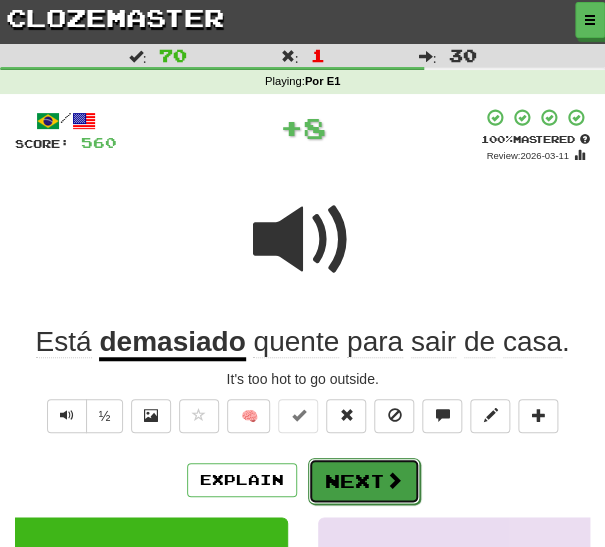 click on "Next" at bounding box center [364, 481] 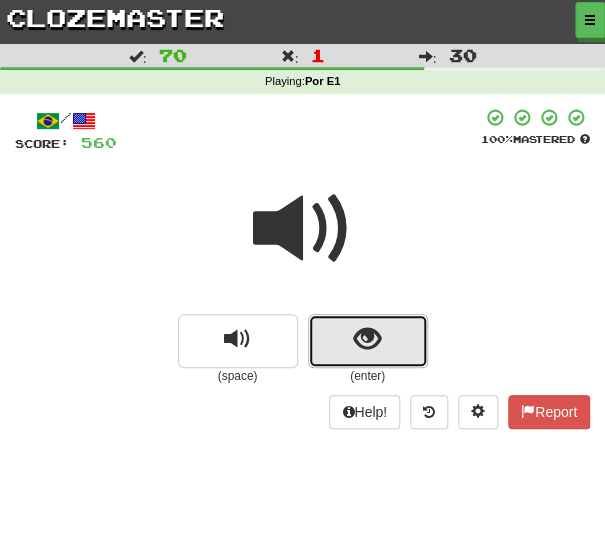 click at bounding box center [367, 339] 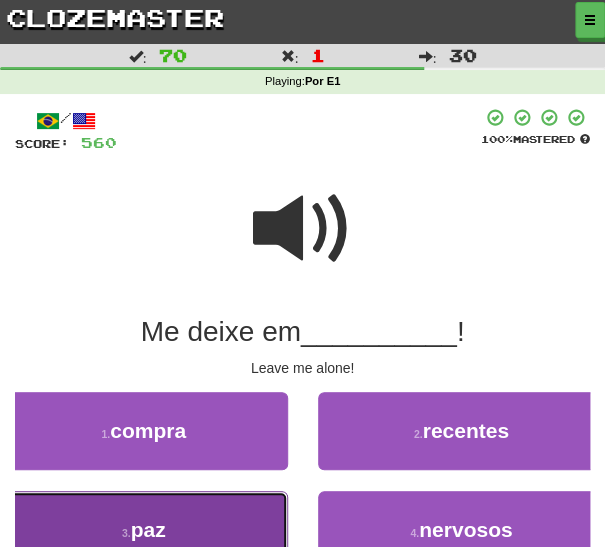 click on "3 .  paz" at bounding box center [144, 530] 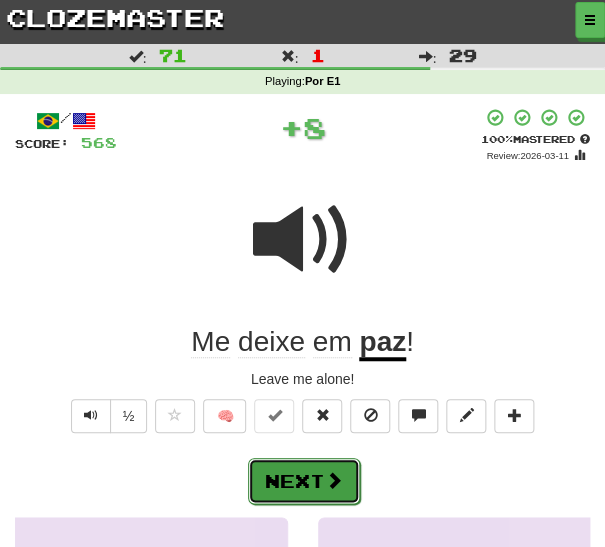 click at bounding box center [334, 480] 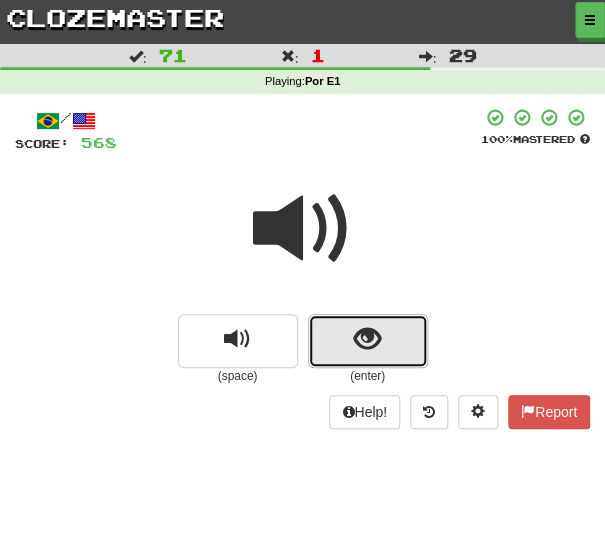 click at bounding box center [367, 339] 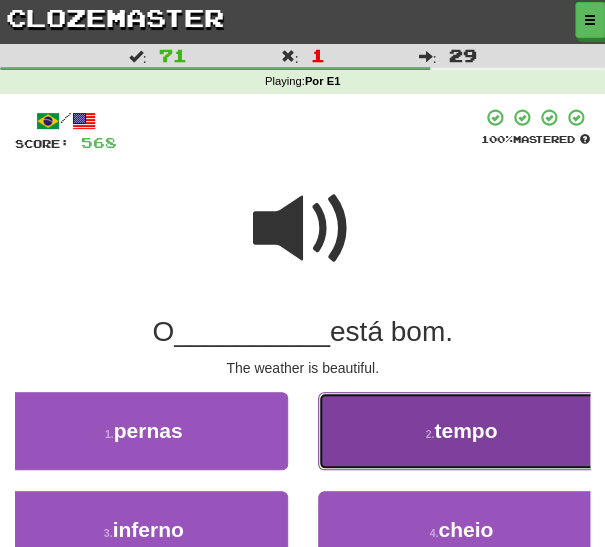 click on "2 .  tempo" at bounding box center [462, 431] 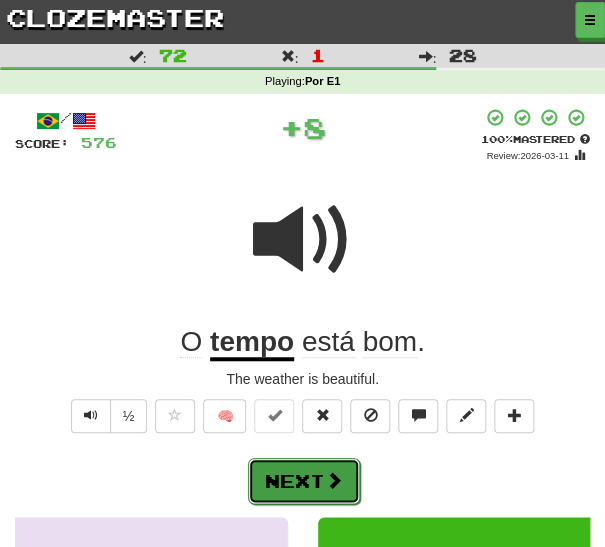 click on "Next" at bounding box center (304, 481) 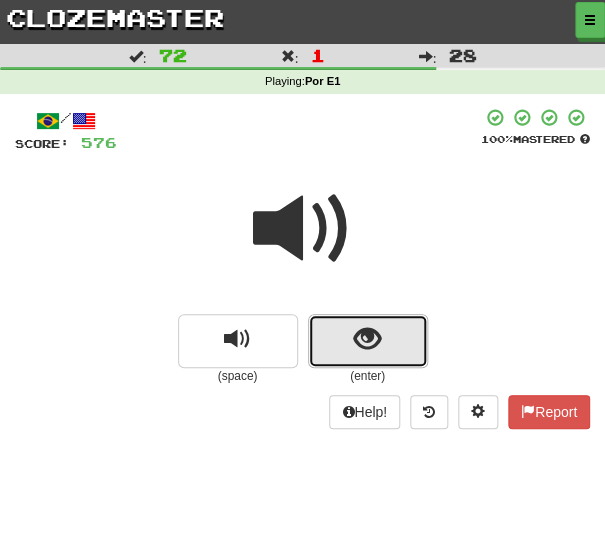 click at bounding box center (367, 339) 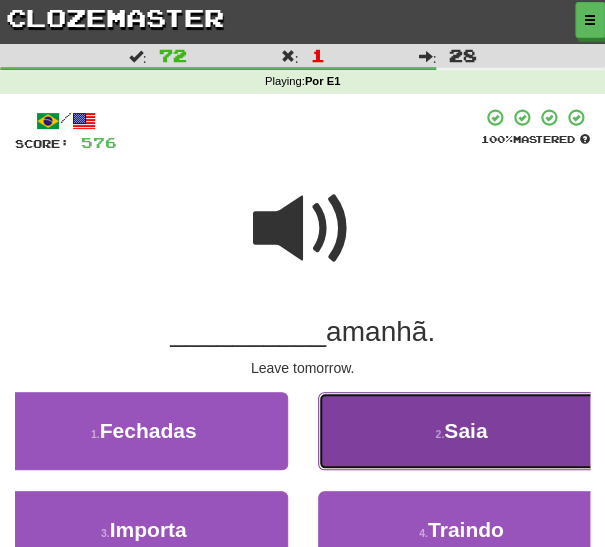 click on "2 .  Saia" at bounding box center (462, 431) 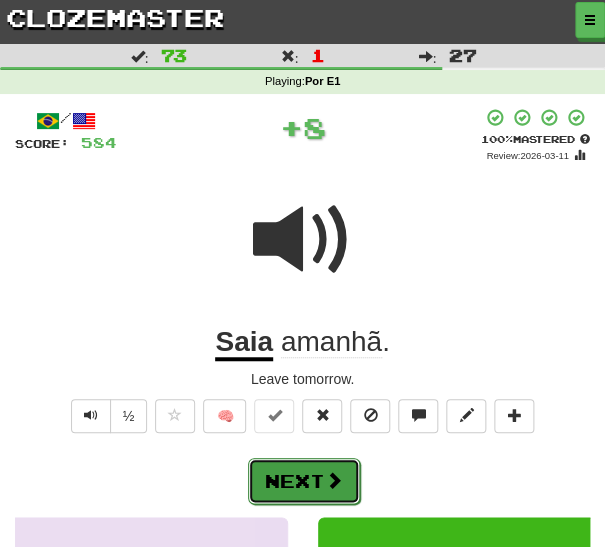 click at bounding box center (334, 480) 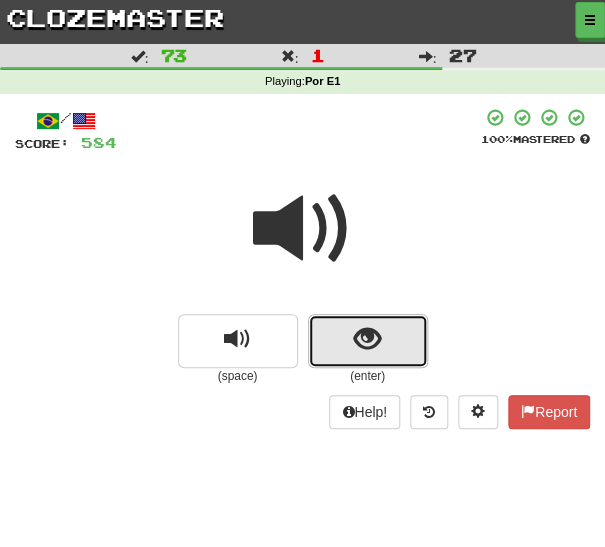 click at bounding box center [368, 341] 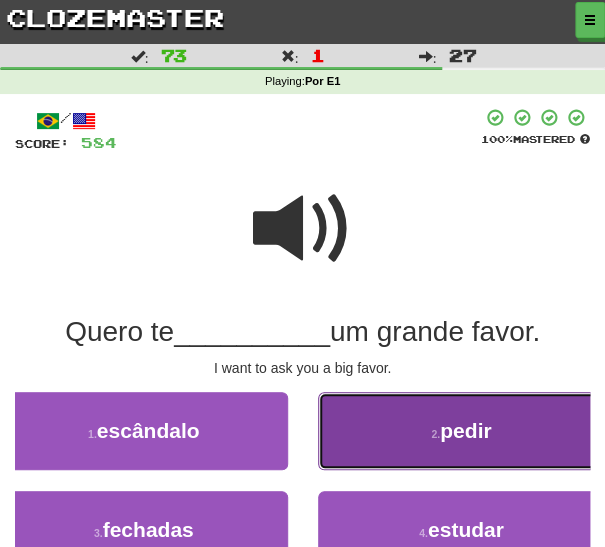 click on "2 .  pedir" at bounding box center [462, 431] 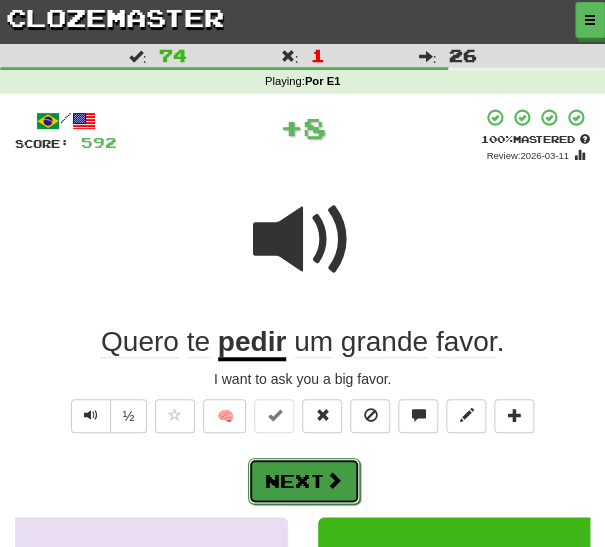 click on "Next" at bounding box center (304, 481) 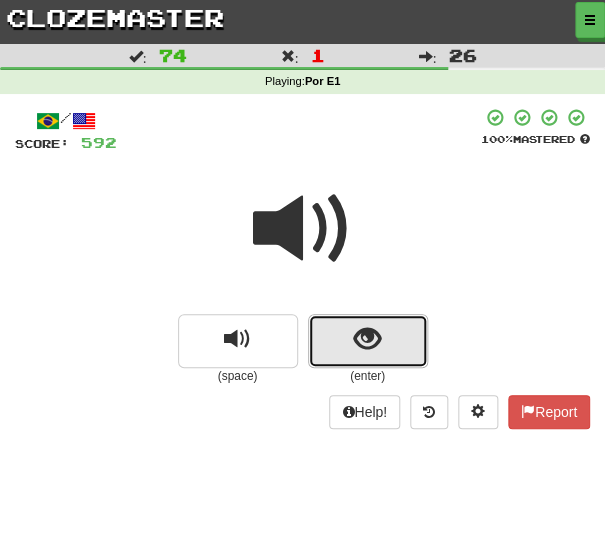 click at bounding box center [367, 339] 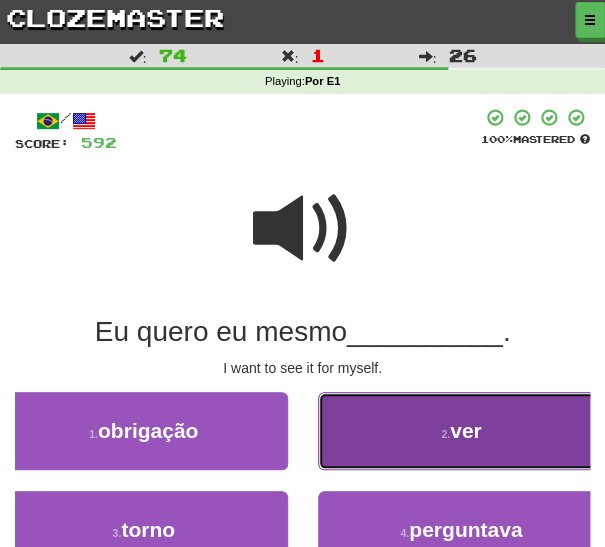 click on "2 .  ver" at bounding box center [462, 431] 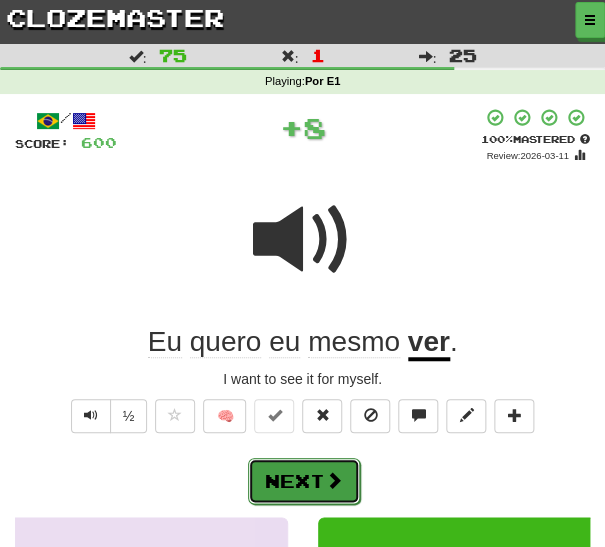 click at bounding box center [334, 480] 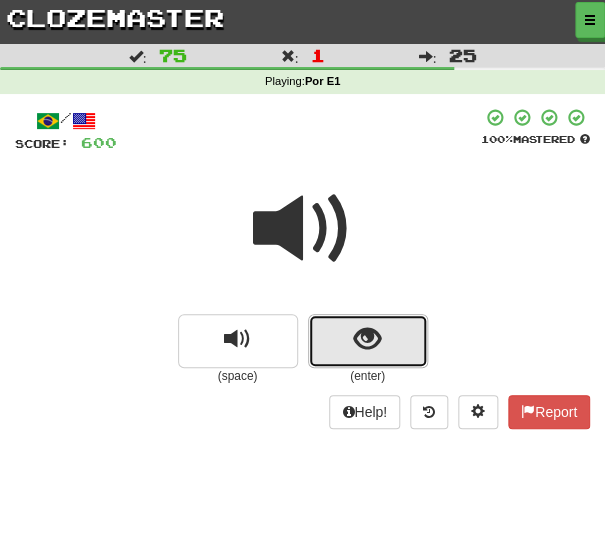 click at bounding box center [368, 341] 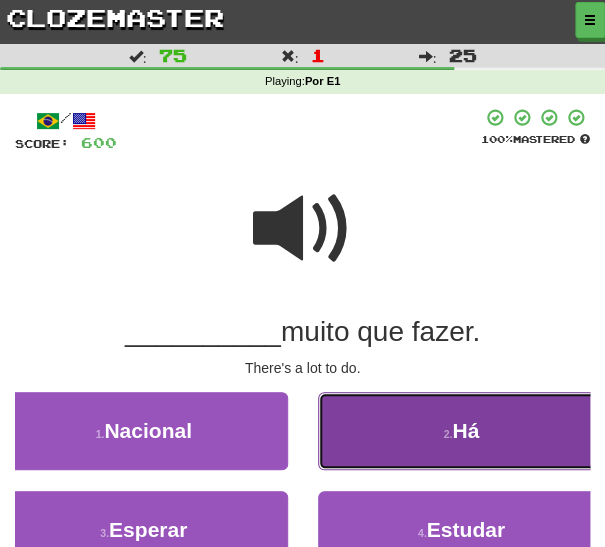 click on "2 .  Há" at bounding box center (462, 431) 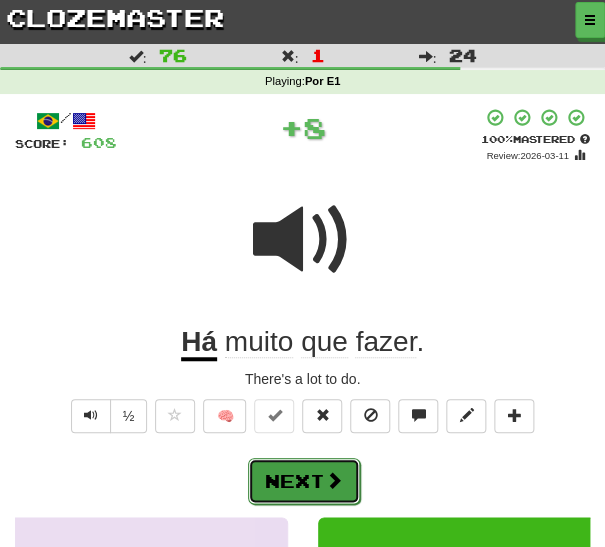 click on "Next" at bounding box center [304, 481] 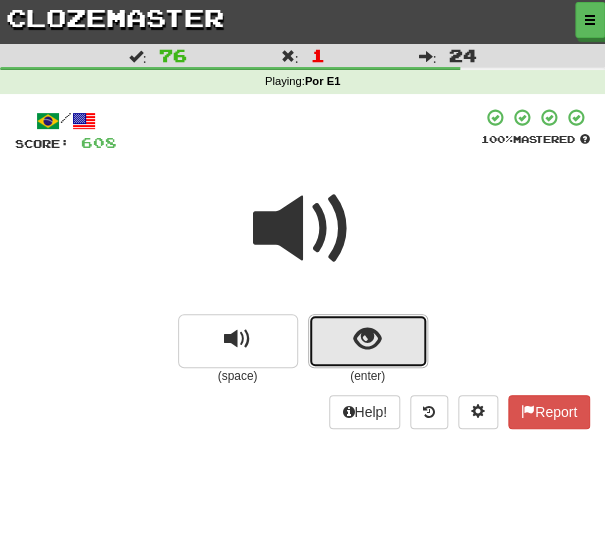 click at bounding box center [367, 339] 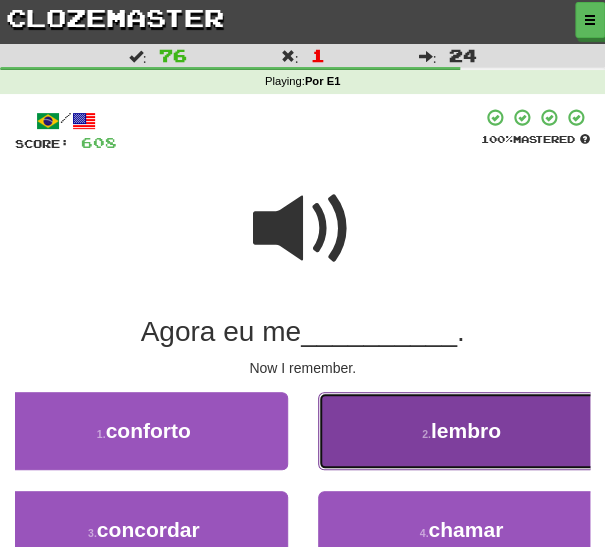 click on "2 .  lembro" at bounding box center [462, 431] 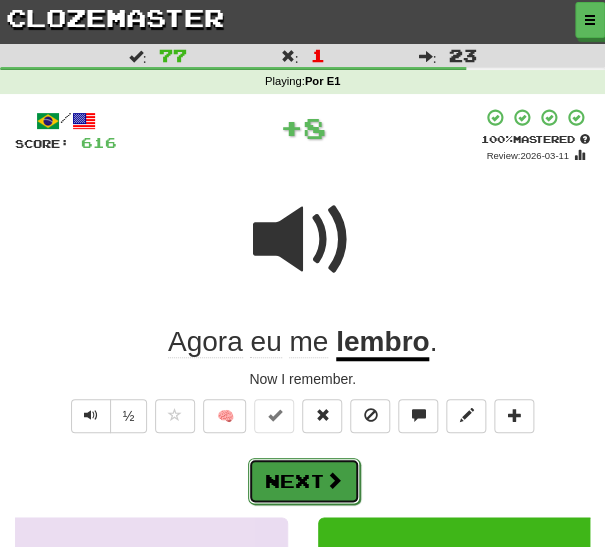 click at bounding box center (334, 480) 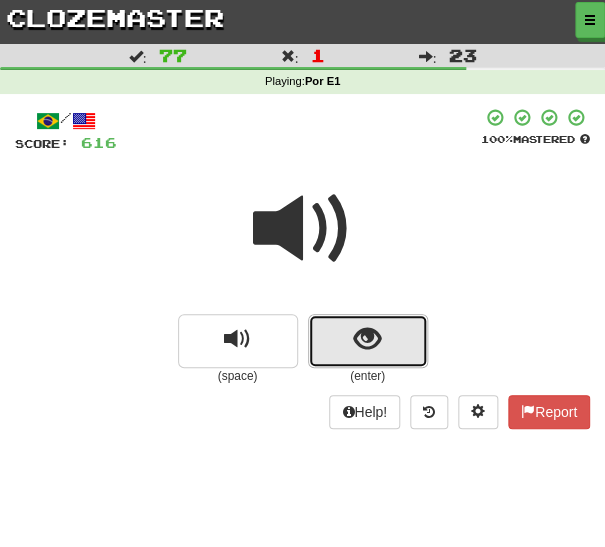 click at bounding box center (368, 341) 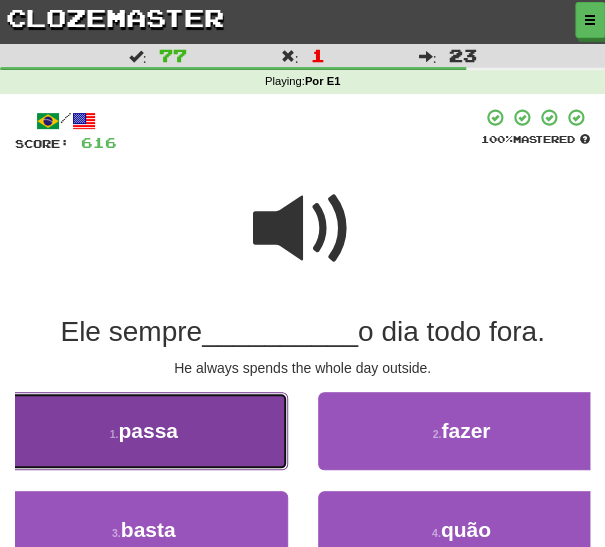 click on "1 .  passa" at bounding box center (144, 431) 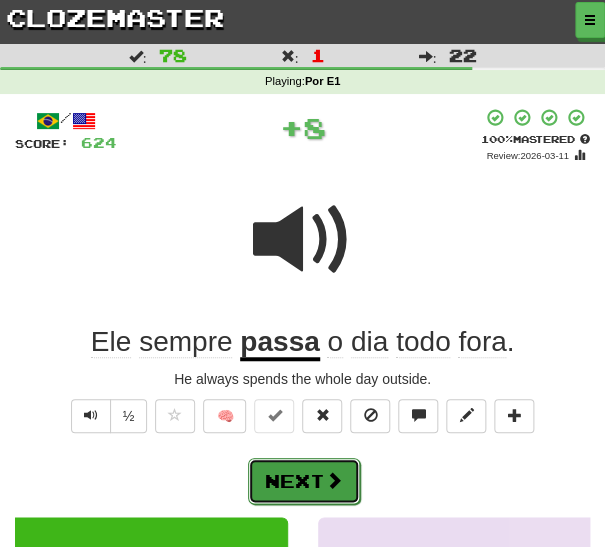 click on "Next" at bounding box center [304, 481] 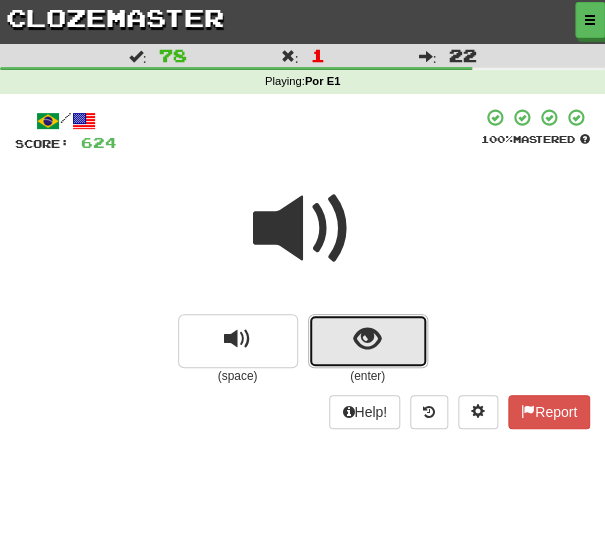 click at bounding box center (367, 339) 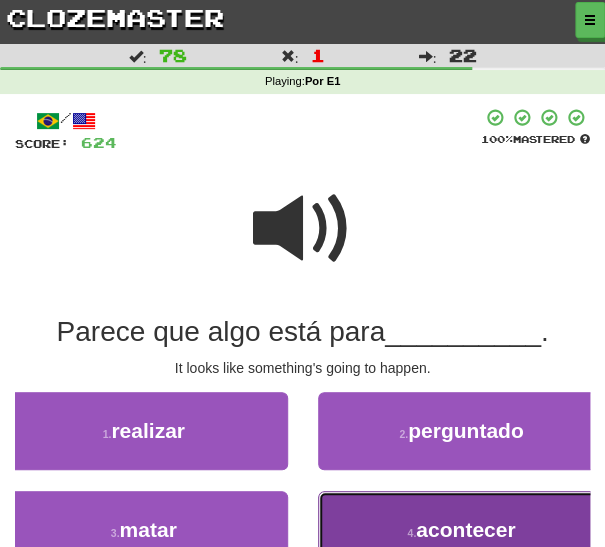 click on "4 .  acontecer" at bounding box center (462, 530) 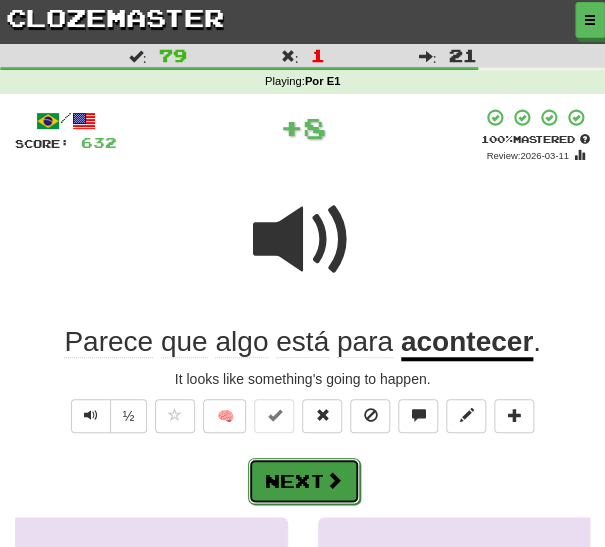 click at bounding box center (334, 480) 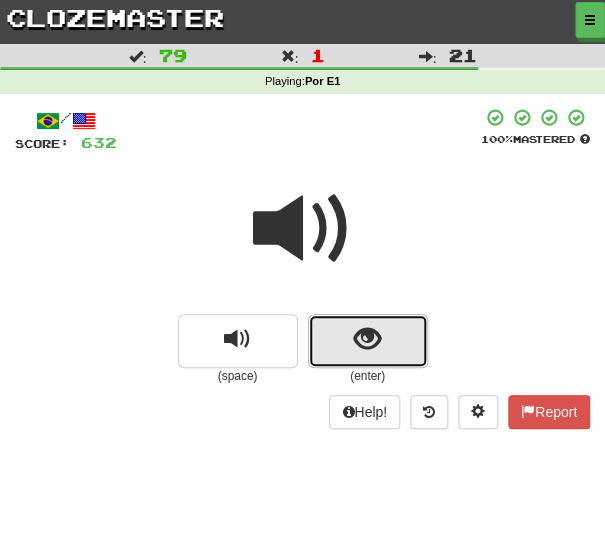 click at bounding box center [367, 339] 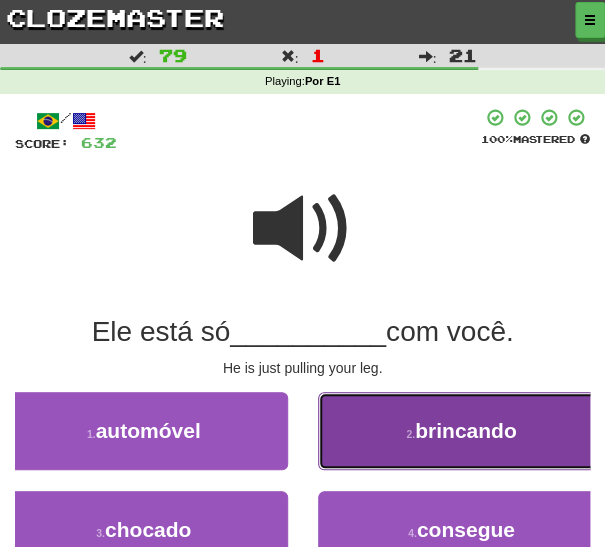 click on "2 .  brincando" at bounding box center [462, 431] 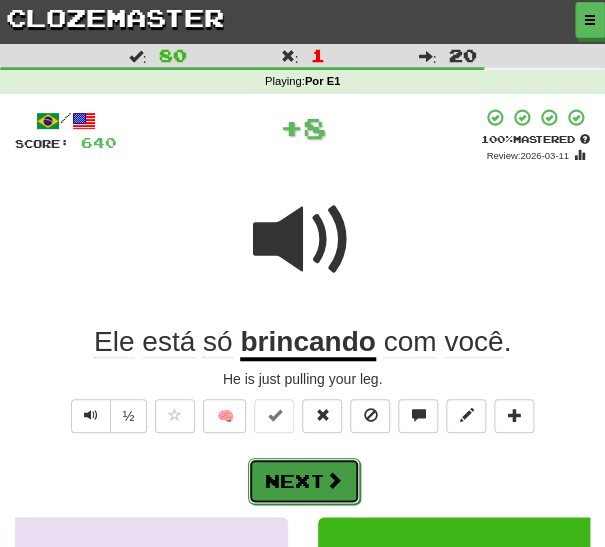 click at bounding box center (334, 480) 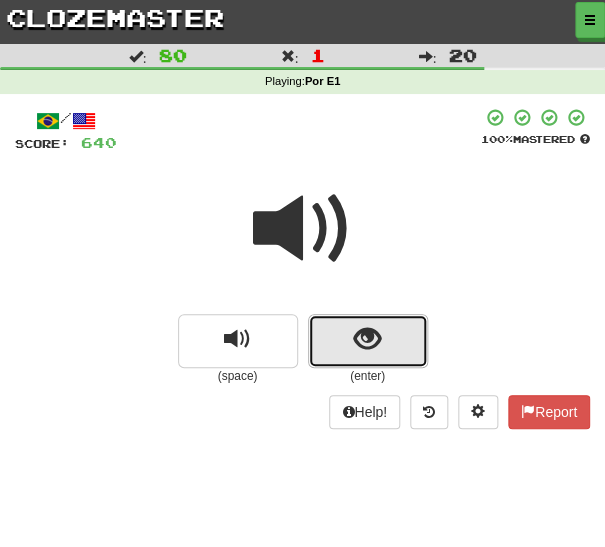 click at bounding box center (367, 339) 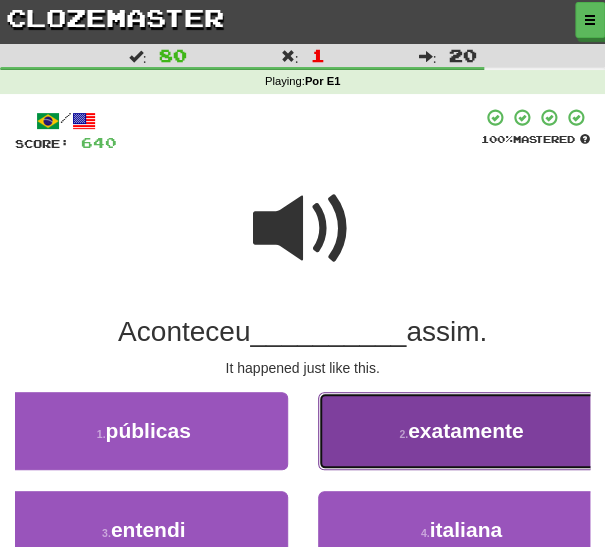 click on "exatamente" at bounding box center (466, 430) 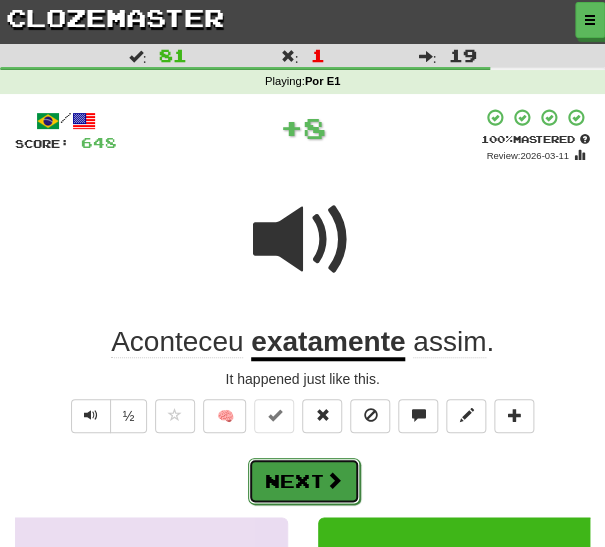 click at bounding box center (334, 480) 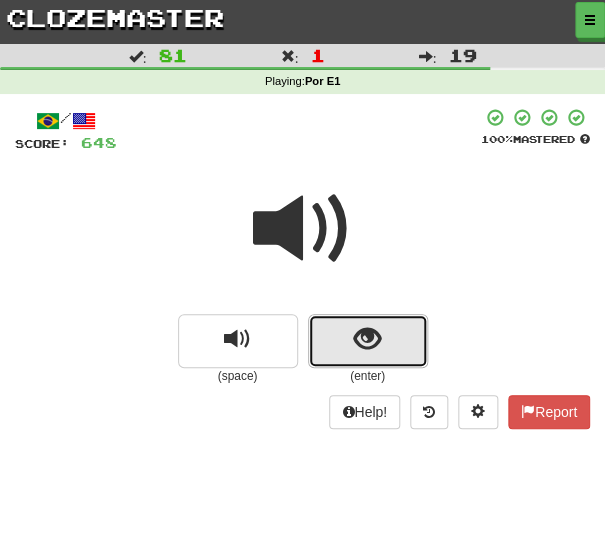 click at bounding box center [368, 341] 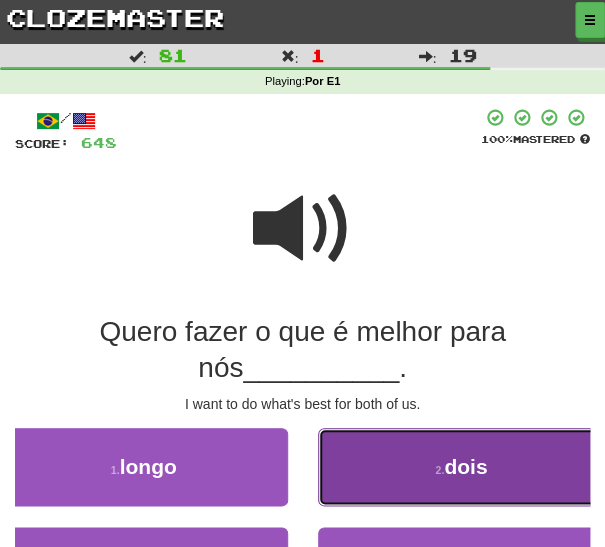 click on "2 .  dois" at bounding box center [462, 467] 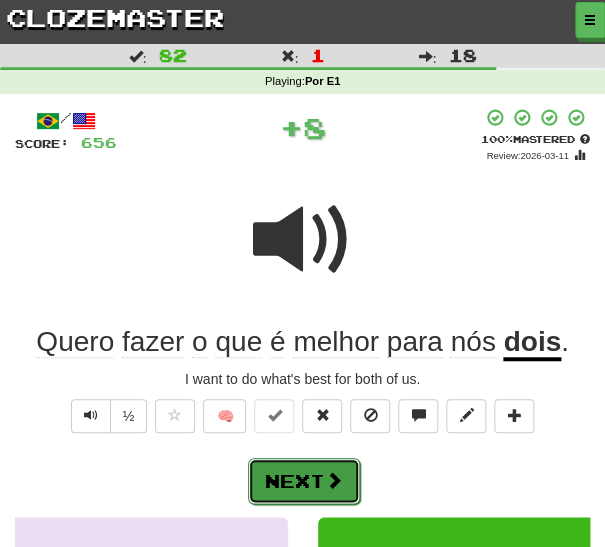 click at bounding box center [334, 480] 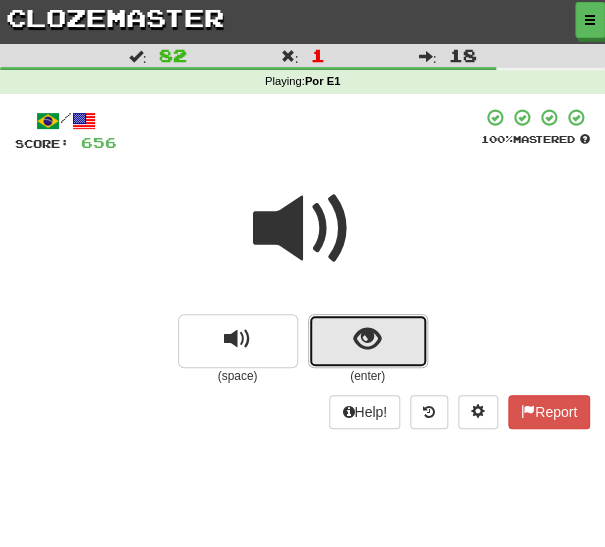 click at bounding box center [367, 339] 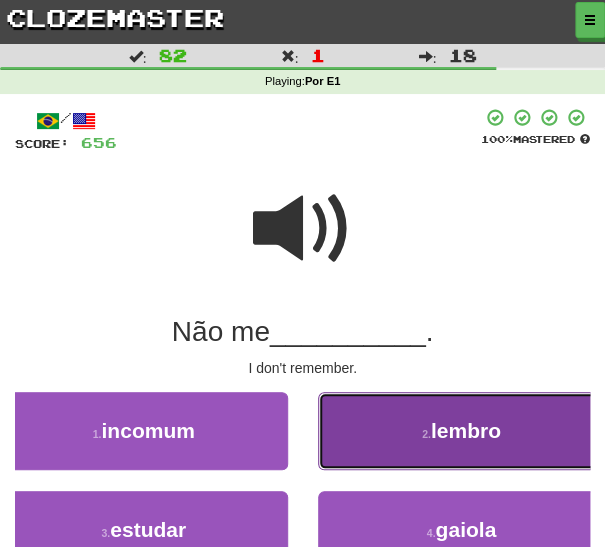 click on "2 .  lembro" at bounding box center [462, 431] 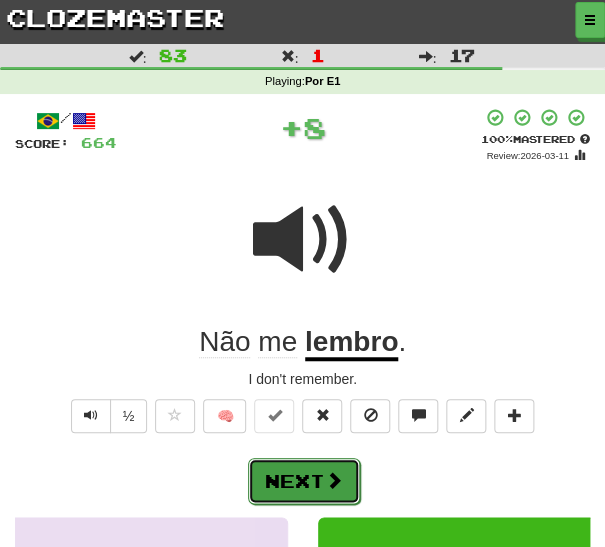 click at bounding box center (334, 480) 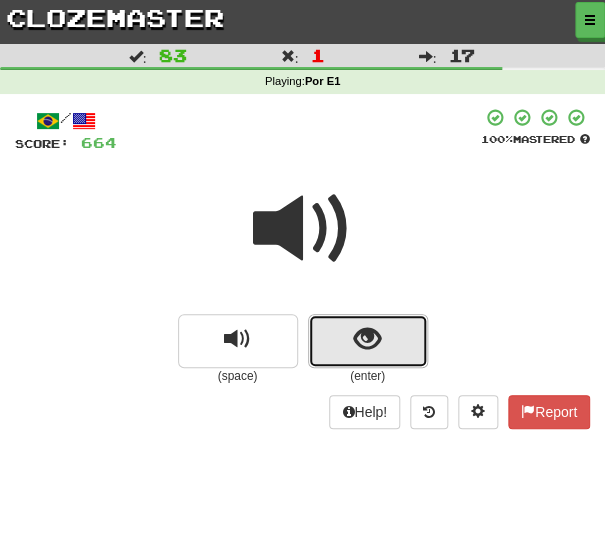 click at bounding box center [367, 339] 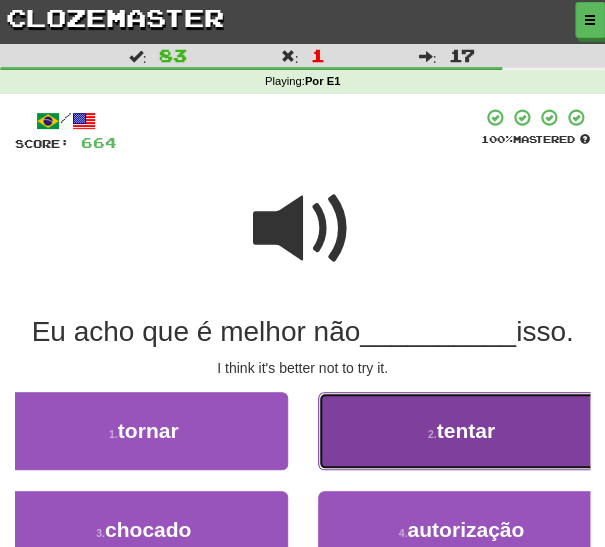 click on "2 .  tentar" at bounding box center (462, 431) 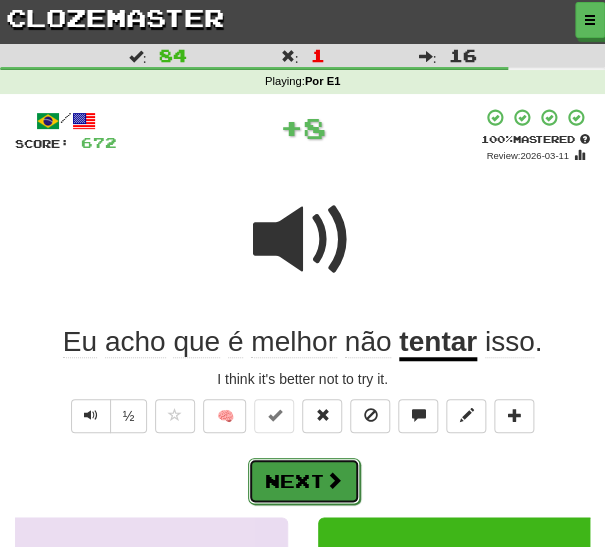 click at bounding box center (334, 480) 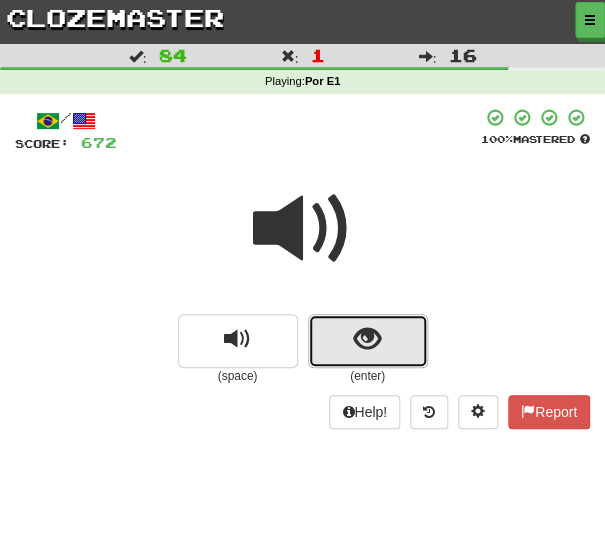 click at bounding box center (367, 339) 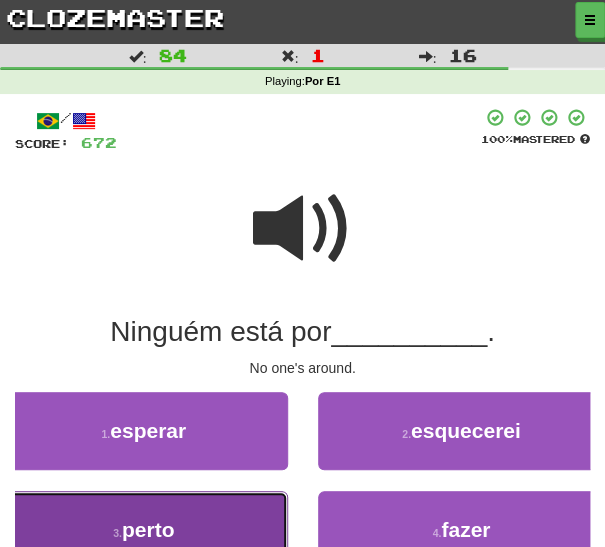 click on "3 .  perto" at bounding box center (144, 530) 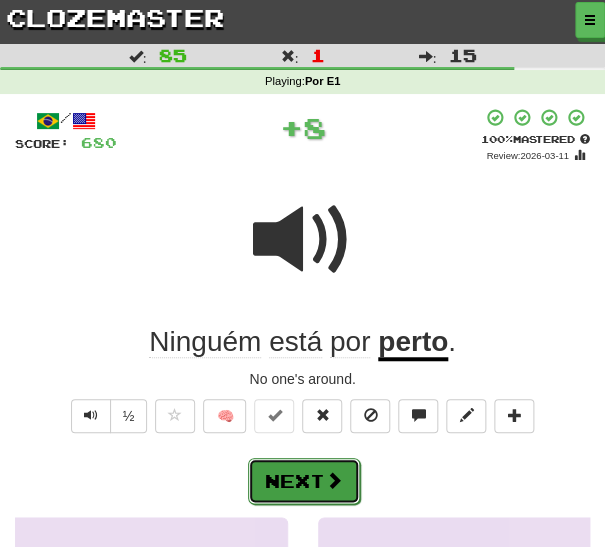 click at bounding box center (334, 480) 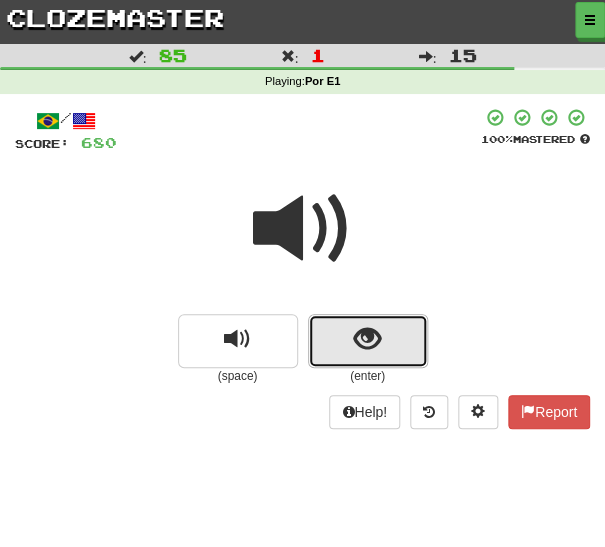 click at bounding box center (368, 341) 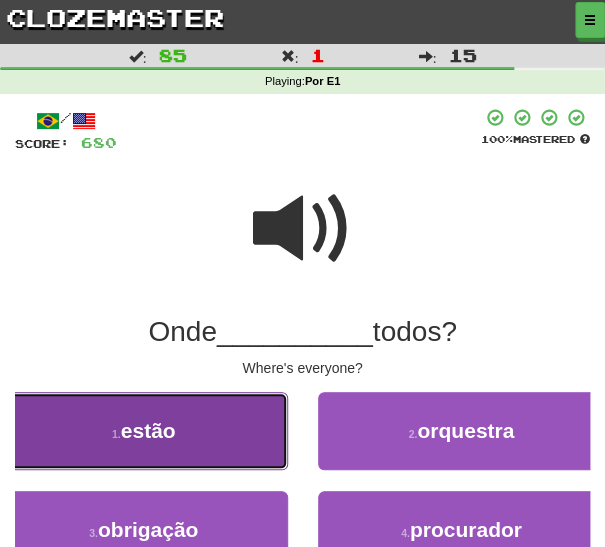 click on "1 .  estão" at bounding box center [144, 431] 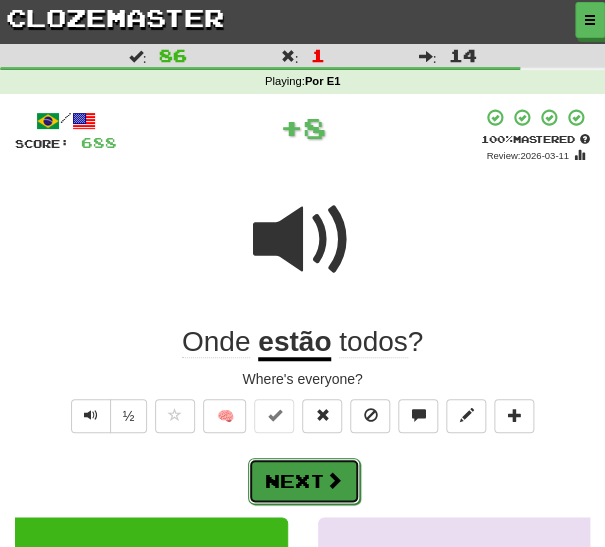 click at bounding box center [334, 480] 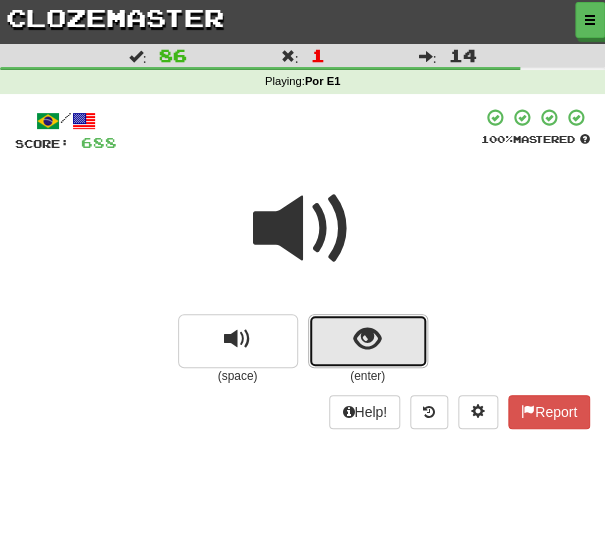 click at bounding box center [367, 339] 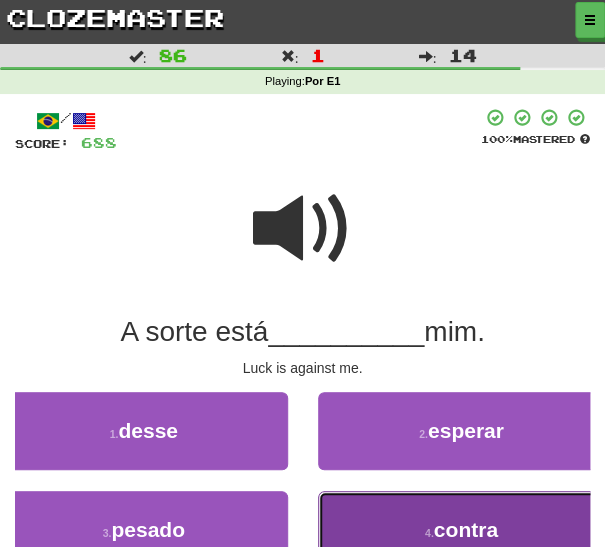 click on "4 .  contra" at bounding box center [462, 530] 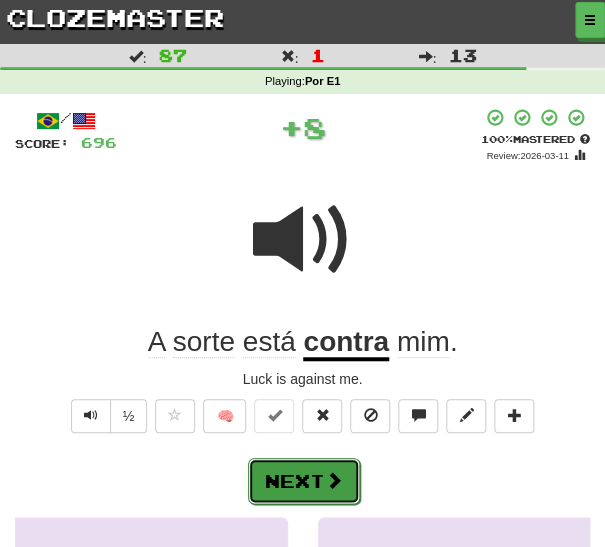 click at bounding box center [334, 480] 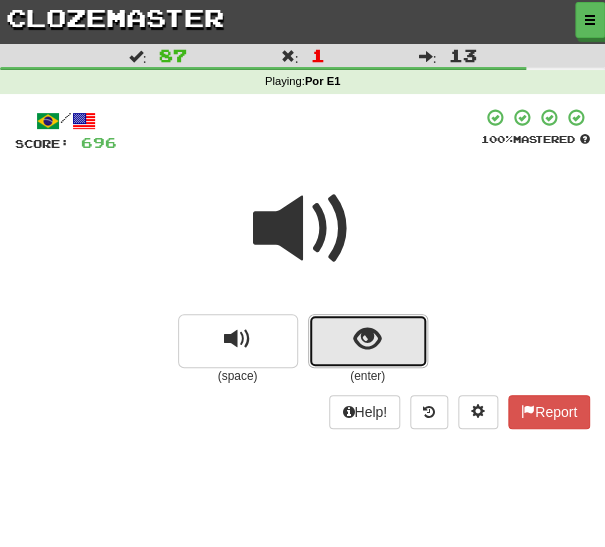 click at bounding box center [367, 339] 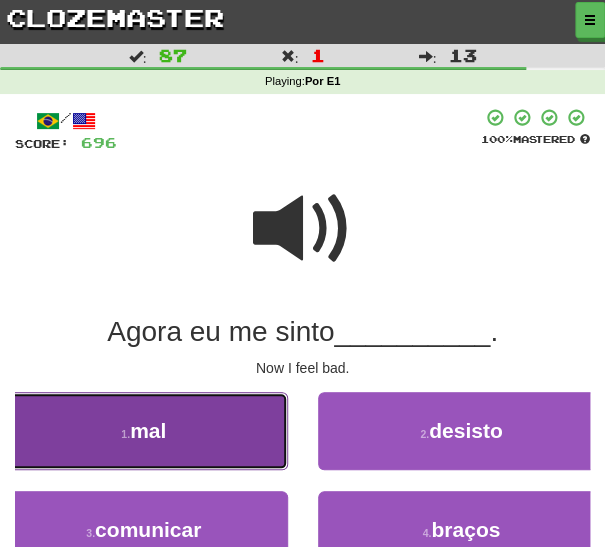 click on "1 .  mal" at bounding box center [144, 431] 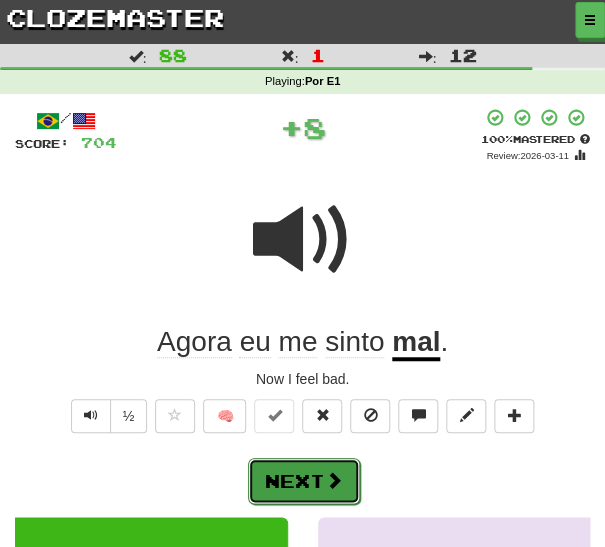 click at bounding box center [334, 480] 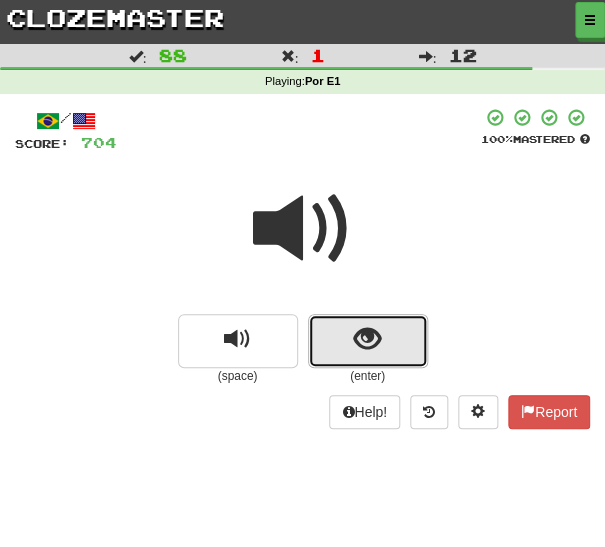 click at bounding box center (368, 341) 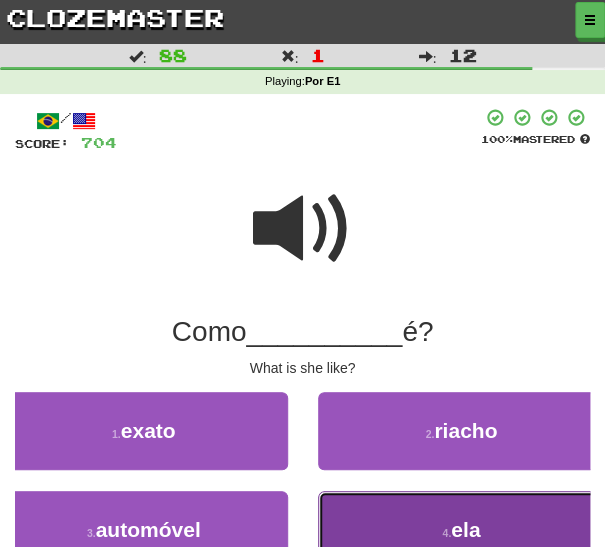 click on "4 .  ela" at bounding box center (462, 530) 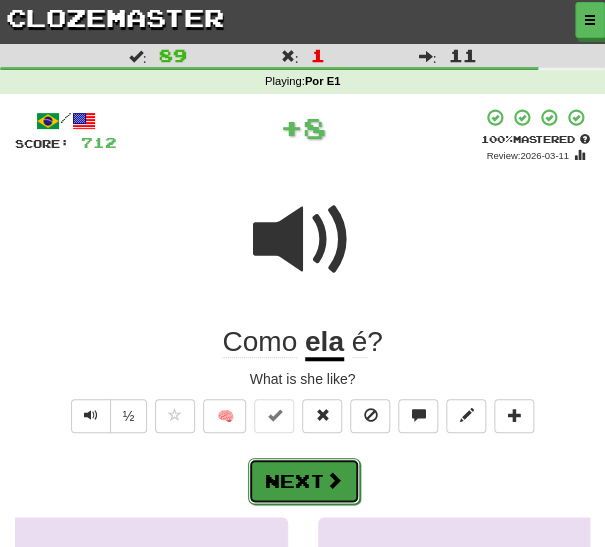 click at bounding box center (334, 480) 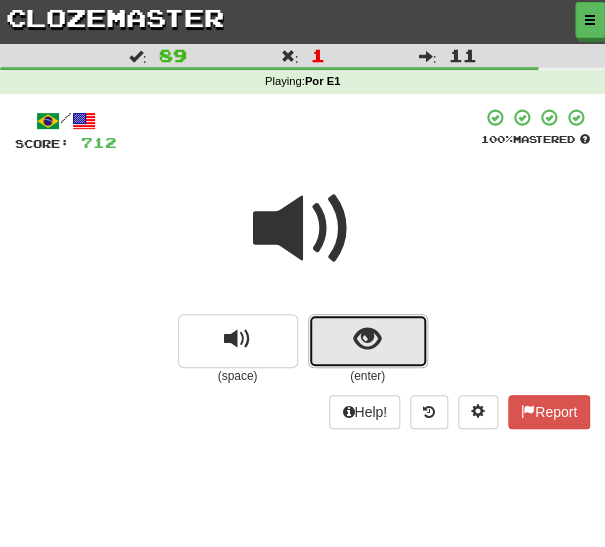 click at bounding box center (367, 339) 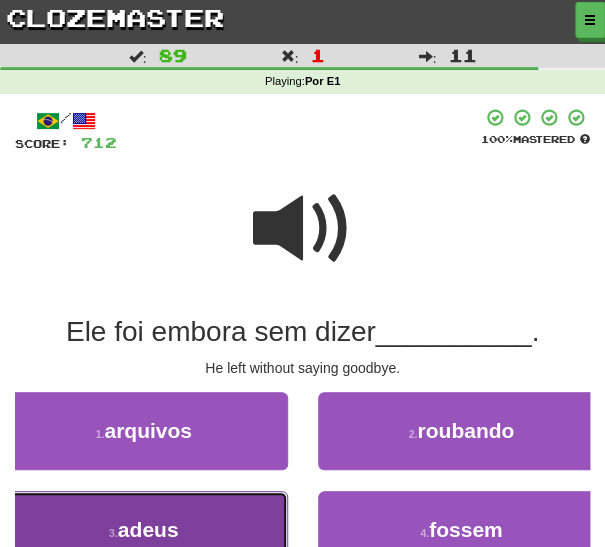click on "3 .  adeus" at bounding box center [144, 530] 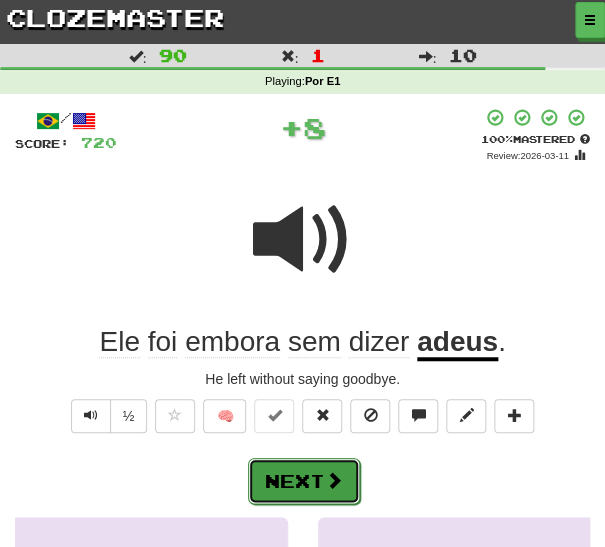click at bounding box center [334, 480] 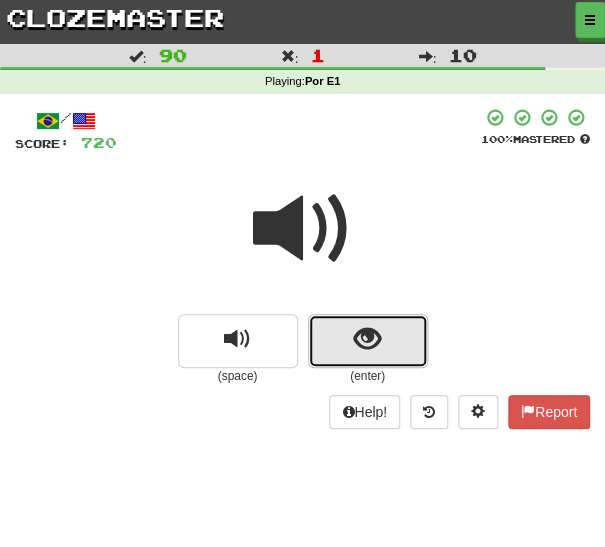 click at bounding box center (367, 339) 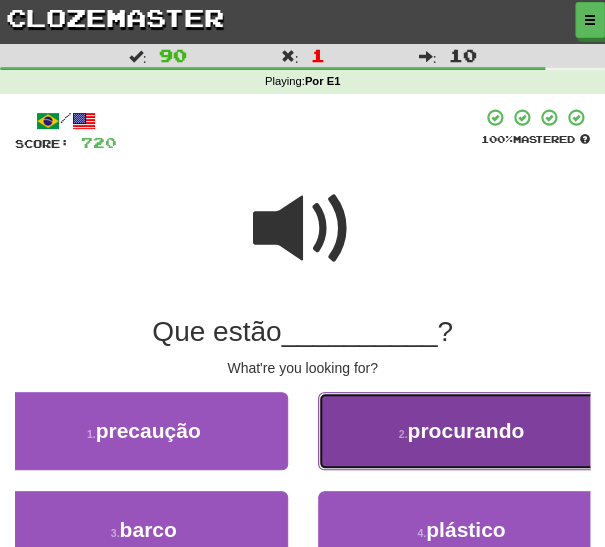 click on "2 ." at bounding box center [403, 434] 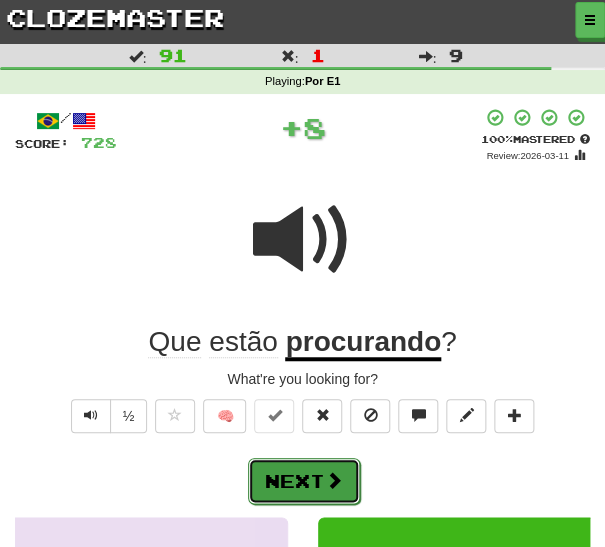 click at bounding box center [334, 480] 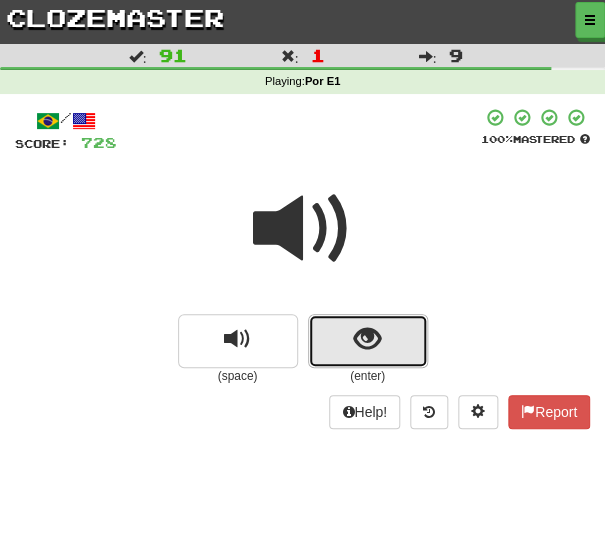 click at bounding box center [367, 339] 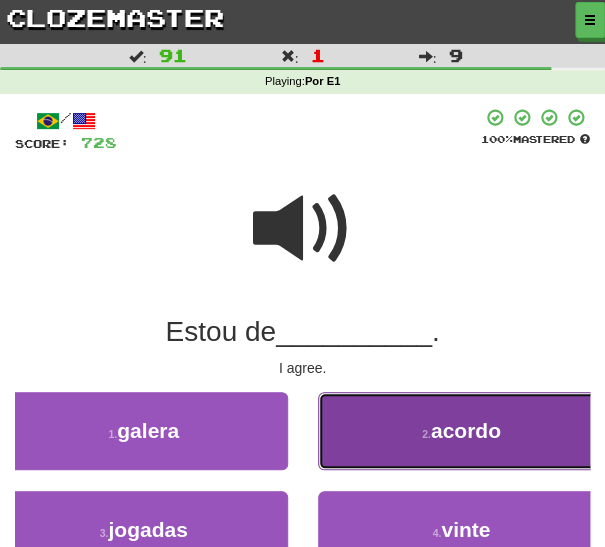 click on "2 .  acordo" at bounding box center (462, 431) 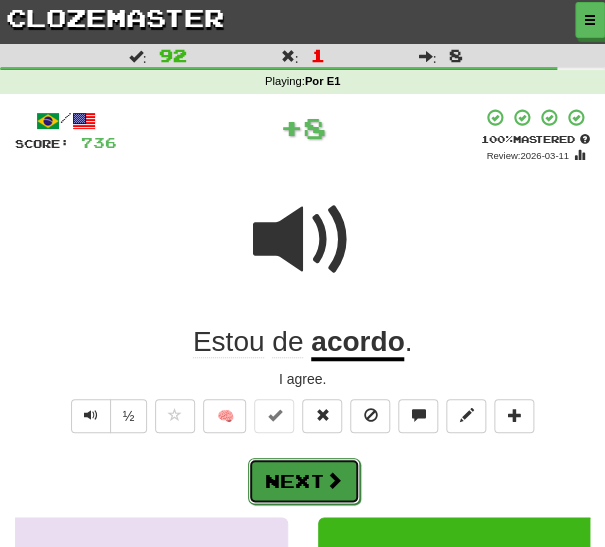 click at bounding box center (334, 480) 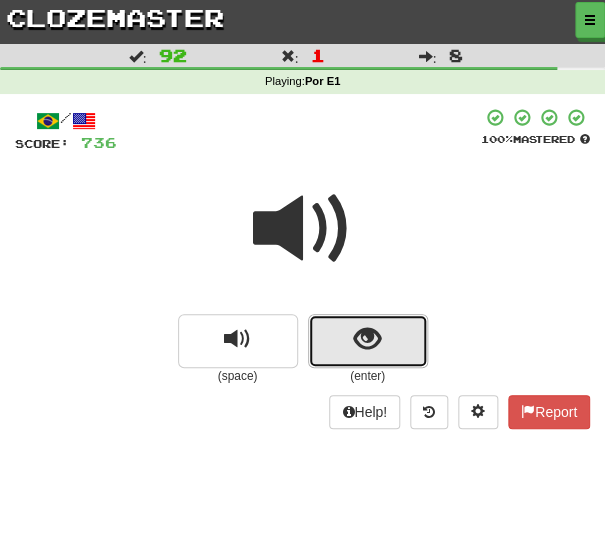 click at bounding box center (368, 341) 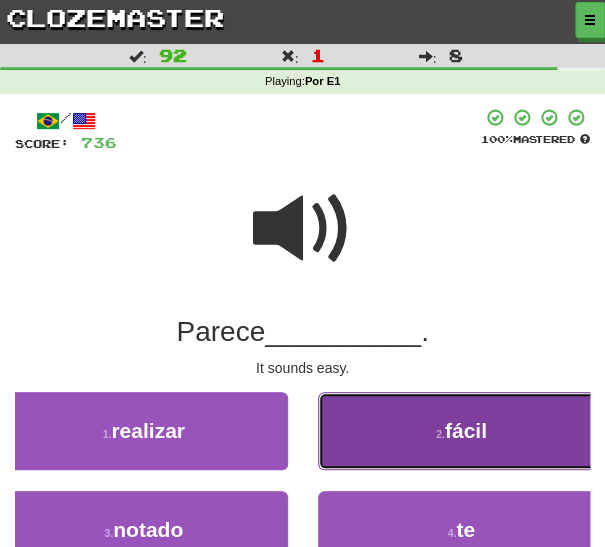 click on "2 .  fácil" at bounding box center [462, 431] 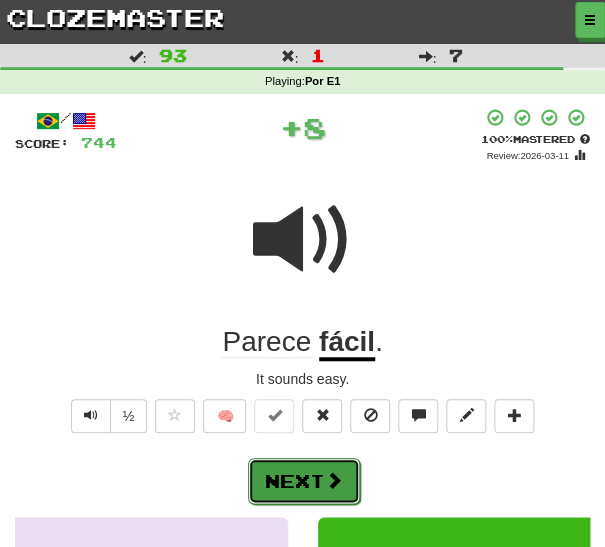 click at bounding box center (334, 480) 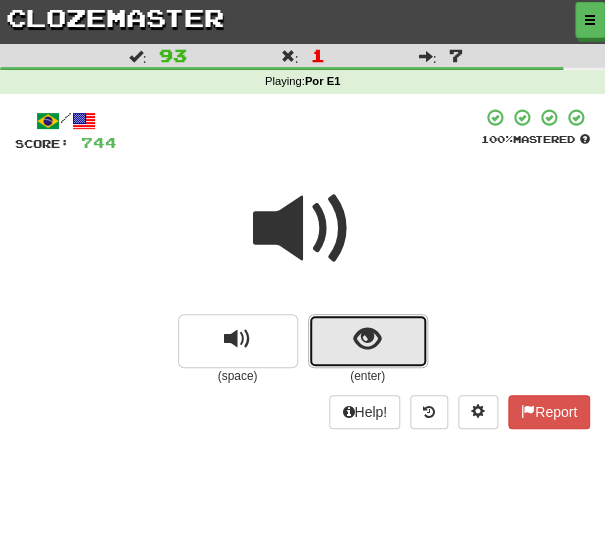 click at bounding box center [367, 339] 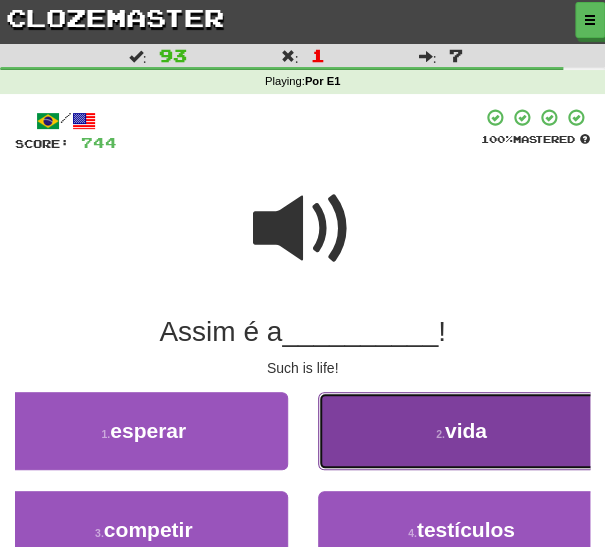 click on "2 .  vida" at bounding box center [462, 431] 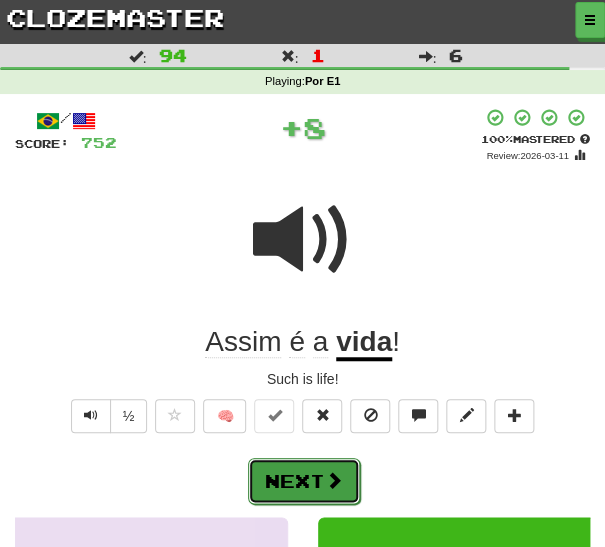 click at bounding box center (334, 480) 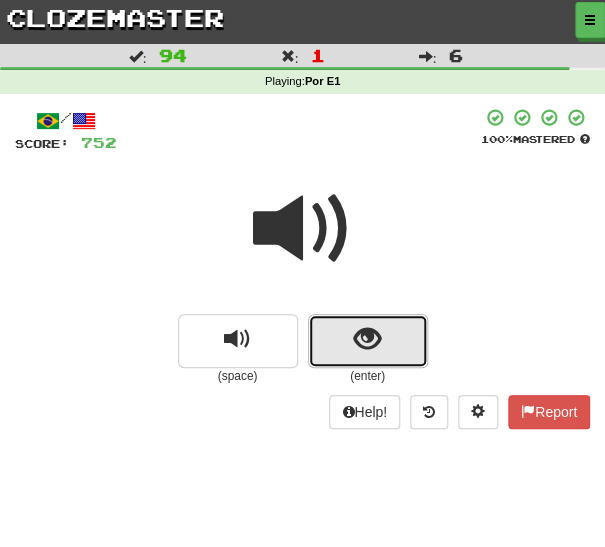 click at bounding box center [368, 341] 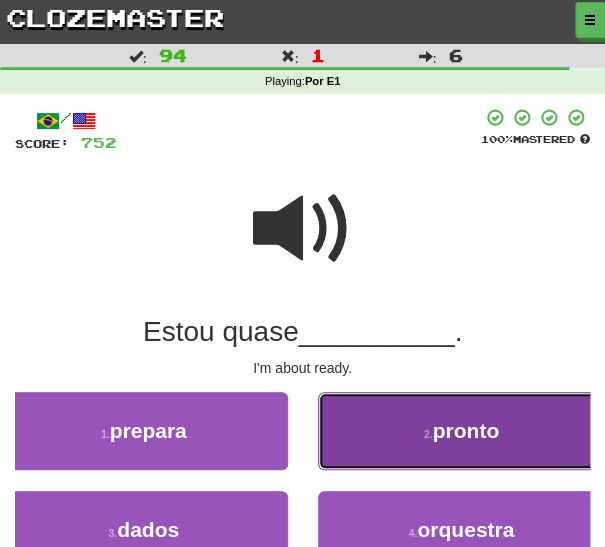 click on "2 .  pronto" at bounding box center [462, 431] 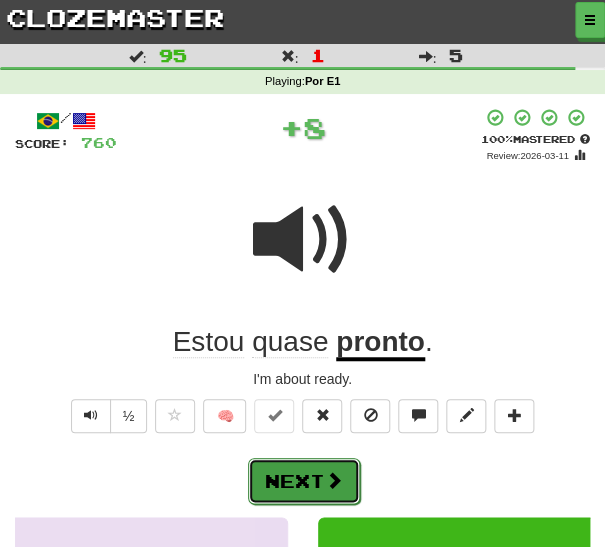 click at bounding box center (334, 480) 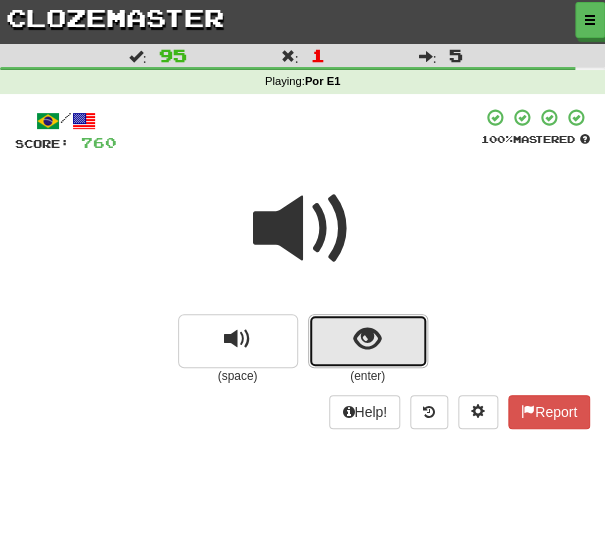 click at bounding box center (368, 341) 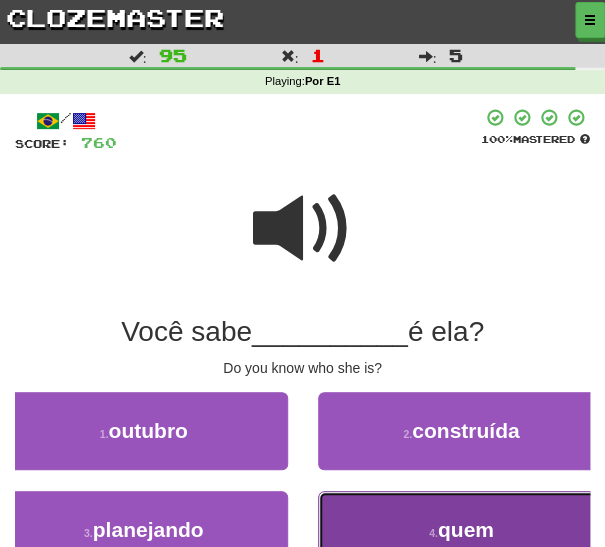 click on "4 .  quem" at bounding box center (462, 530) 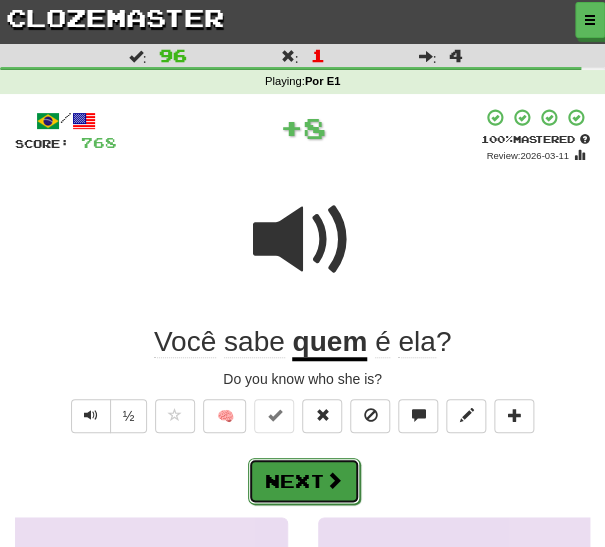 click at bounding box center [334, 480] 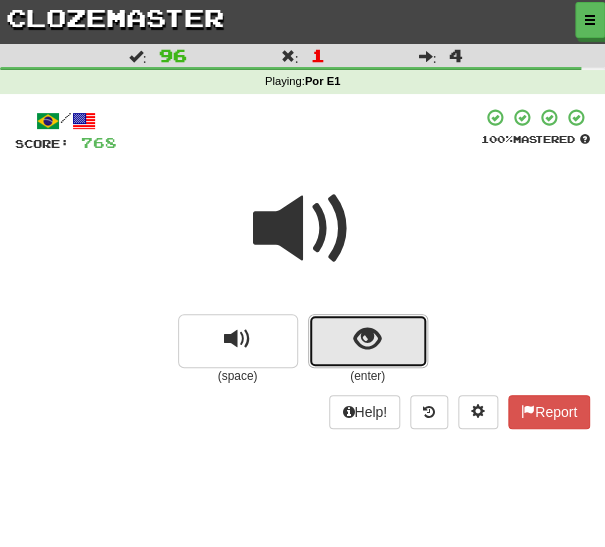 click at bounding box center (367, 339) 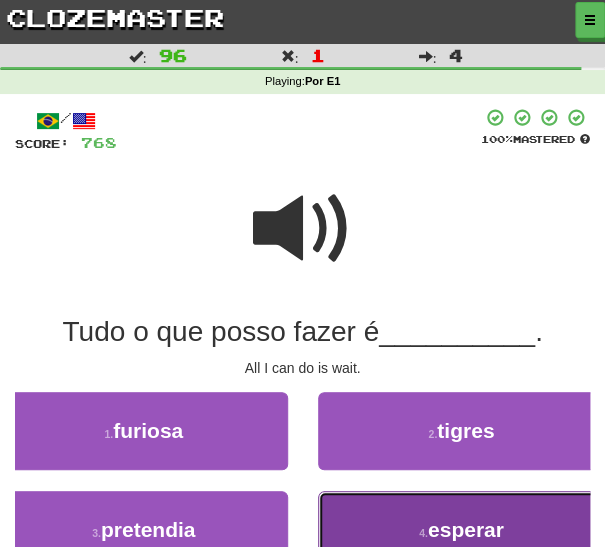 click on "4 .  esperar" at bounding box center (462, 530) 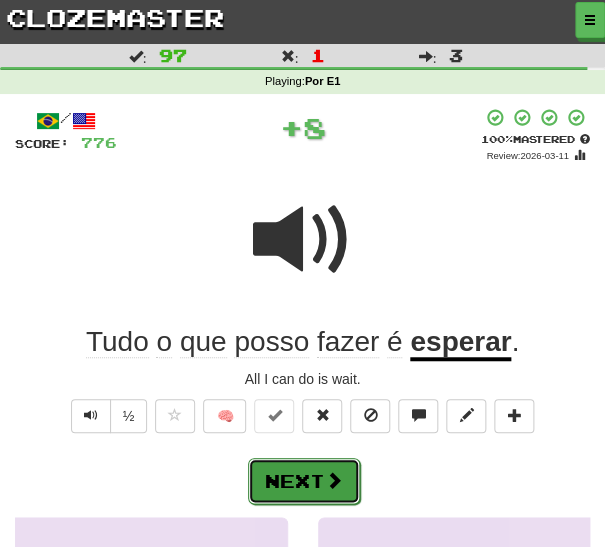 click at bounding box center [334, 480] 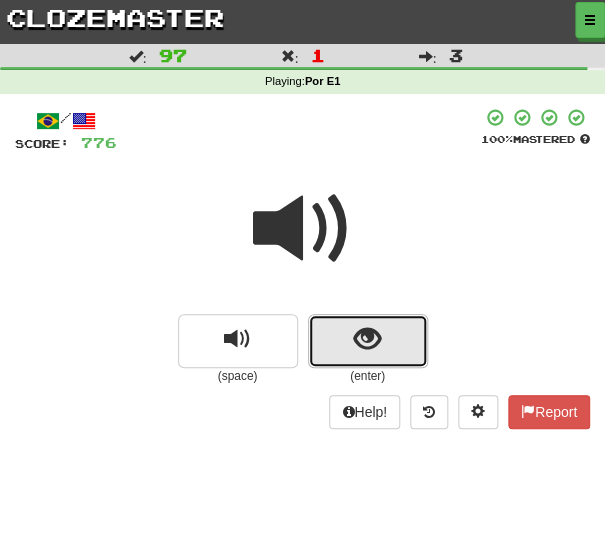 click at bounding box center (368, 341) 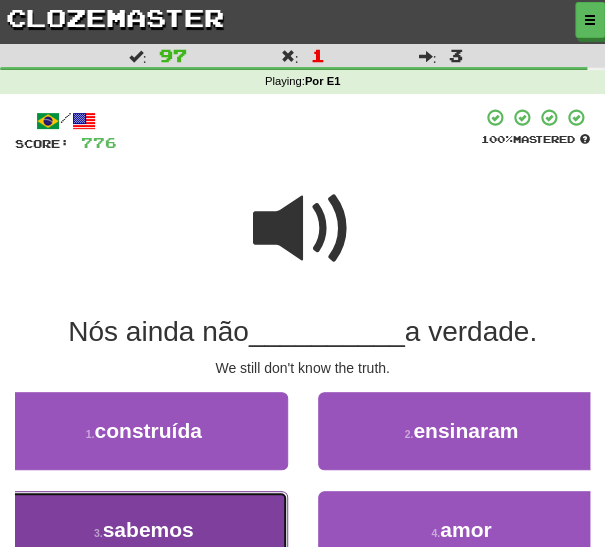 click on "3 .  sabemos" at bounding box center [144, 530] 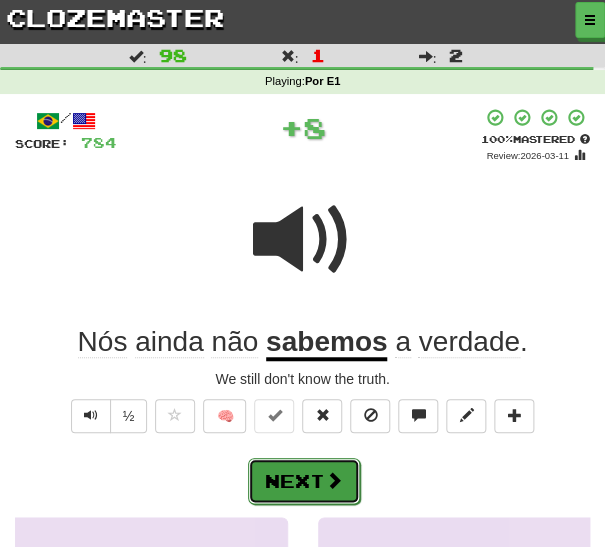 click on "Next" at bounding box center [304, 481] 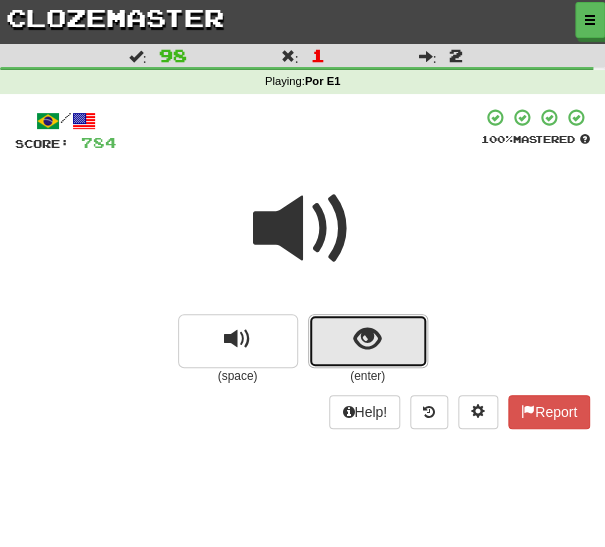 click at bounding box center [367, 339] 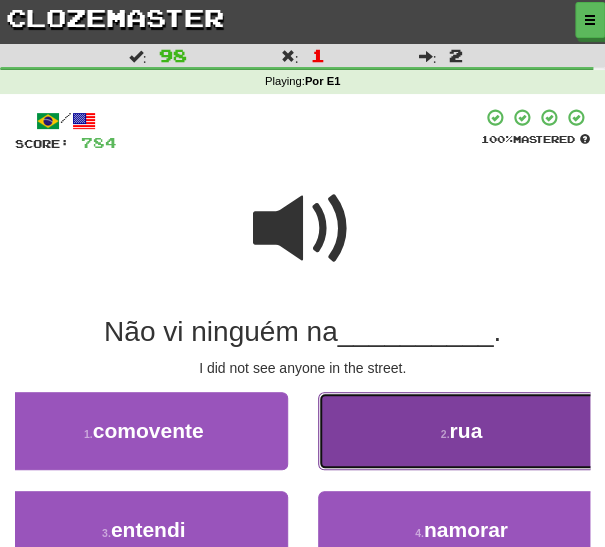 click on "2 .  rua" at bounding box center (462, 431) 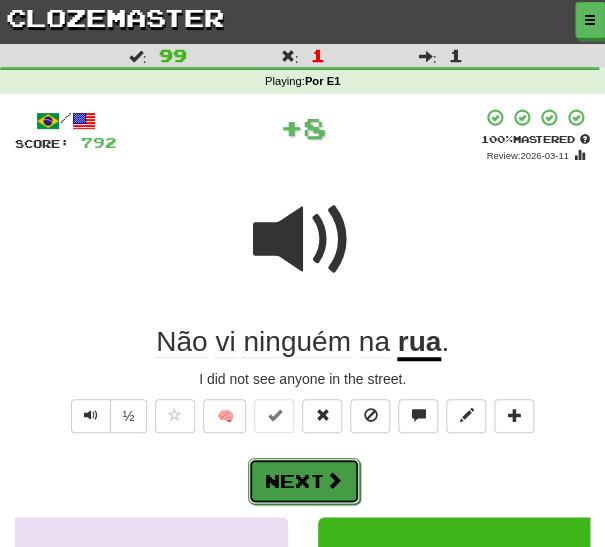 click on "Next" at bounding box center (304, 481) 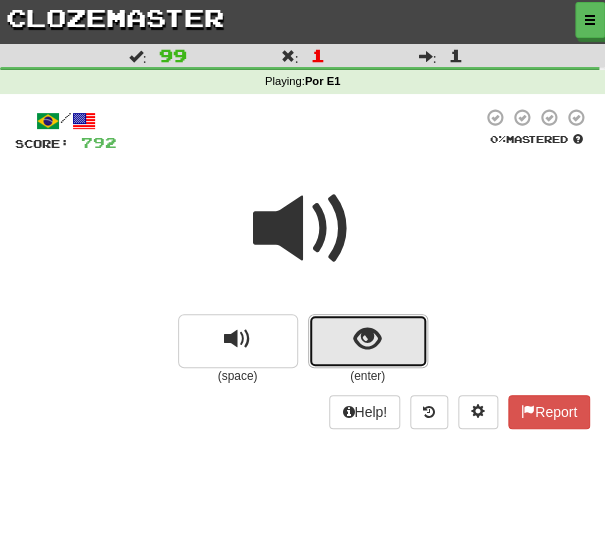 click at bounding box center [368, 341] 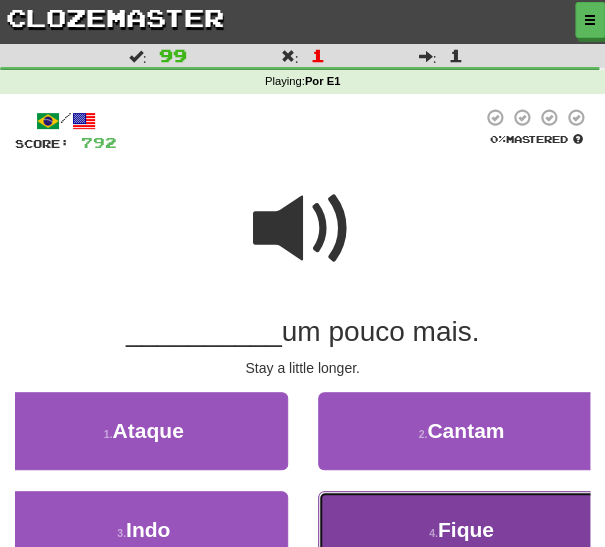 click on "4 .  Fique" at bounding box center [462, 530] 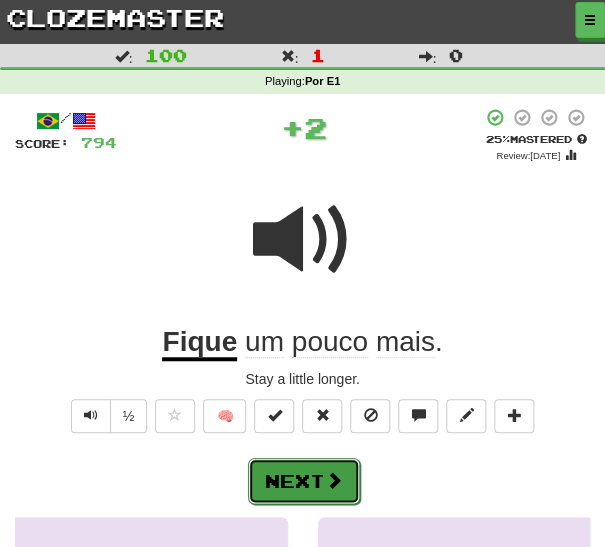 click at bounding box center [334, 480] 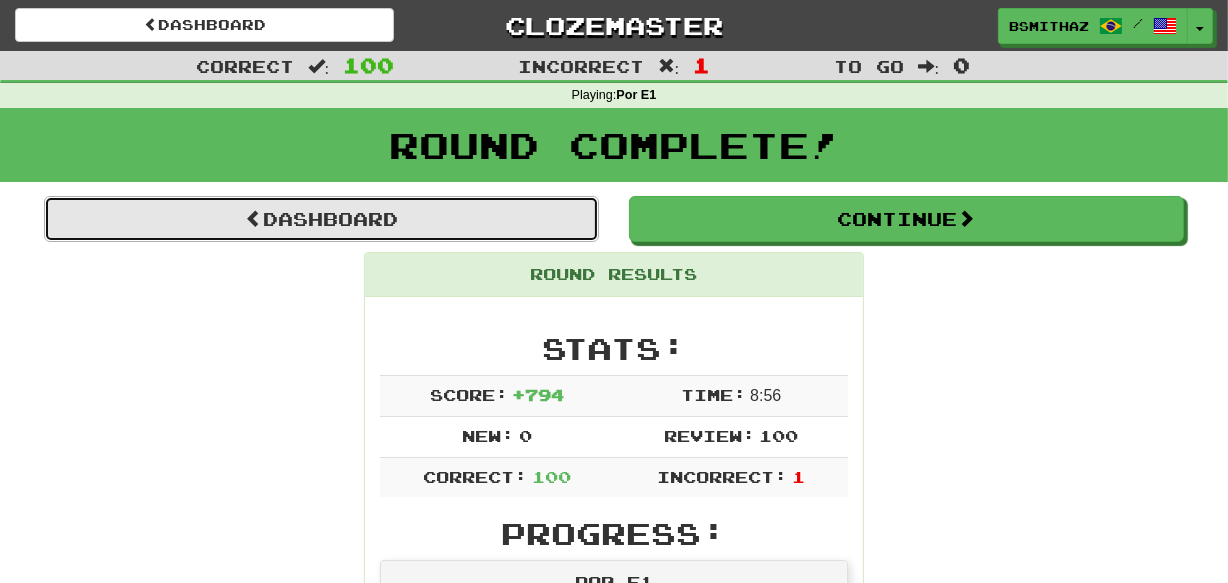 click on "Dashboard" at bounding box center [321, 219] 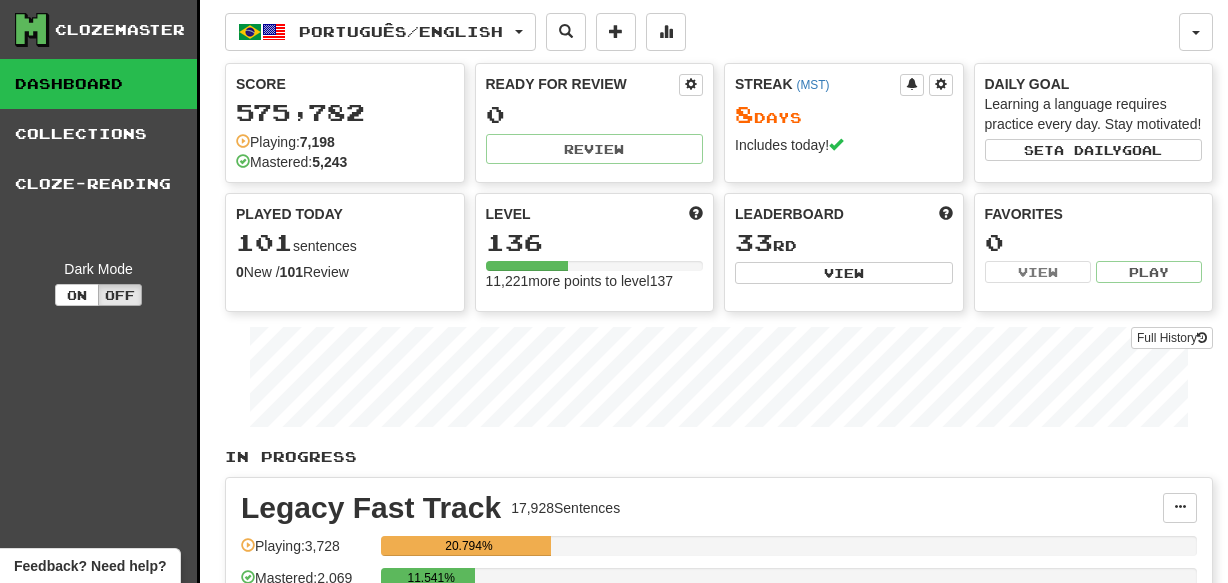 scroll, scrollTop: 0, scrollLeft: 0, axis: both 